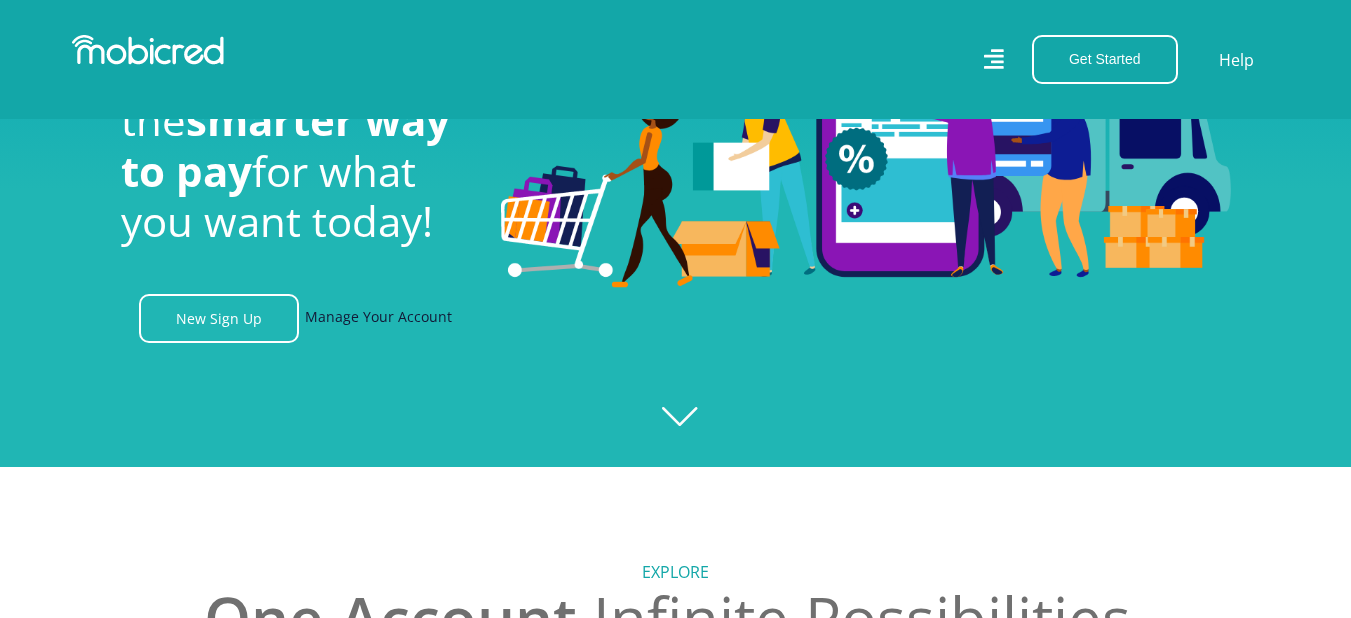scroll, scrollTop: 200, scrollLeft: 0, axis: vertical 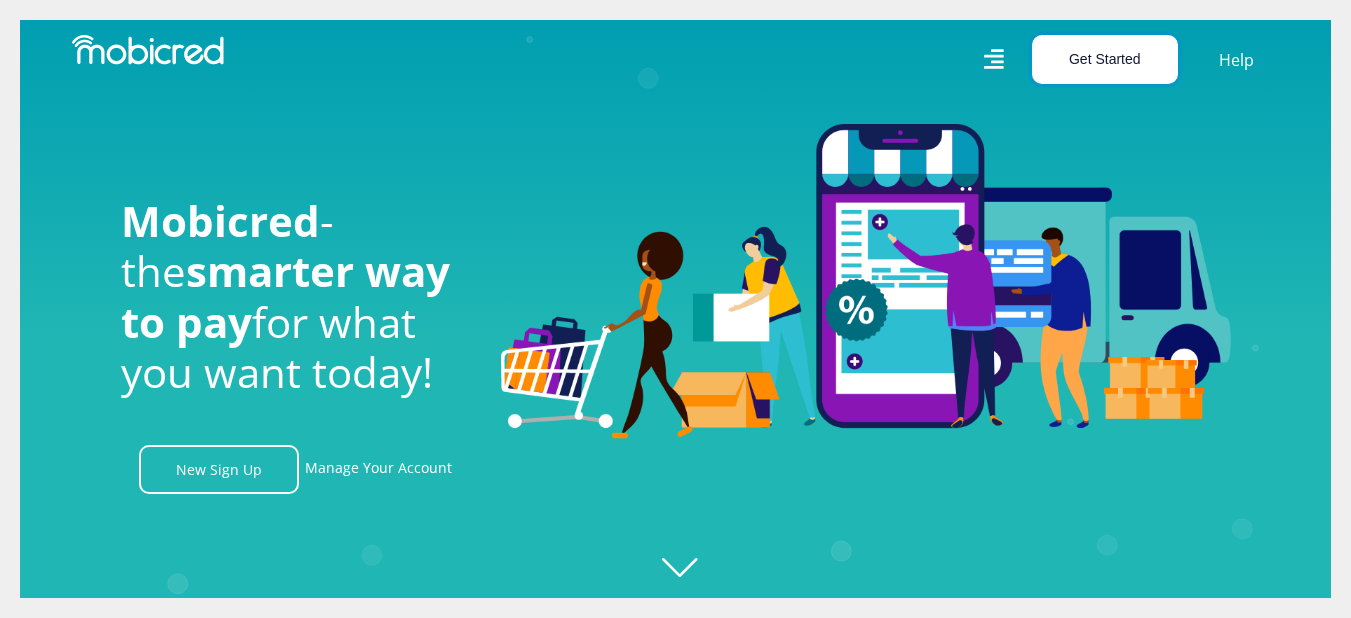 click on "Get Started" at bounding box center [1105, 59] 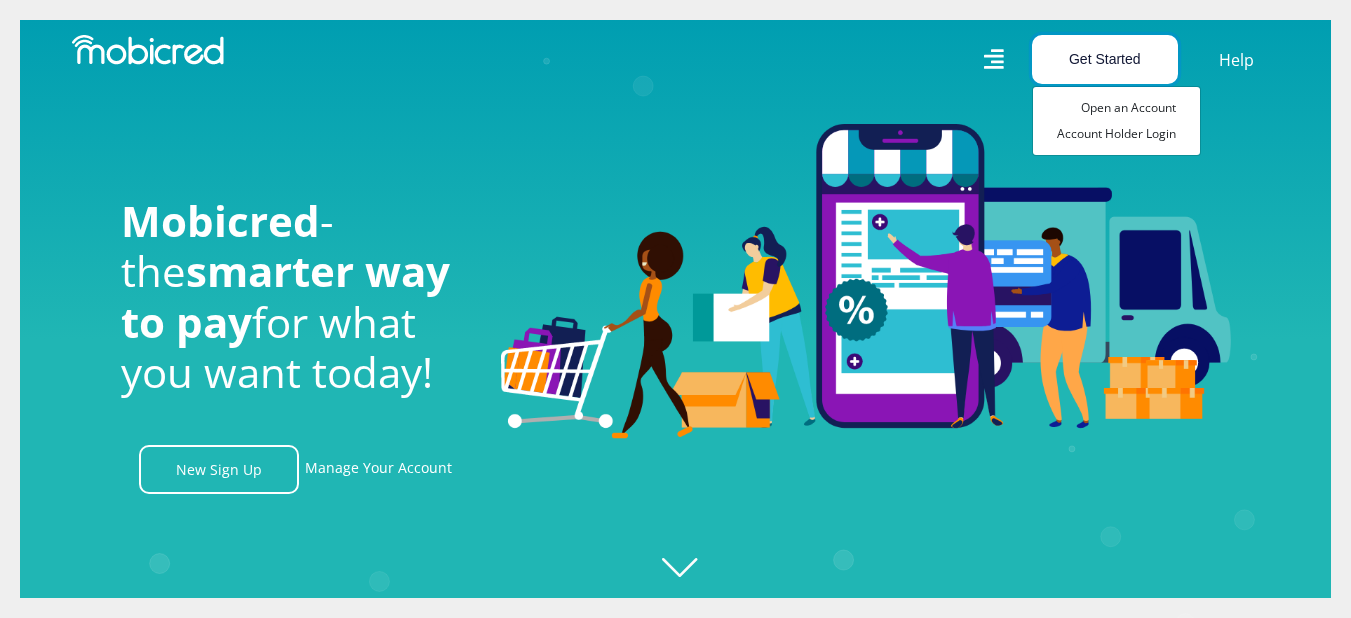 scroll, scrollTop: 0, scrollLeft: 2565, axis: horizontal 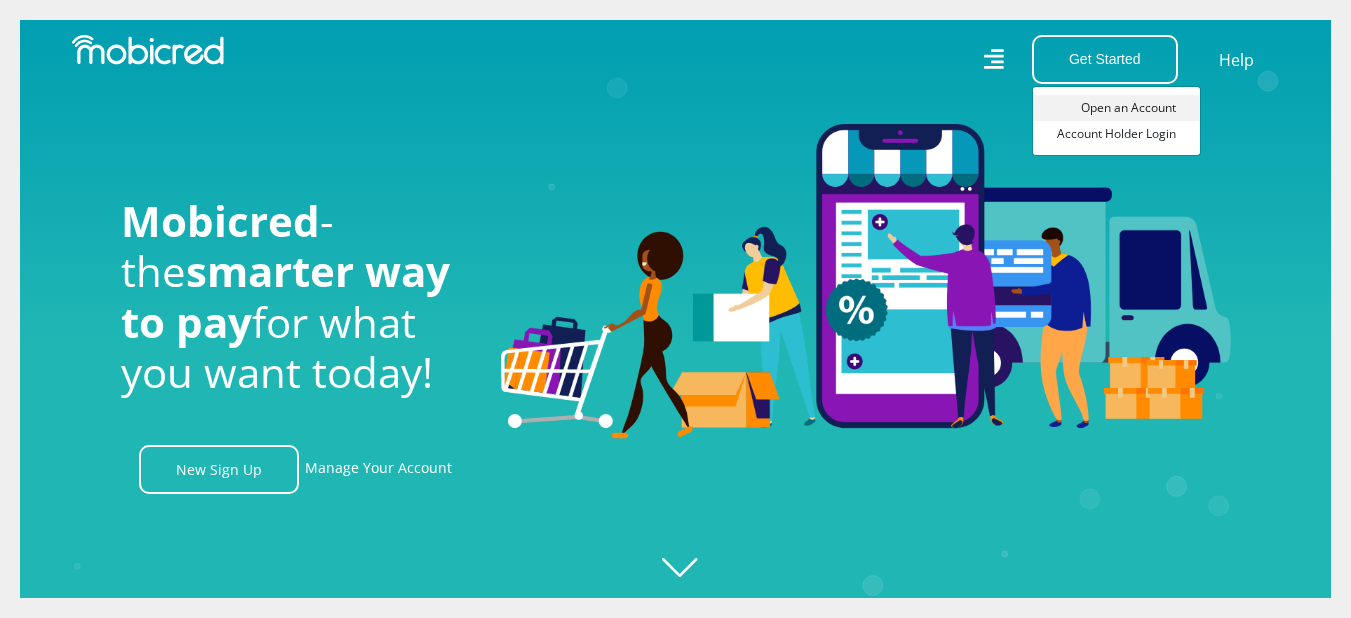 click on "Open an Account" at bounding box center [1116, 108] 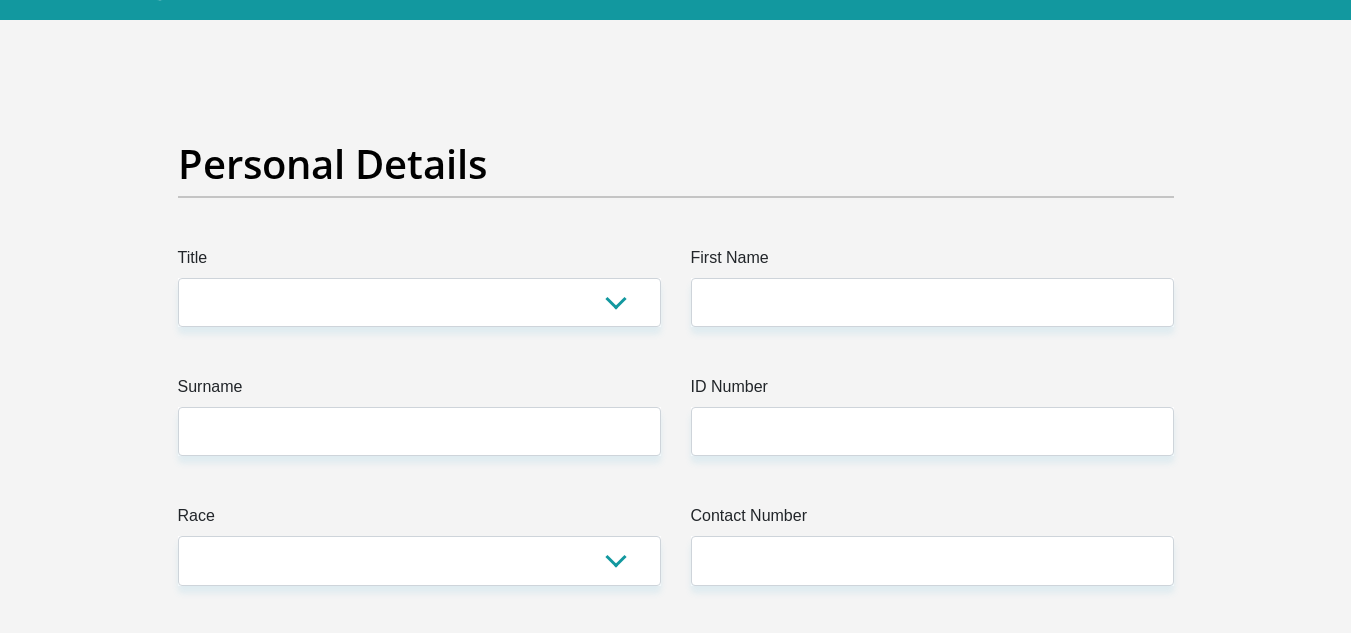 scroll, scrollTop: 200, scrollLeft: 0, axis: vertical 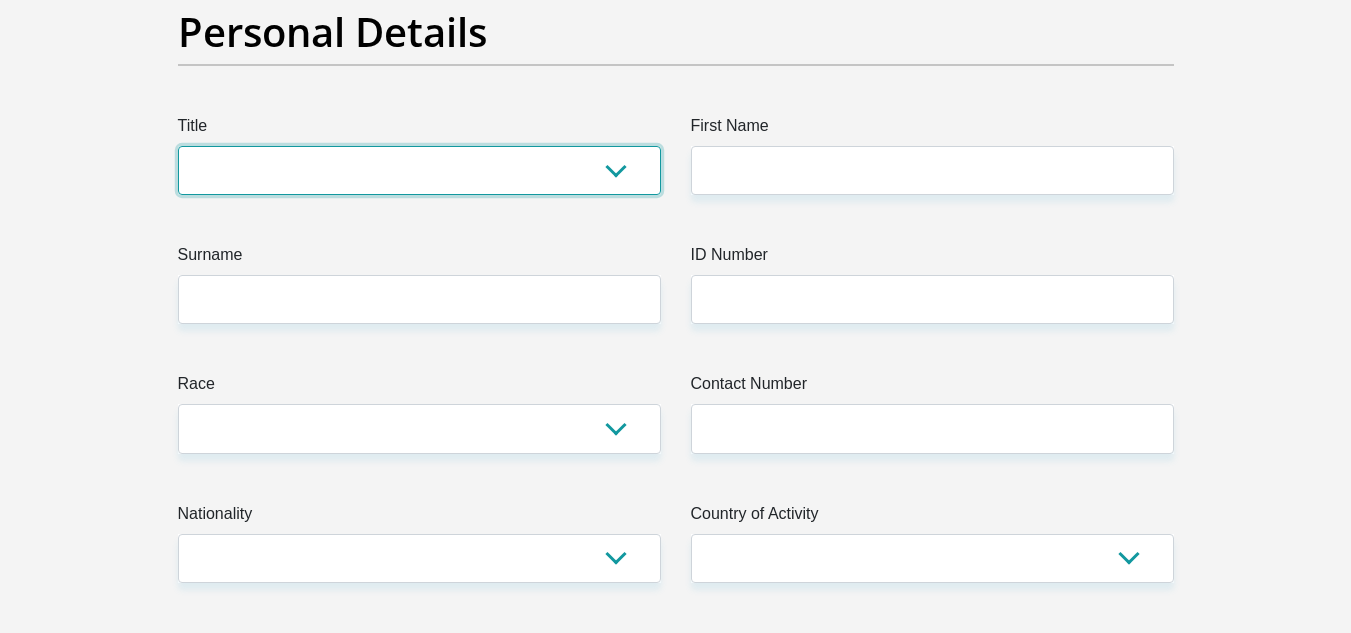 click on "Mr
Ms
Mrs
Dr
Other" at bounding box center [419, 170] 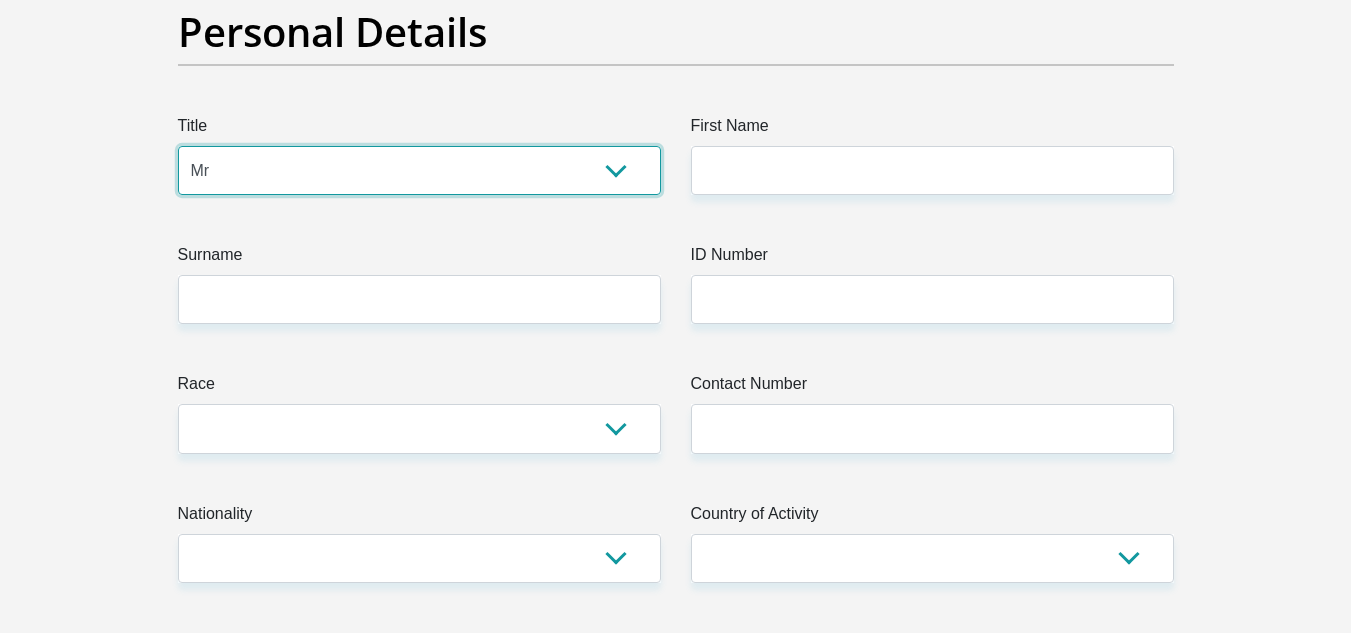 click on "Mr
Ms
Mrs
Dr
Other" at bounding box center (419, 170) 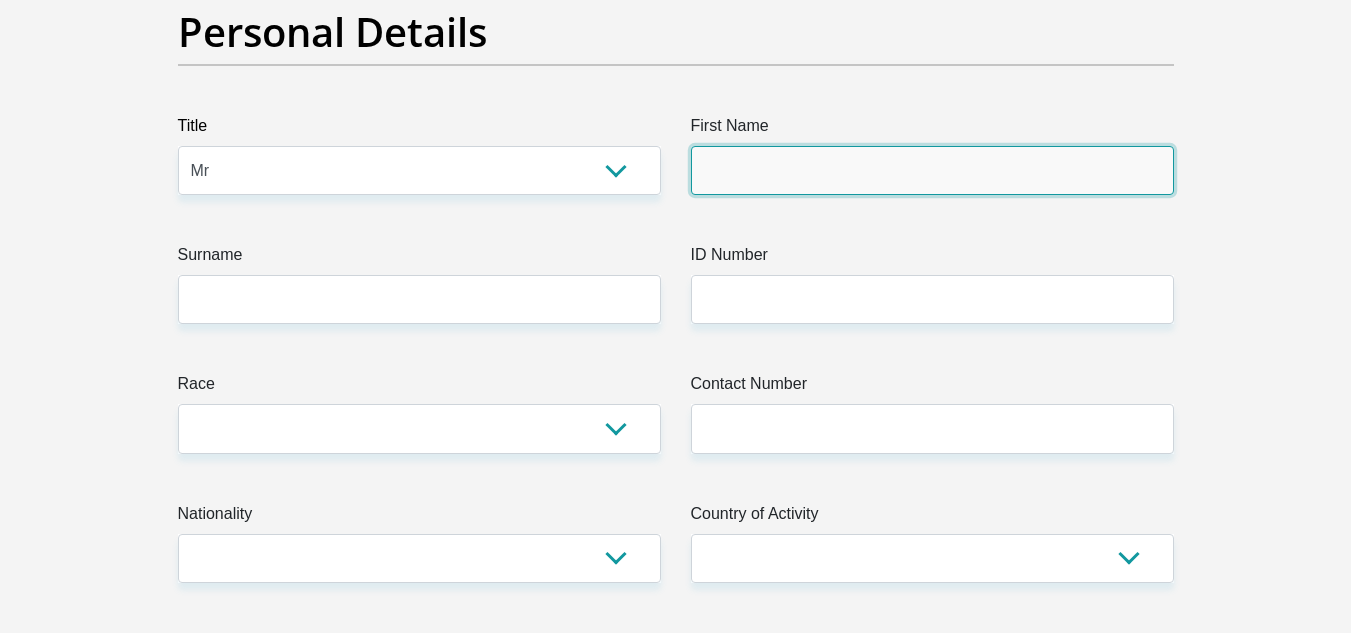 click on "First Name" at bounding box center (932, 170) 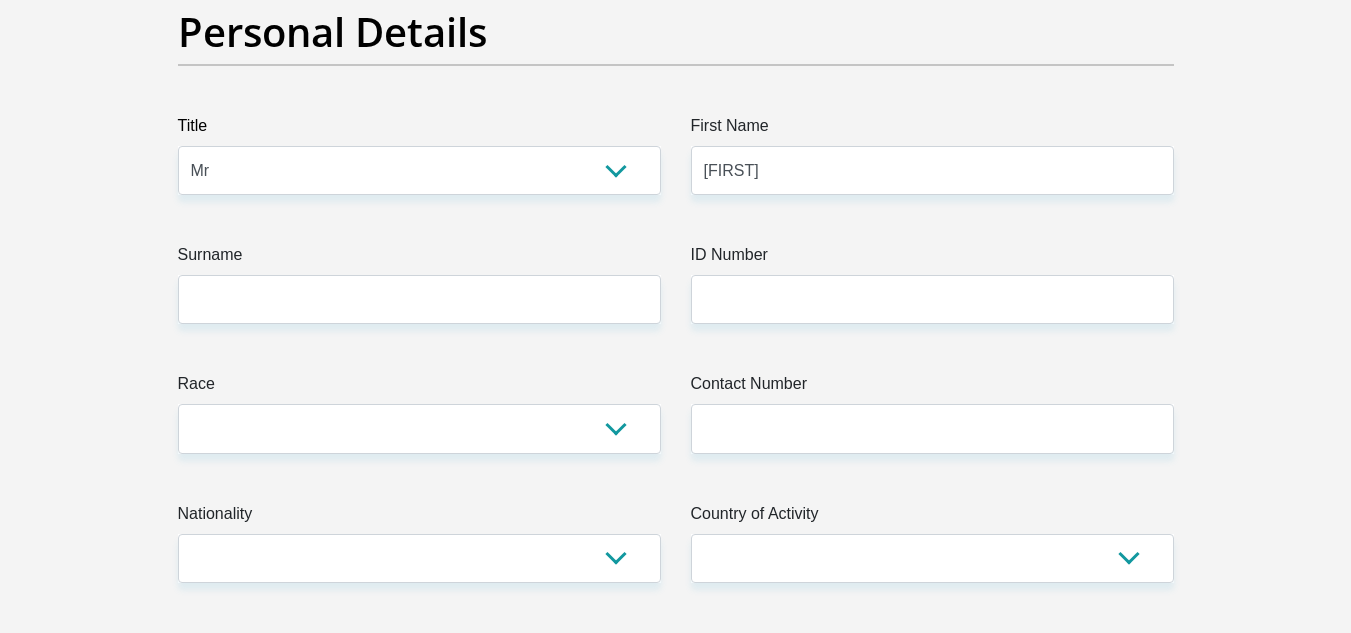 type on "Nkomo" 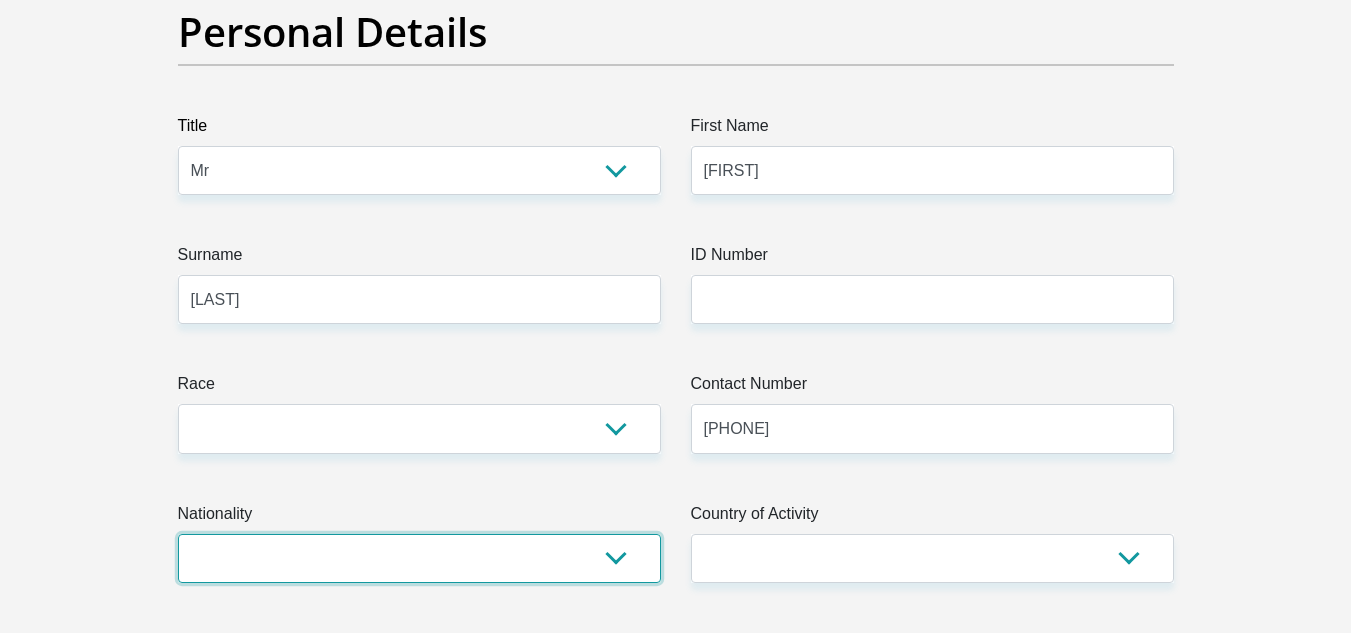 select on "ZAF" 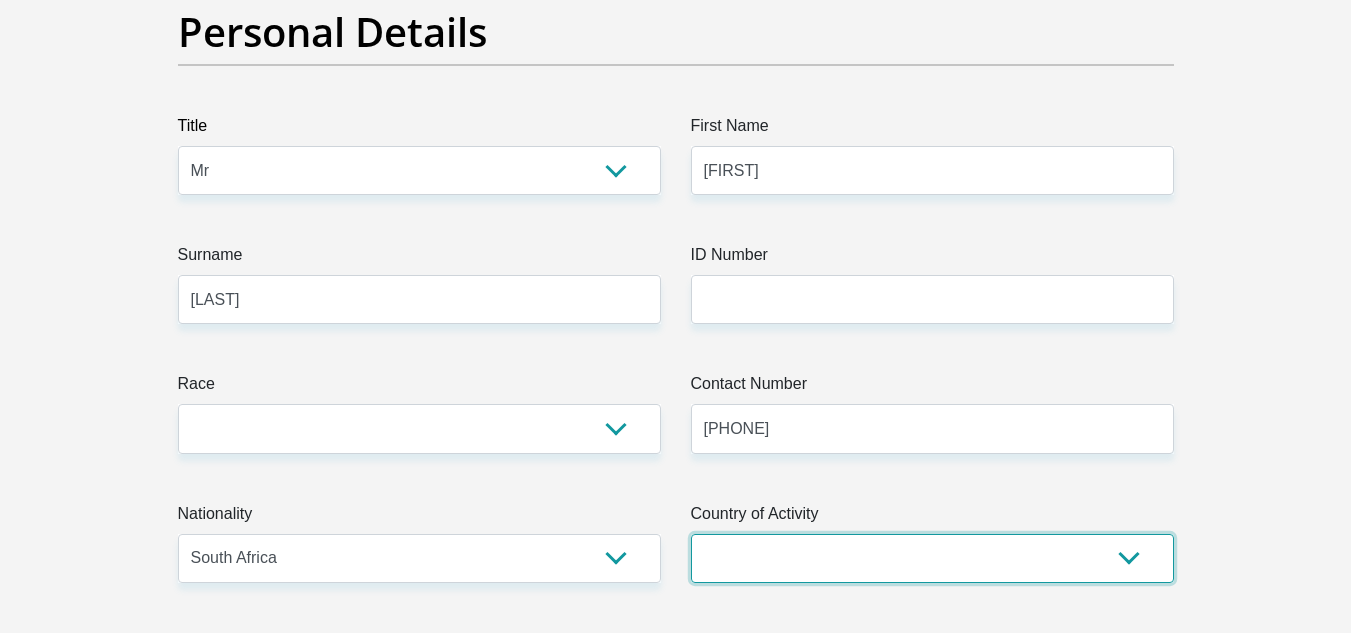 select on "ZAF" 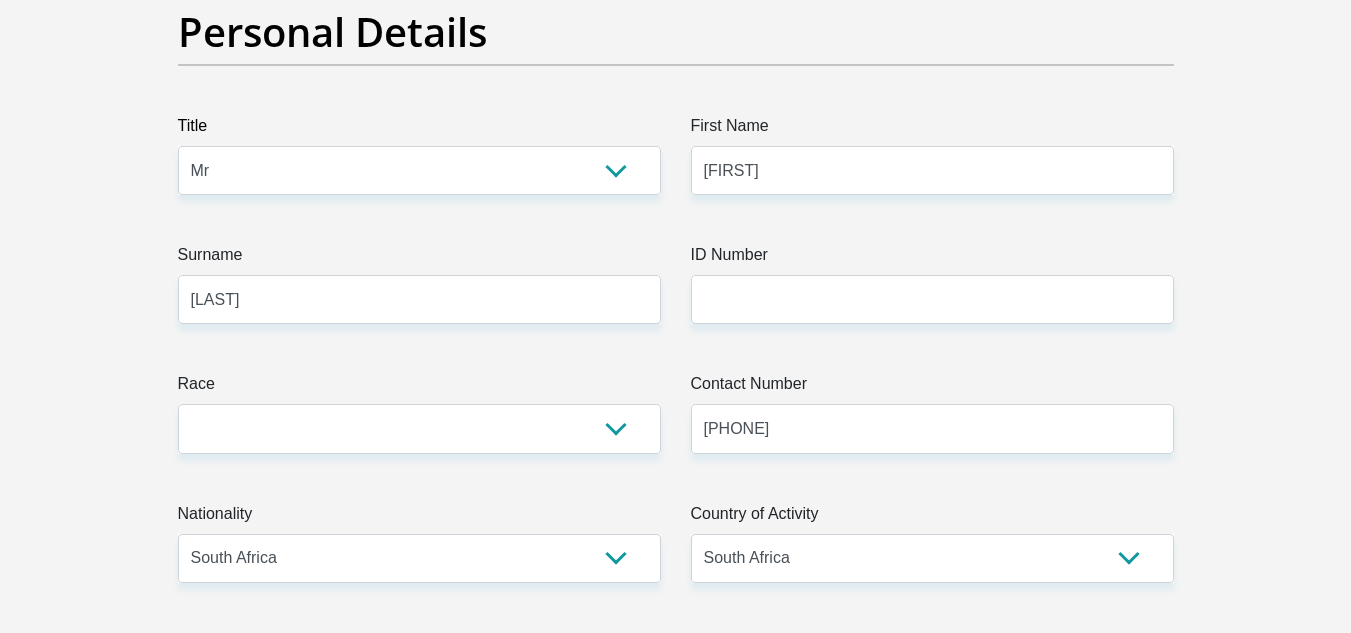 type on "UNit 2, Limbro business Park" 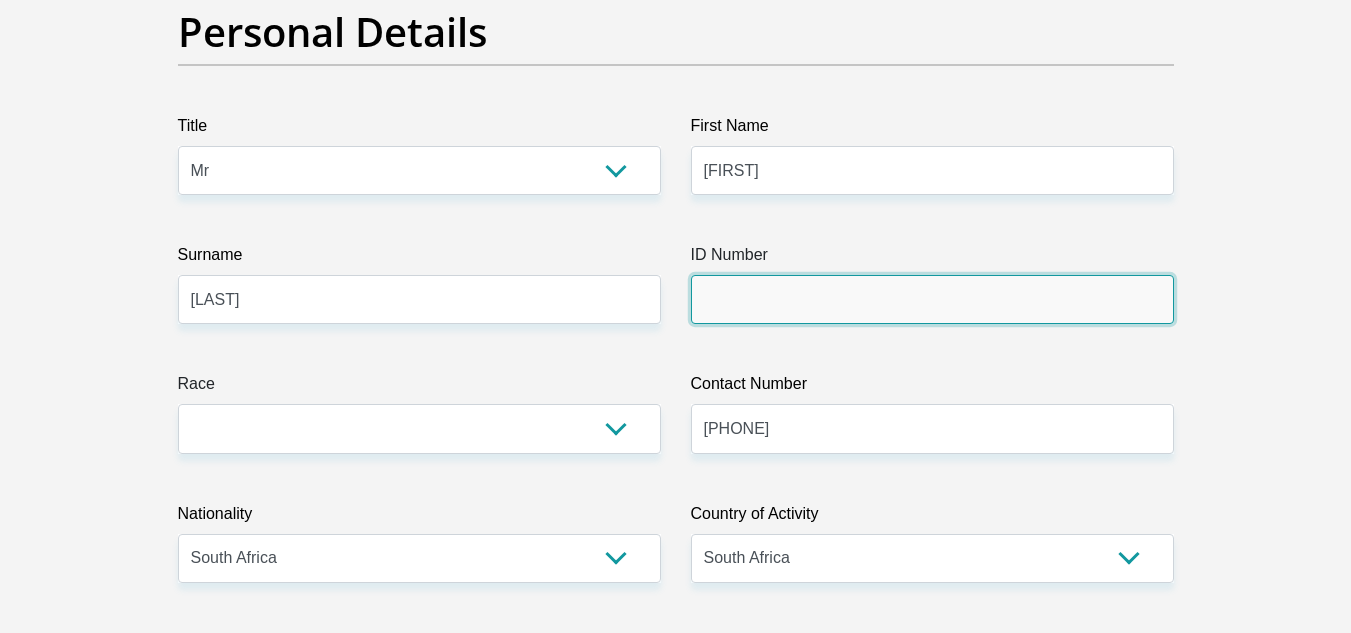 click on "ID Number" at bounding box center (932, 299) 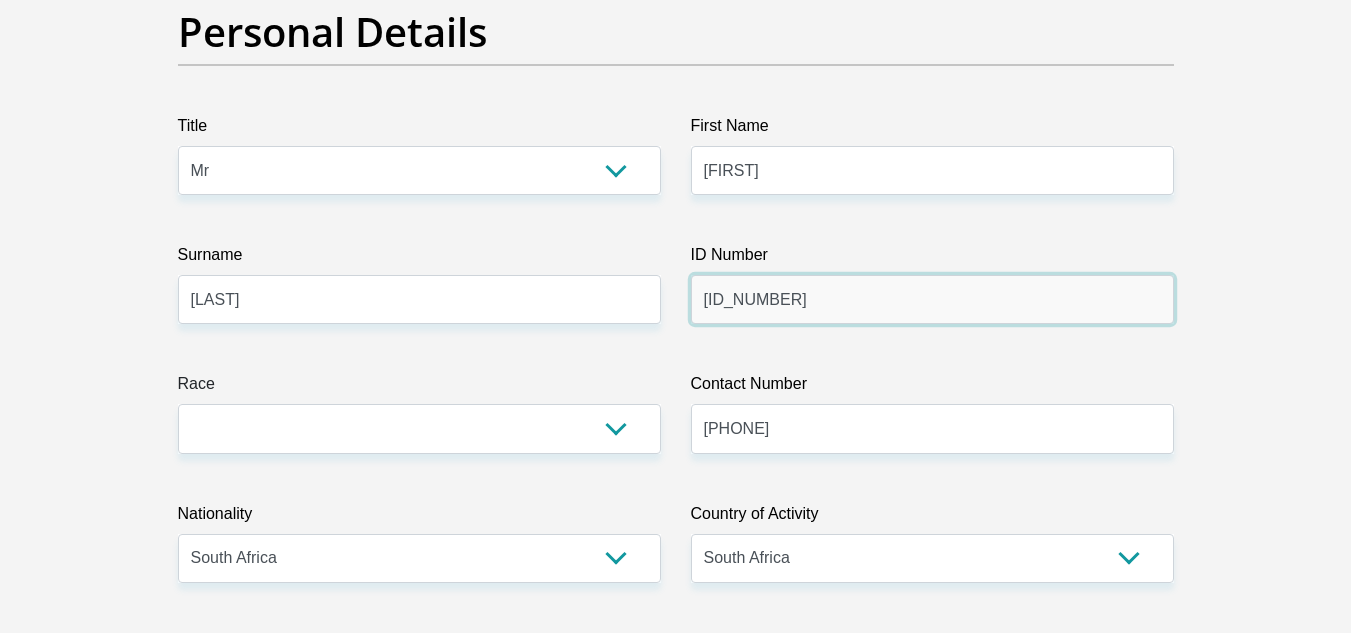 type on "8601155678086" 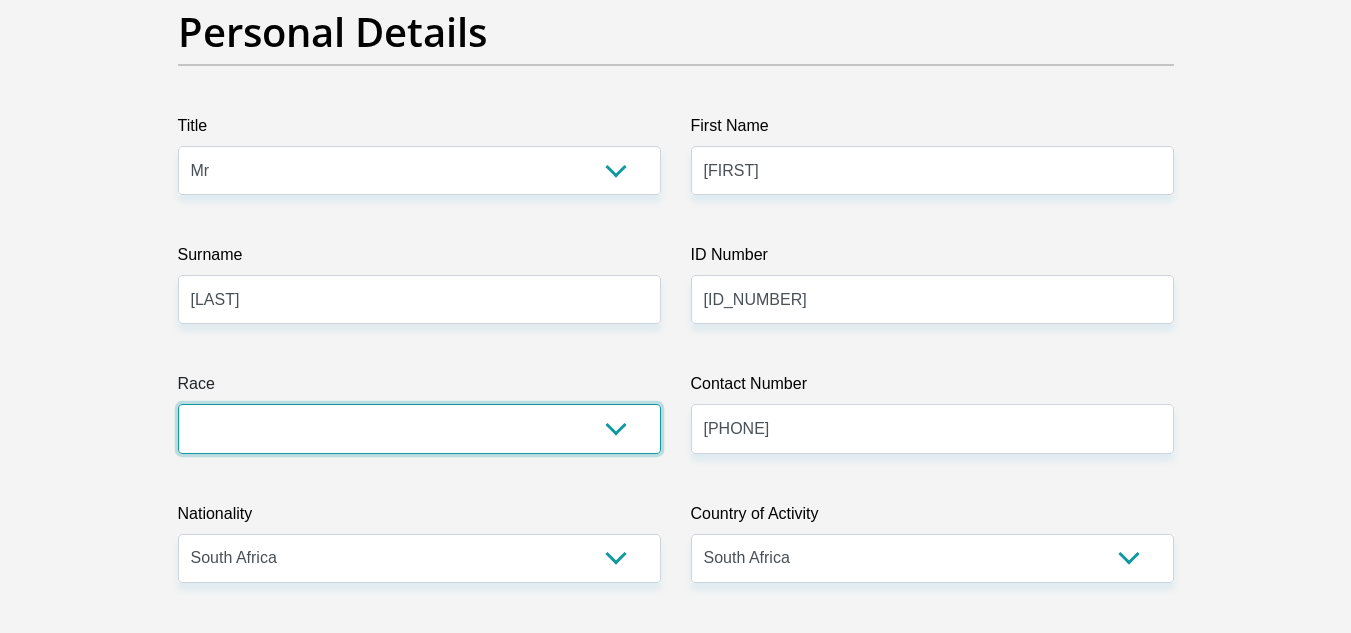 click on "Black
Coloured
Indian
White
Other" at bounding box center (419, 428) 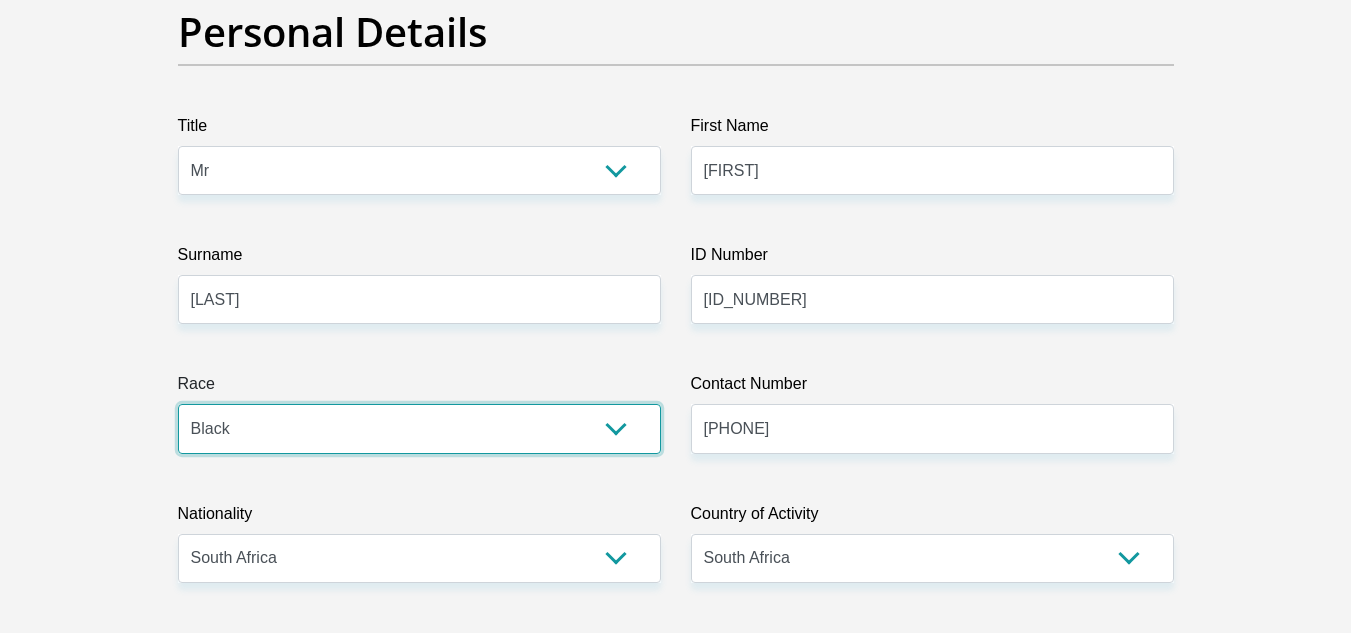 click on "Black
Coloured
Indian
White
Other" at bounding box center [419, 428] 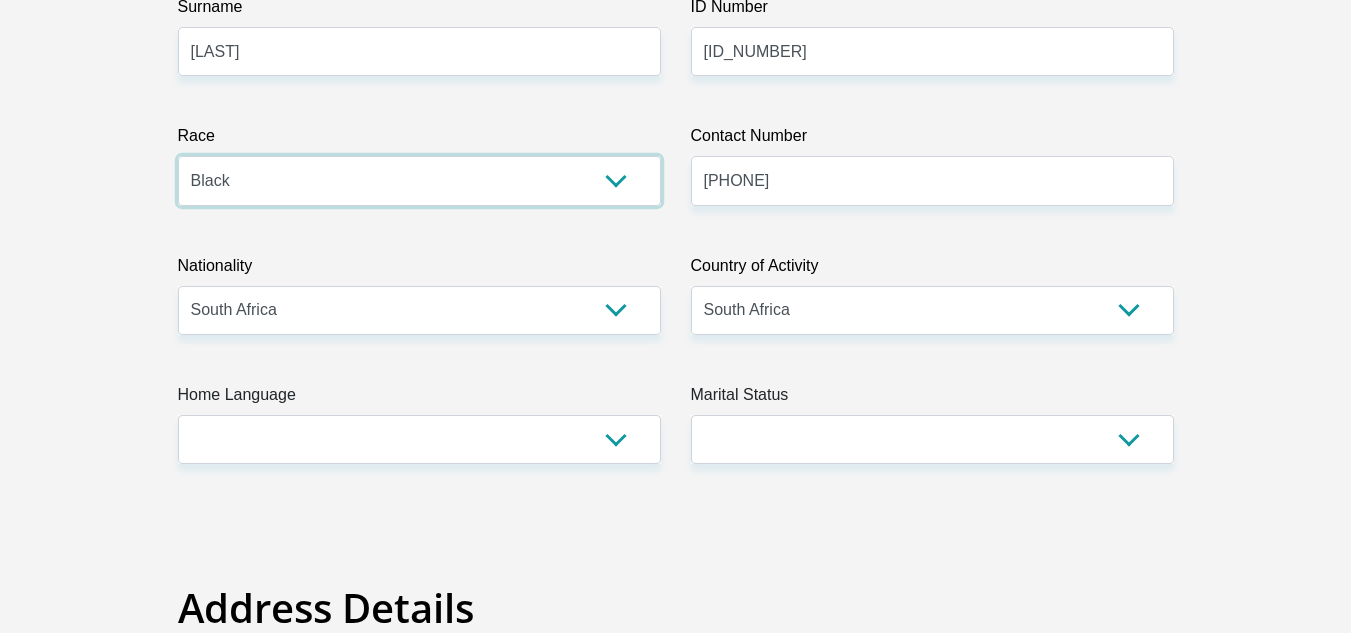 scroll, scrollTop: 500, scrollLeft: 0, axis: vertical 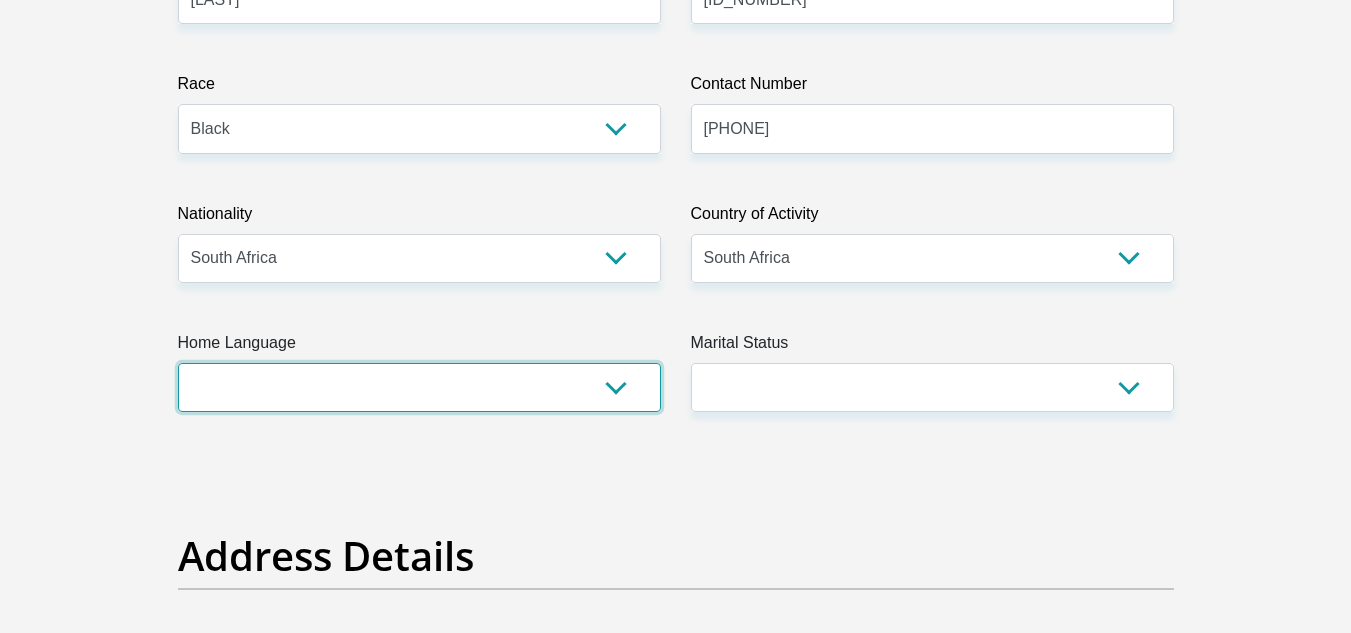 click on "Afrikaans
English
Sepedi
South Ndebele
Southern Sotho
Swati
Tsonga
Tswana
Venda
Xhosa
Zulu
Other" at bounding box center (419, 387) 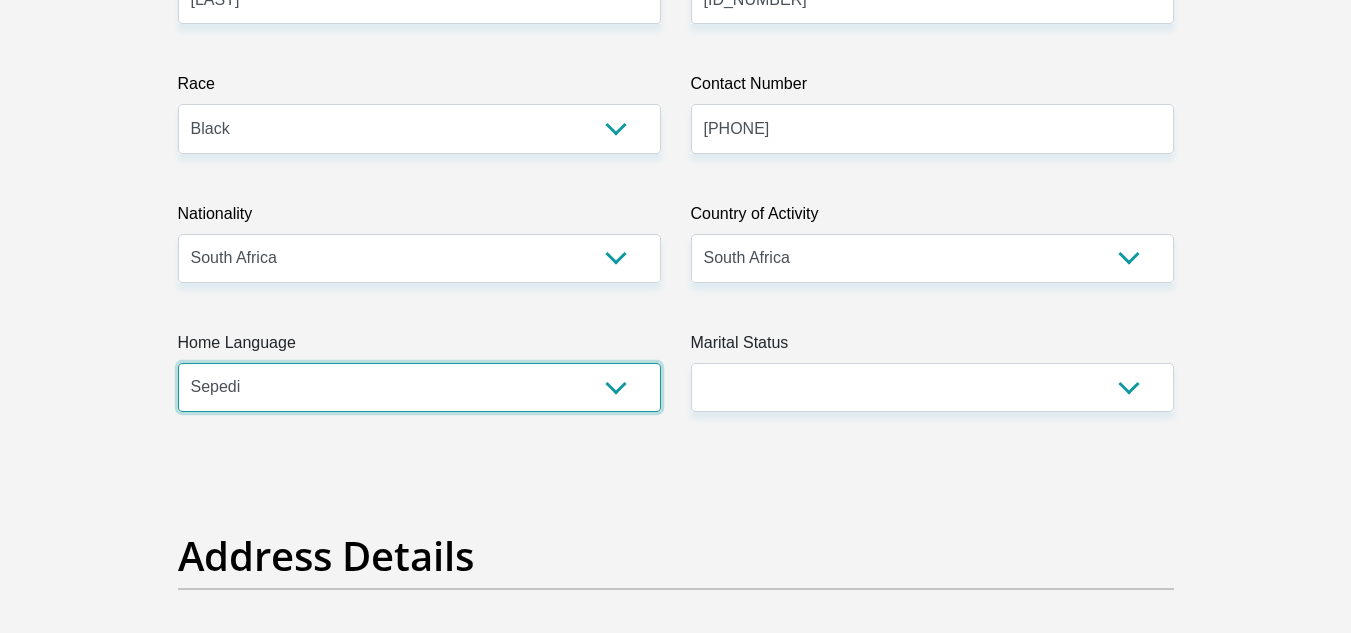 click on "Afrikaans
English
Sepedi
South Ndebele
Southern Sotho
Swati
Tsonga
Tswana
Venda
Xhosa
Zulu
Other" at bounding box center [419, 387] 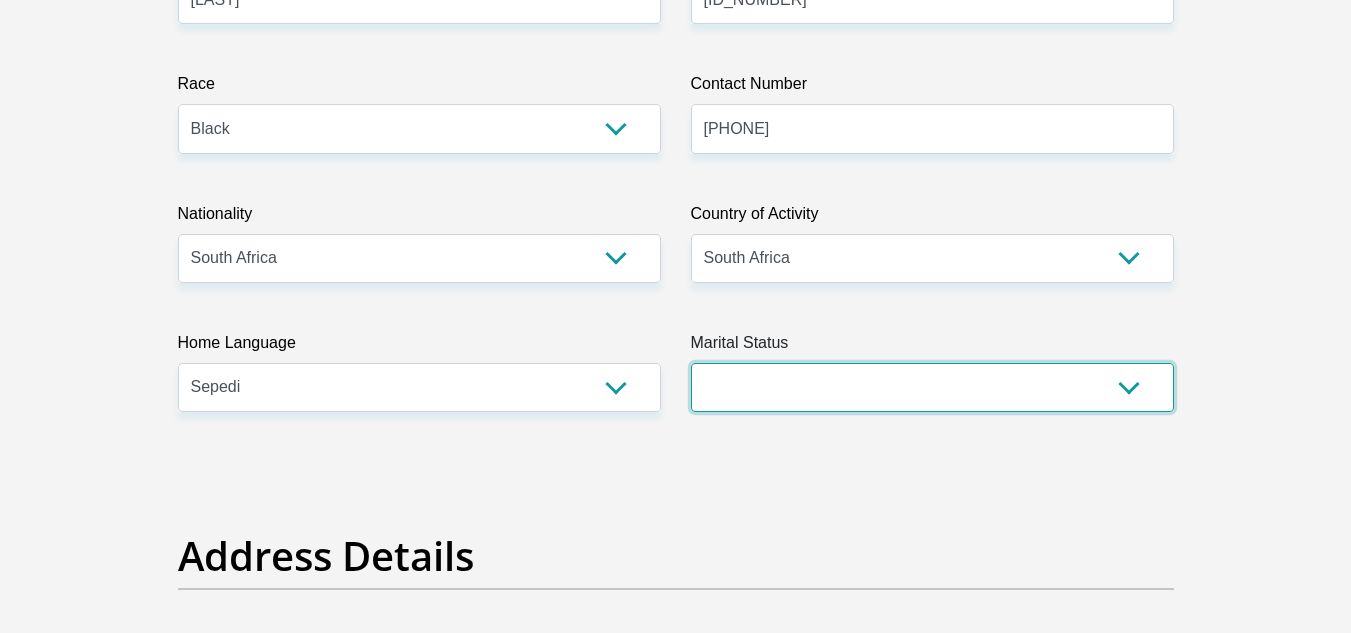 click on "Married ANC
Single
Divorced
Widowed
Married COP or Customary Law" at bounding box center [932, 387] 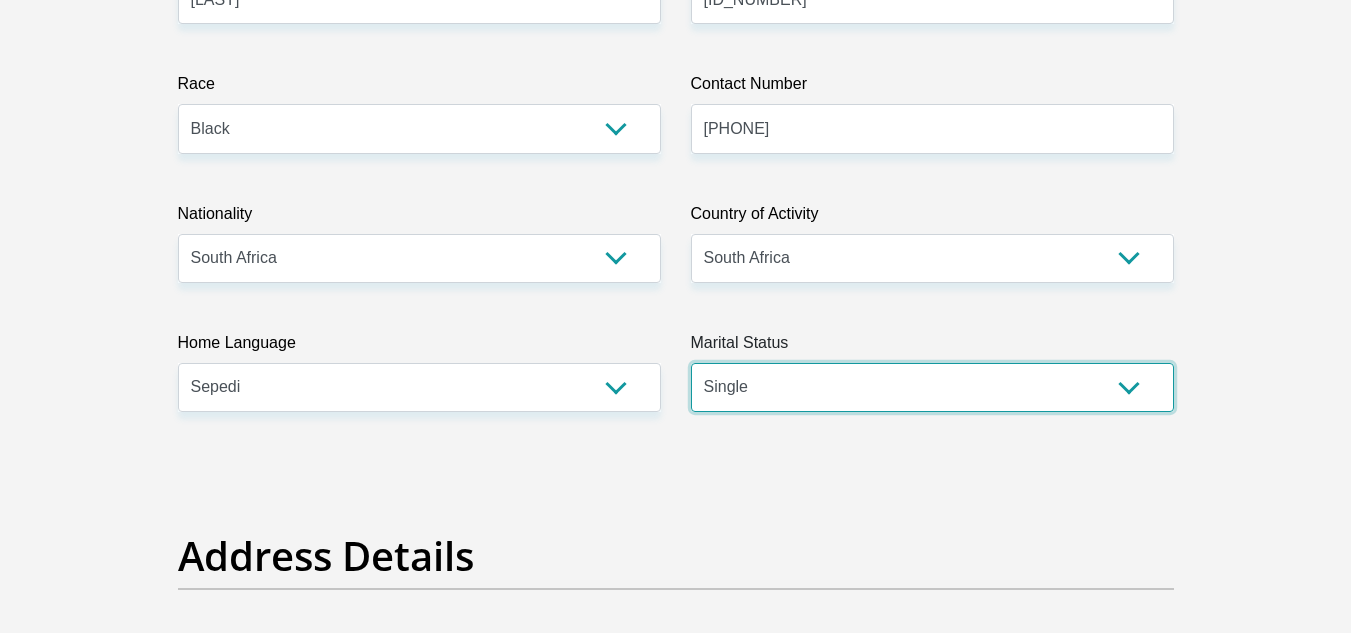 click on "Married ANC
Single
Divorced
Widowed
Married COP or Customary Law" at bounding box center (932, 387) 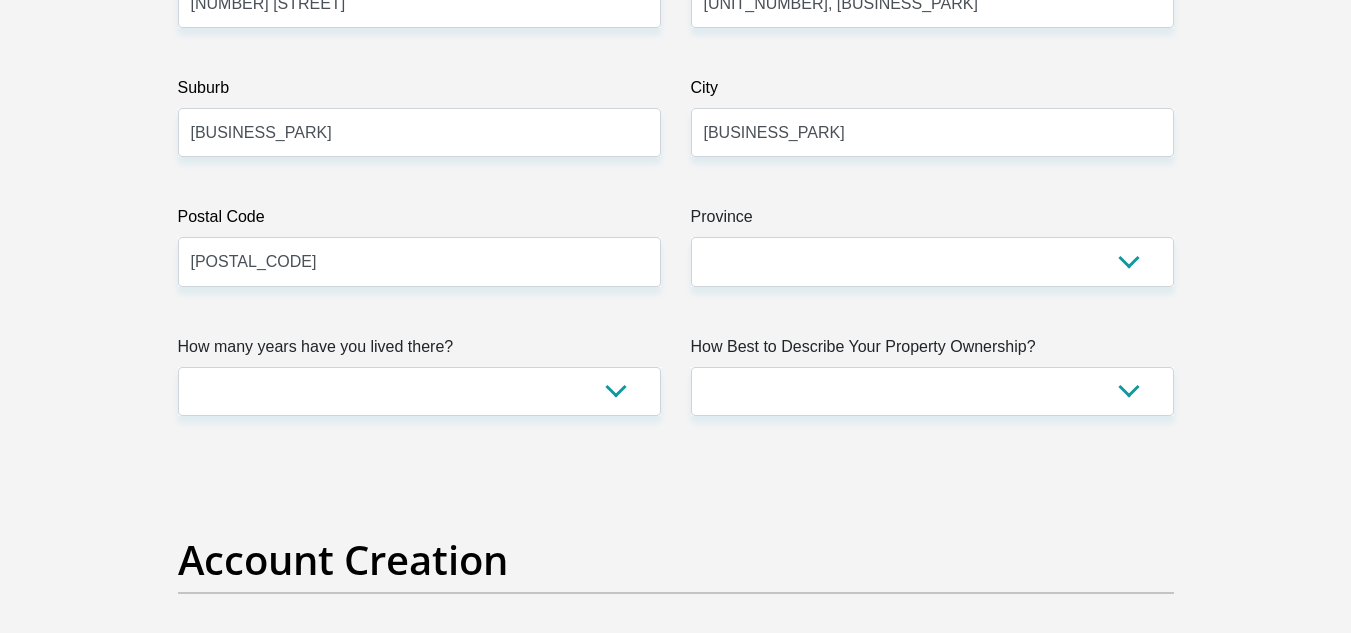 scroll, scrollTop: 1200, scrollLeft: 0, axis: vertical 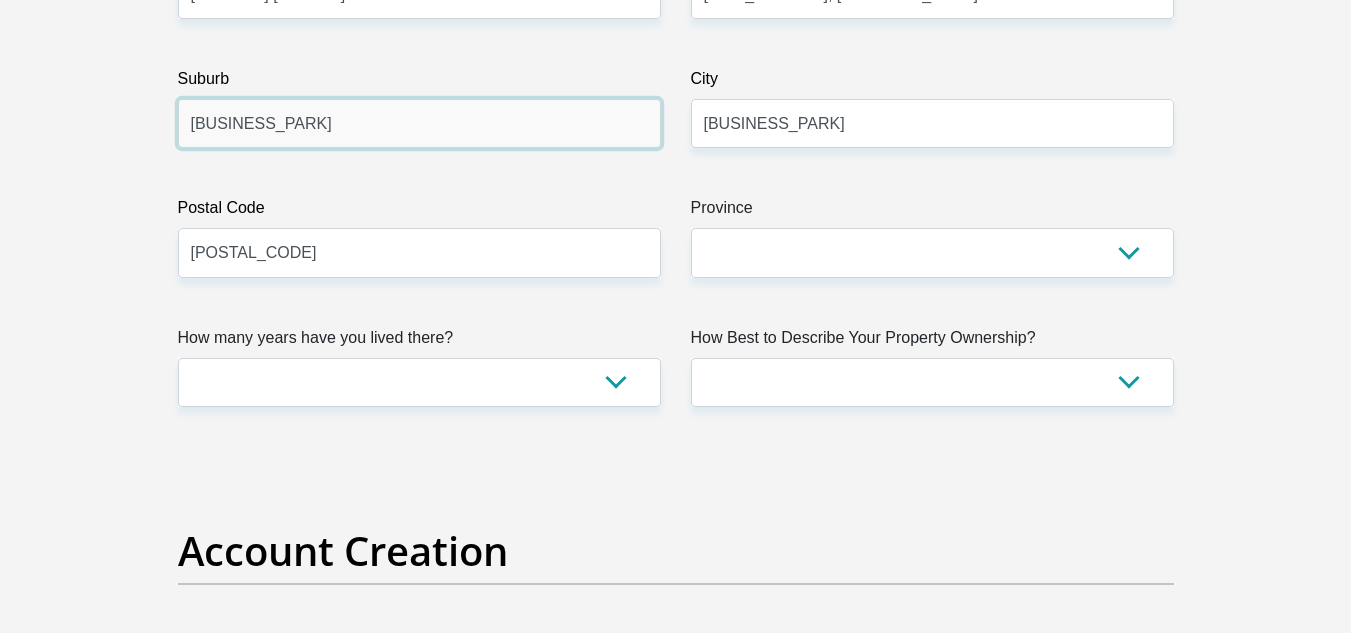 drag, startPoint x: 420, startPoint y: 132, endPoint x: 102, endPoint y: 129, distance: 318.01416 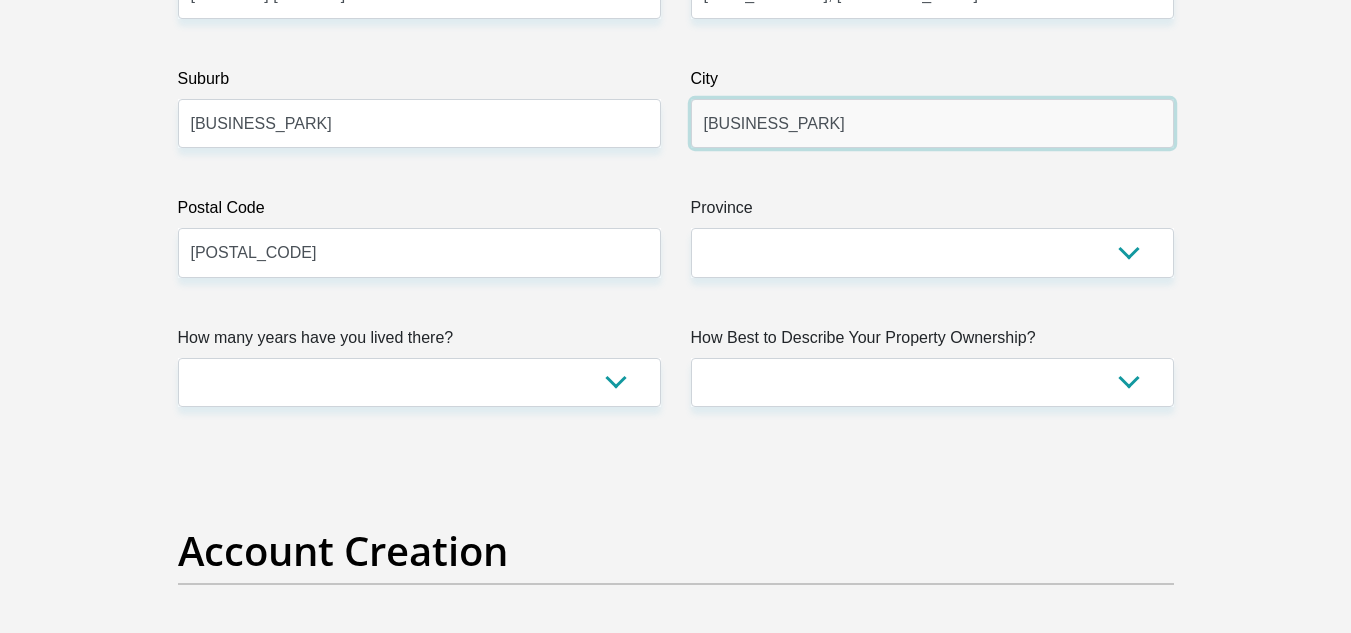 drag, startPoint x: 828, startPoint y: 119, endPoint x: 697, endPoint y: 119, distance: 131 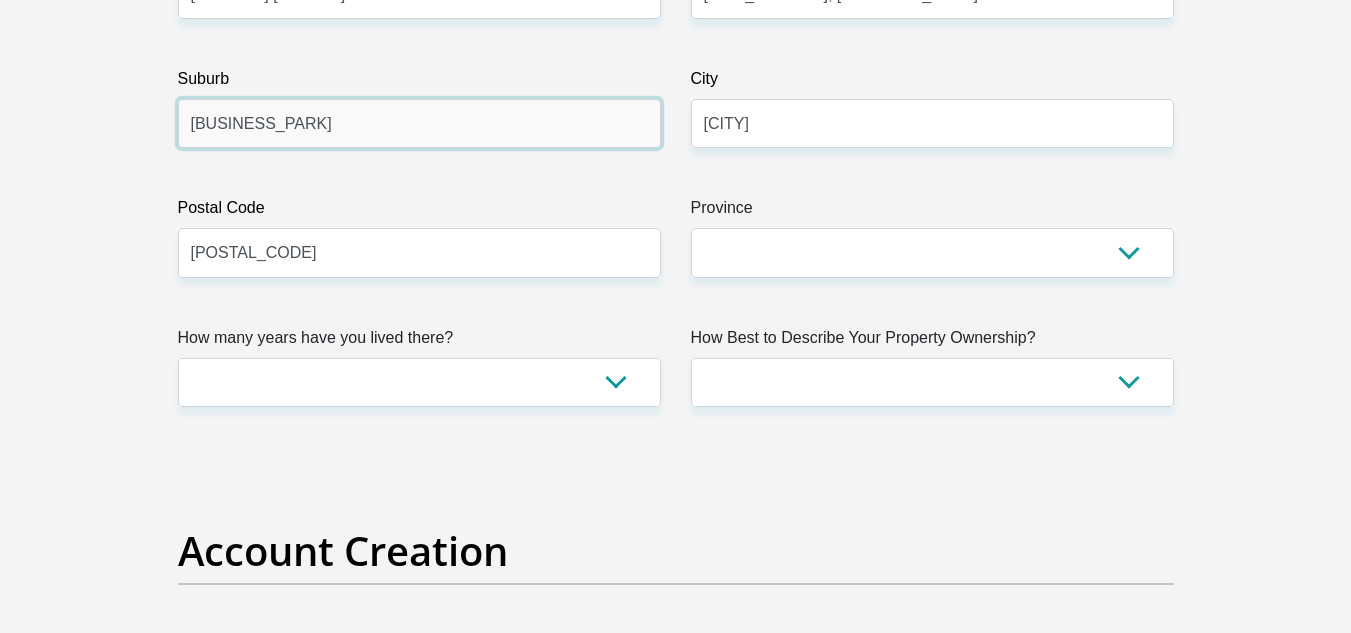 drag, startPoint x: 361, startPoint y: 122, endPoint x: 108, endPoint y: 127, distance: 253.04941 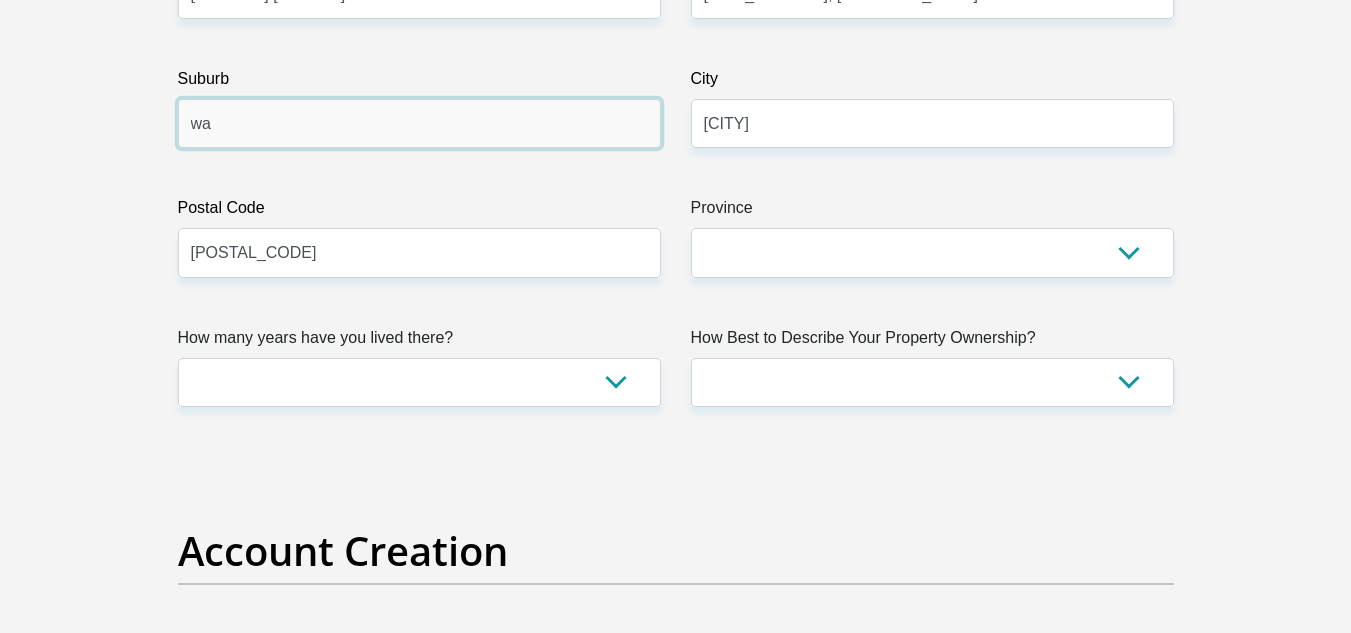 type on "Wattville" 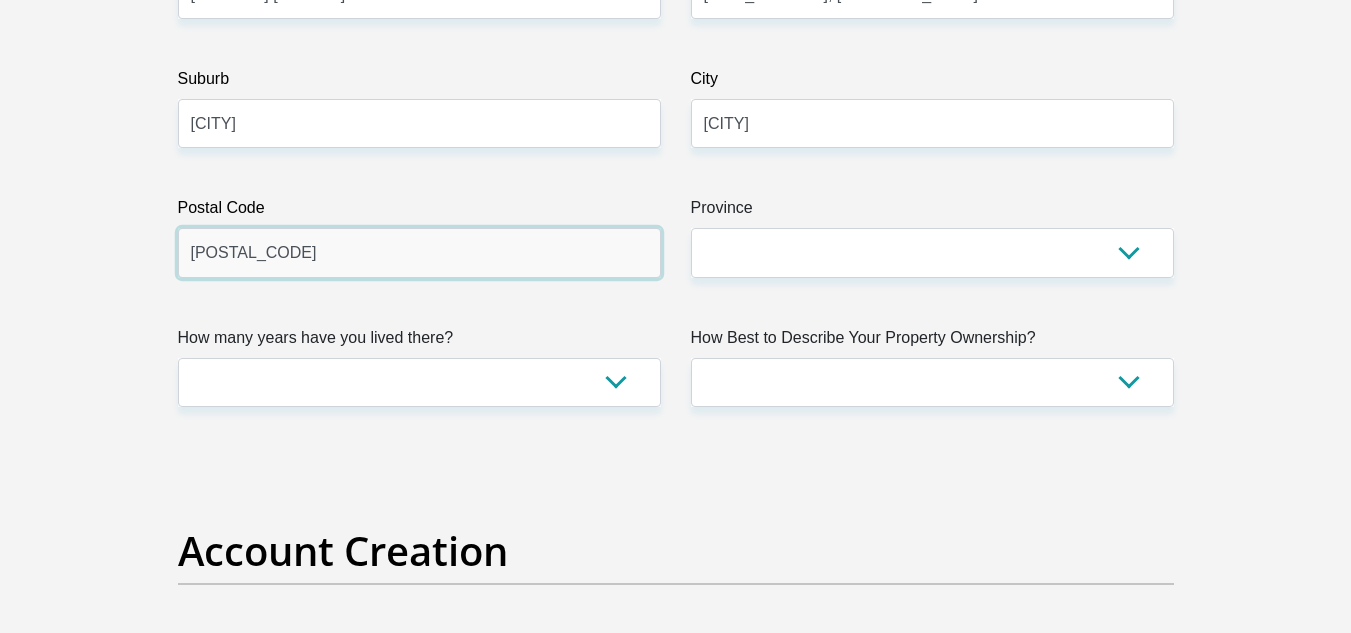 drag, startPoint x: 278, startPoint y: 252, endPoint x: 153, endPoint y: 262, distance: 125.39936 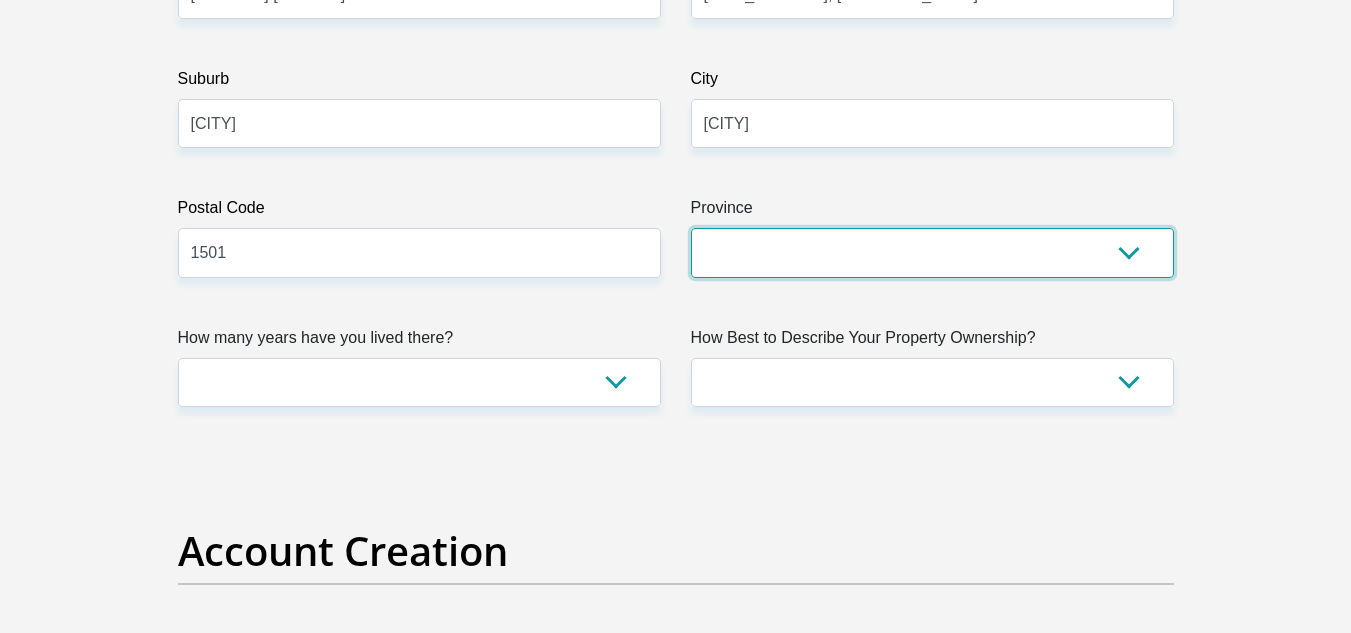 click on "Eastern Cape
Free State
Gauteng
KwaZulu-Natal
Limpopo
Mpumalanga
Northern Cape
North West
Western Cape" at bounding box center (932, 252) 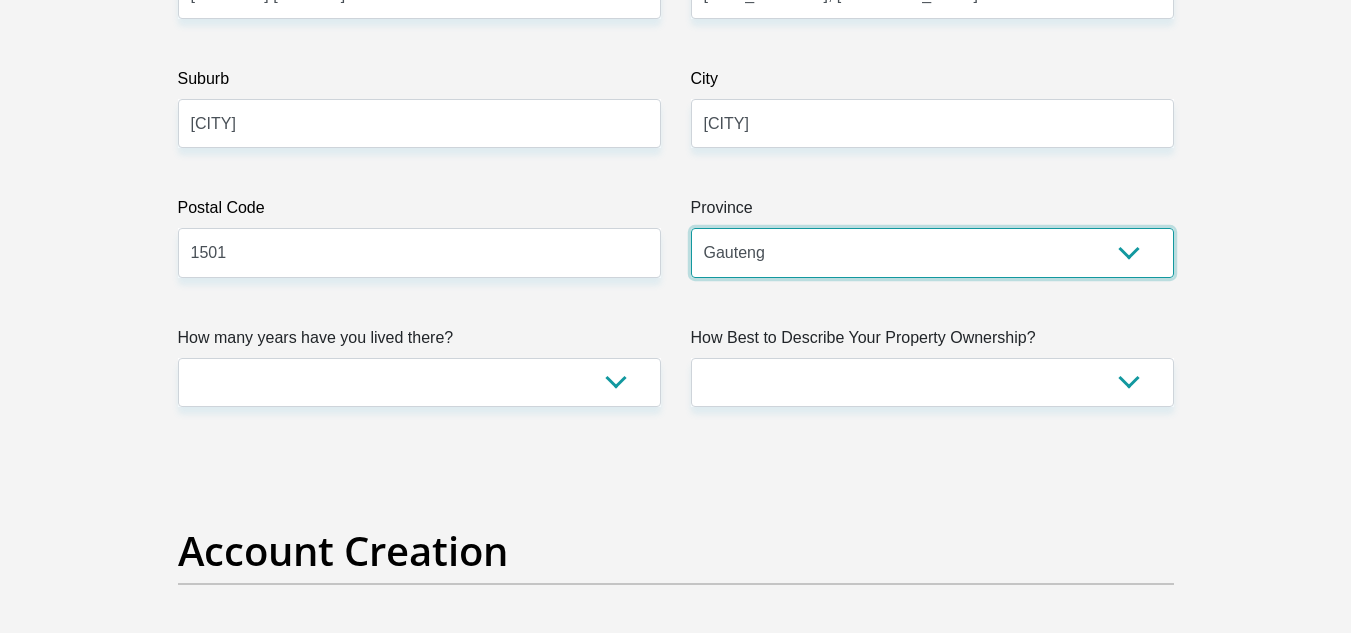 click on "Eastern Cape
Free State
Gauteng
KwaZulu-Natal
Limpopo
Mpumalanga
Northern Cape
North West
Western Cape" at bounding box center (932, 252) 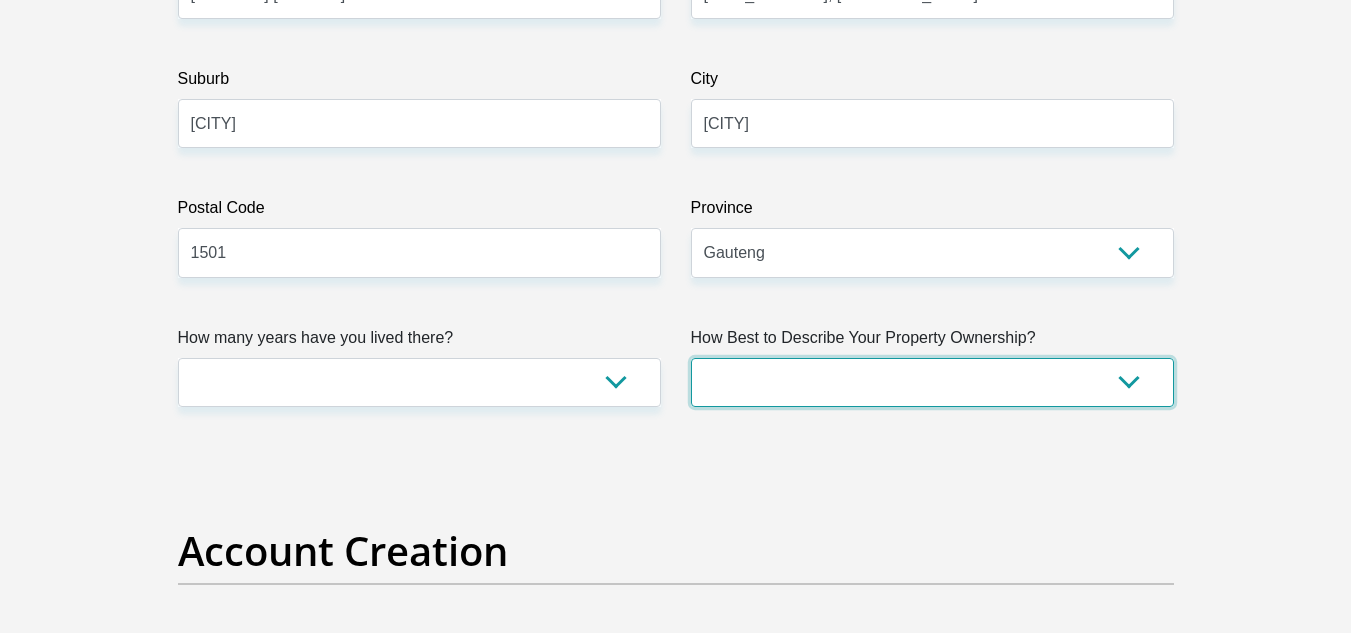 click on "Owned
Rented
Family Owned
Company Dwelling" at bounding box center (932, 382) 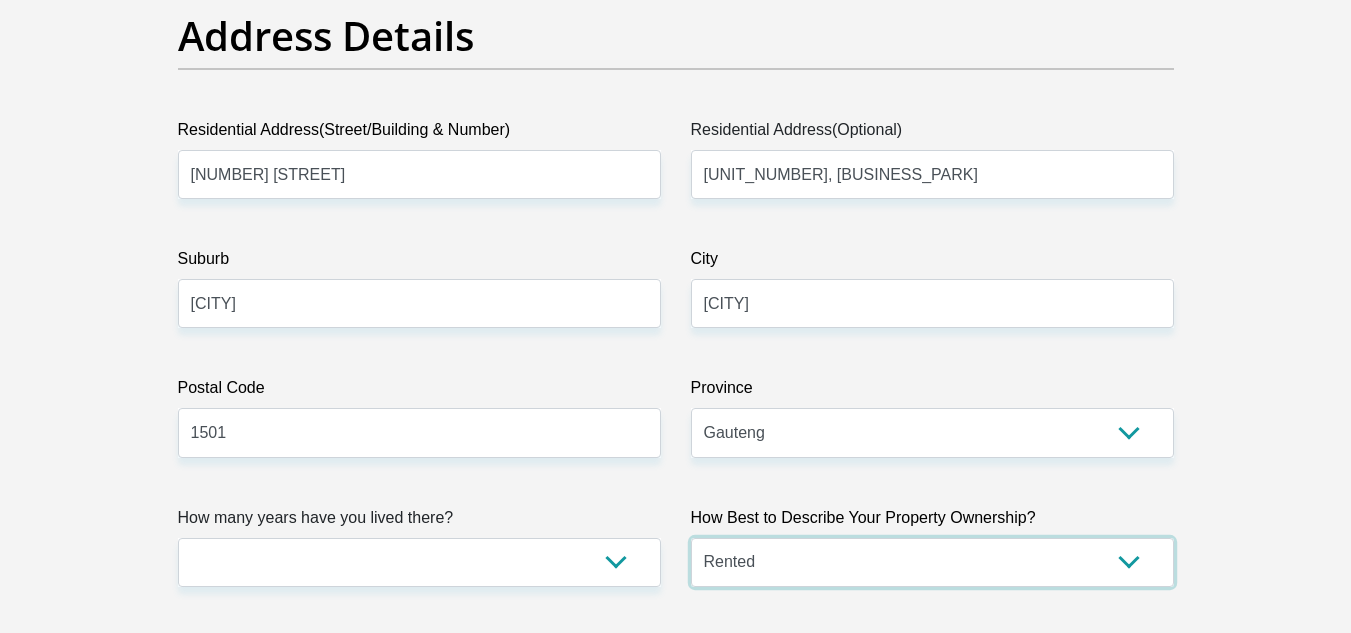 scroll, scrollTop: 1000, scrollLeft: 0, axis: vertical 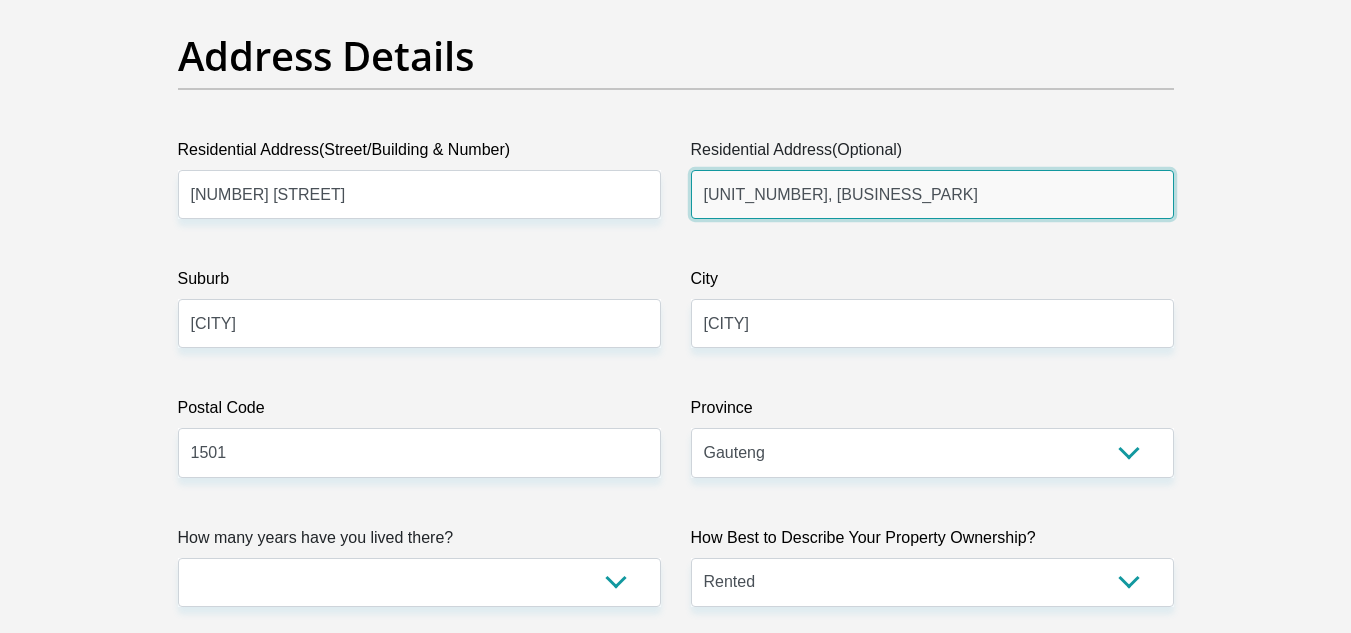 click on "UNit 2, Limbro business Park" at bounding box center [932, 194] 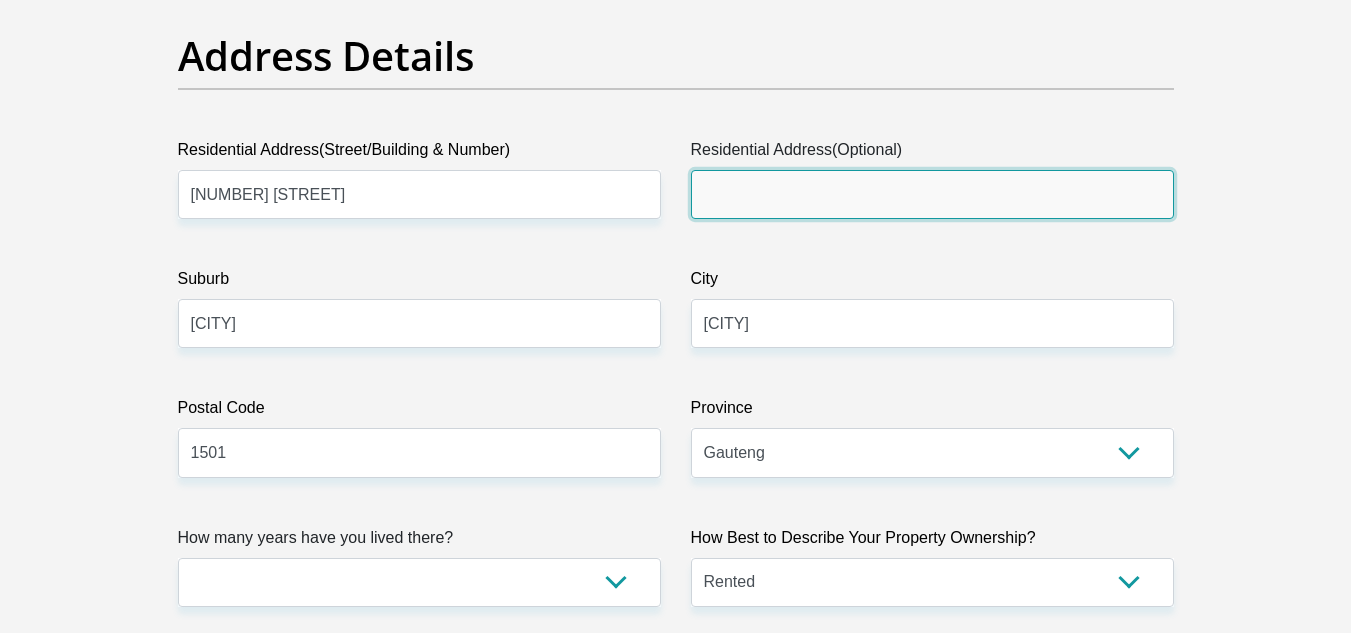 type 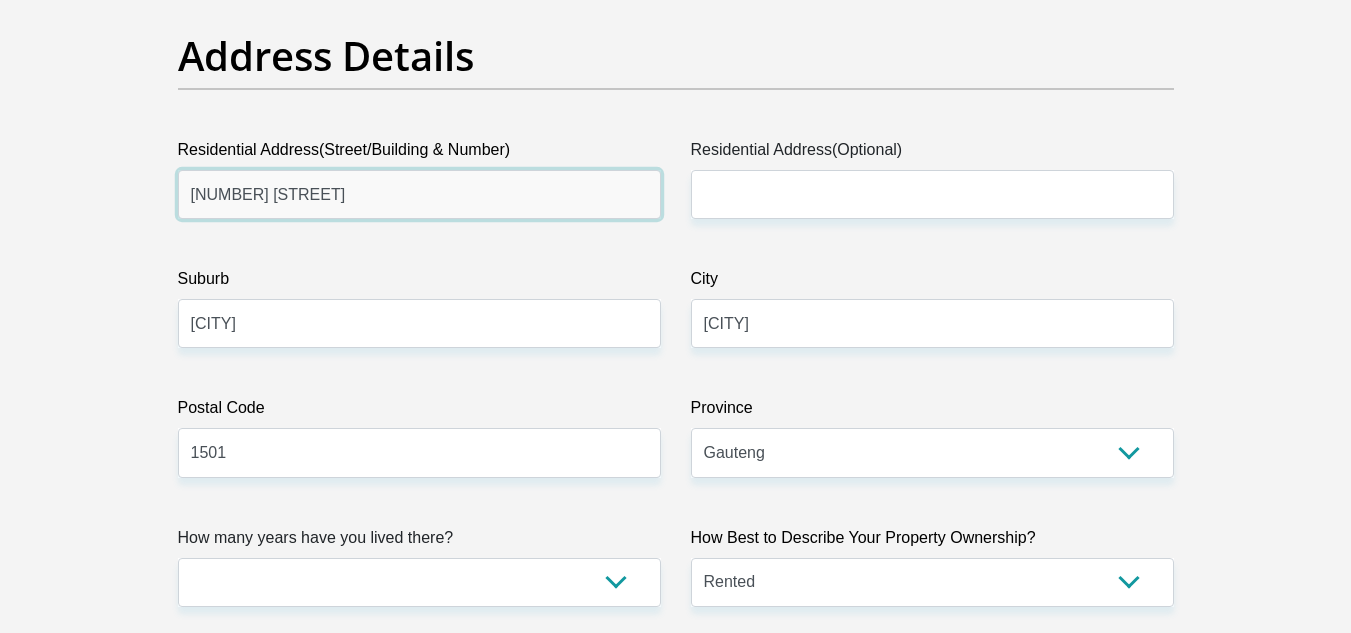 drag, startPoint x: 384, startPoint y: 190, endPoint x: 189, endPoint y: 182, distance: 195.16403 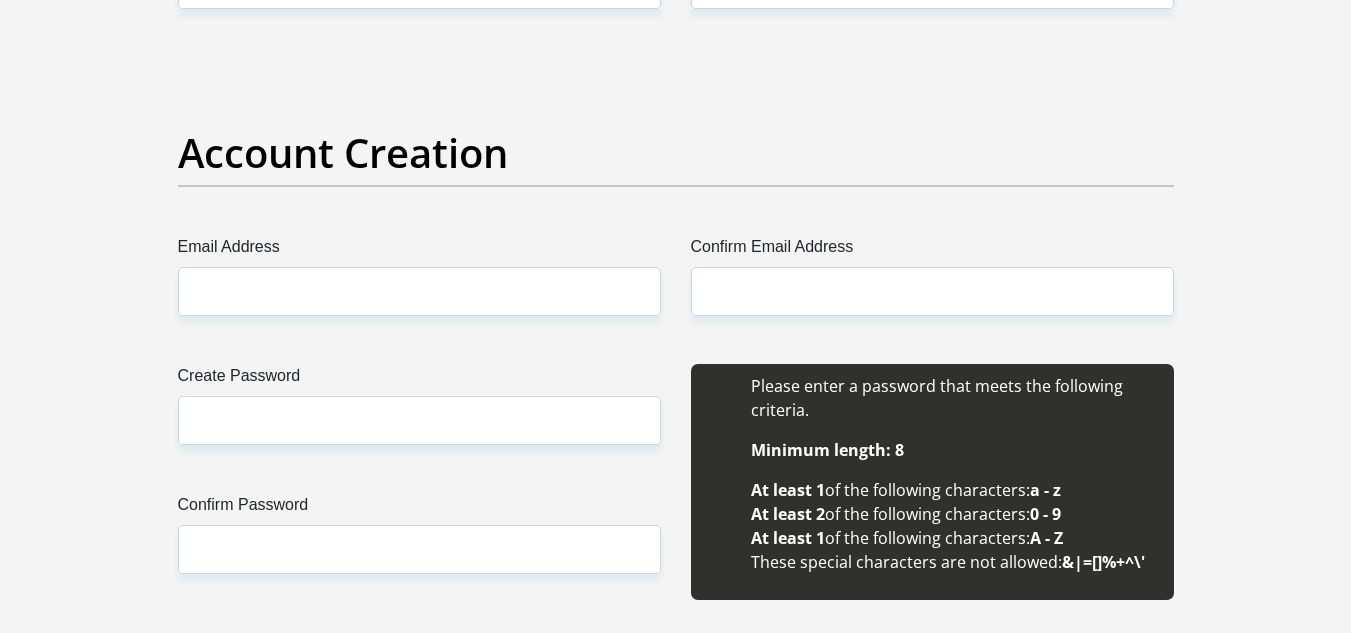 scroll, scrollTop: 1600, scrollLeft: 0, axis: vertical 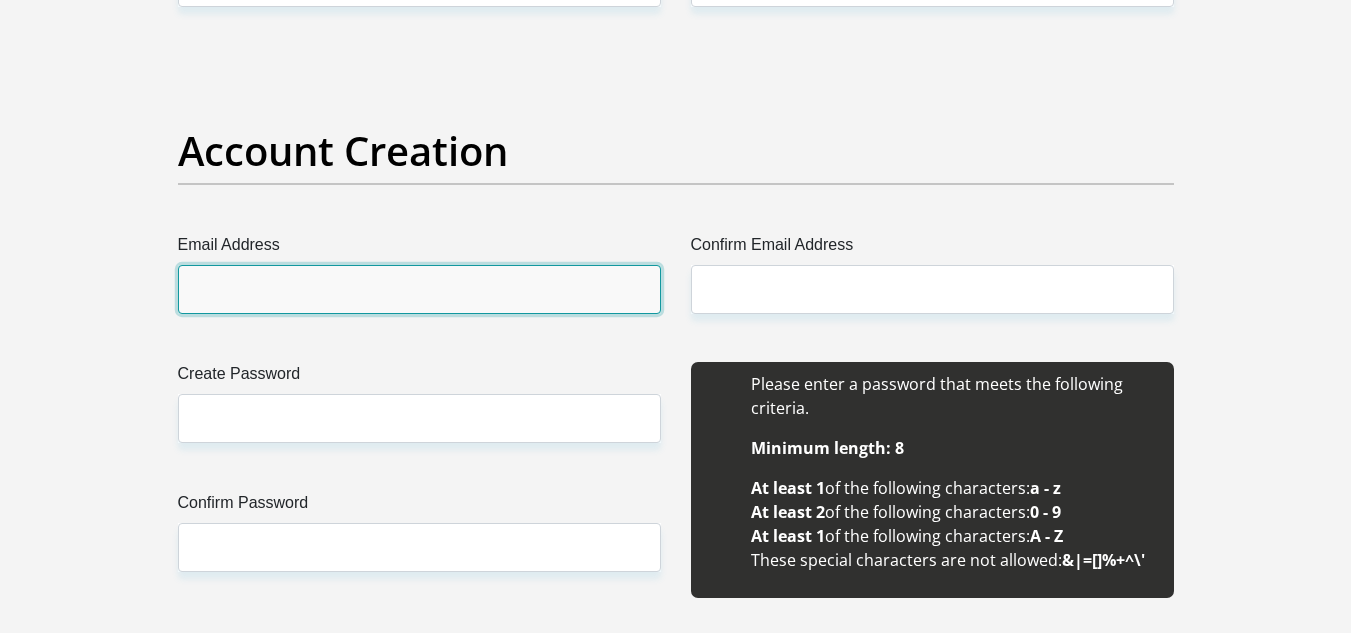 click on "Email Address" at bounding box center [419, 289] 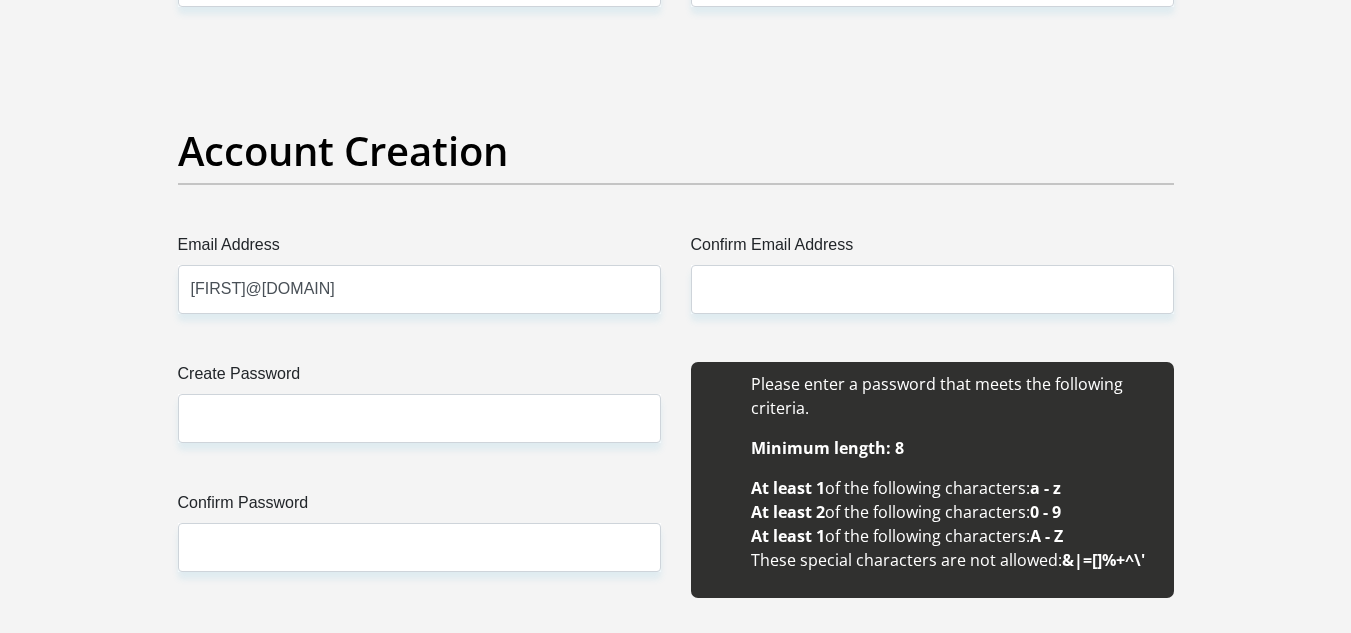 type on "nkomo459@gmail.com" 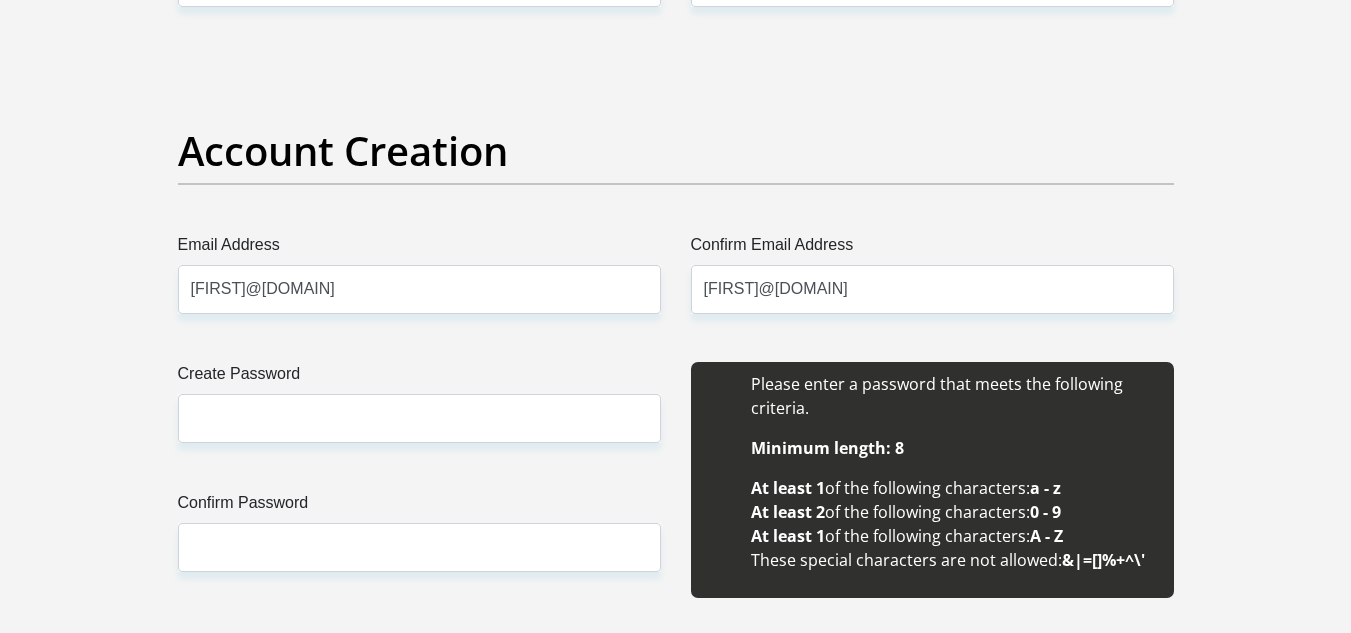 type 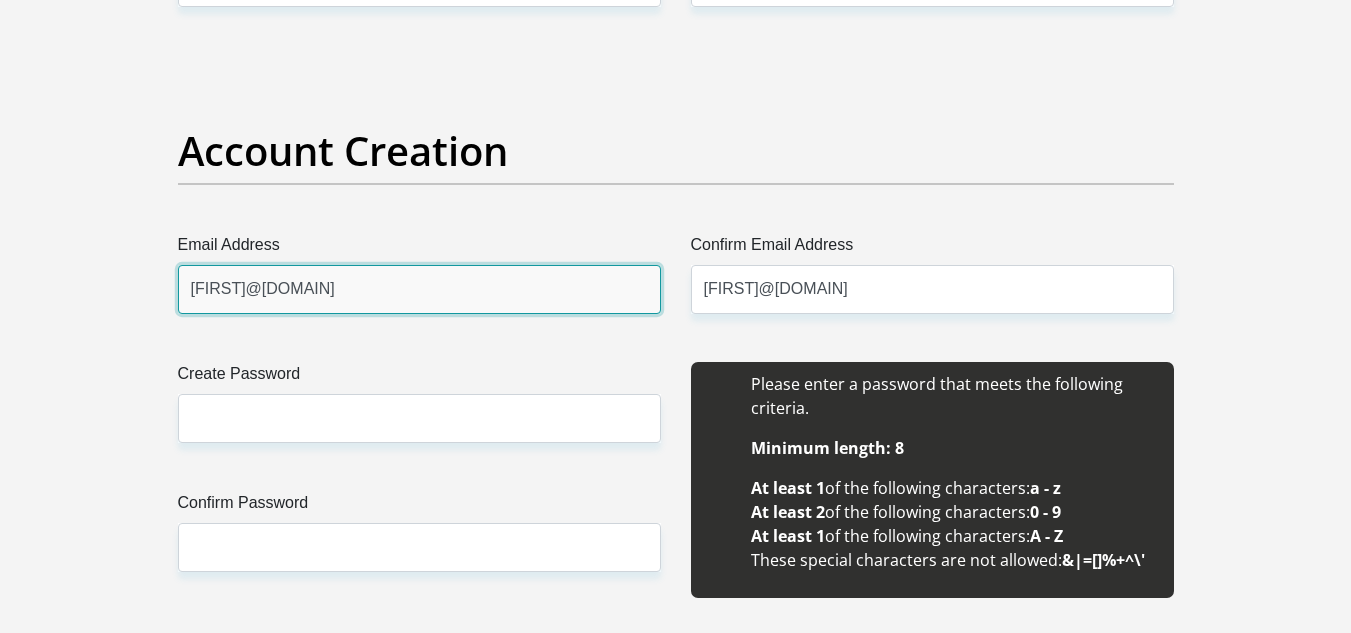 type 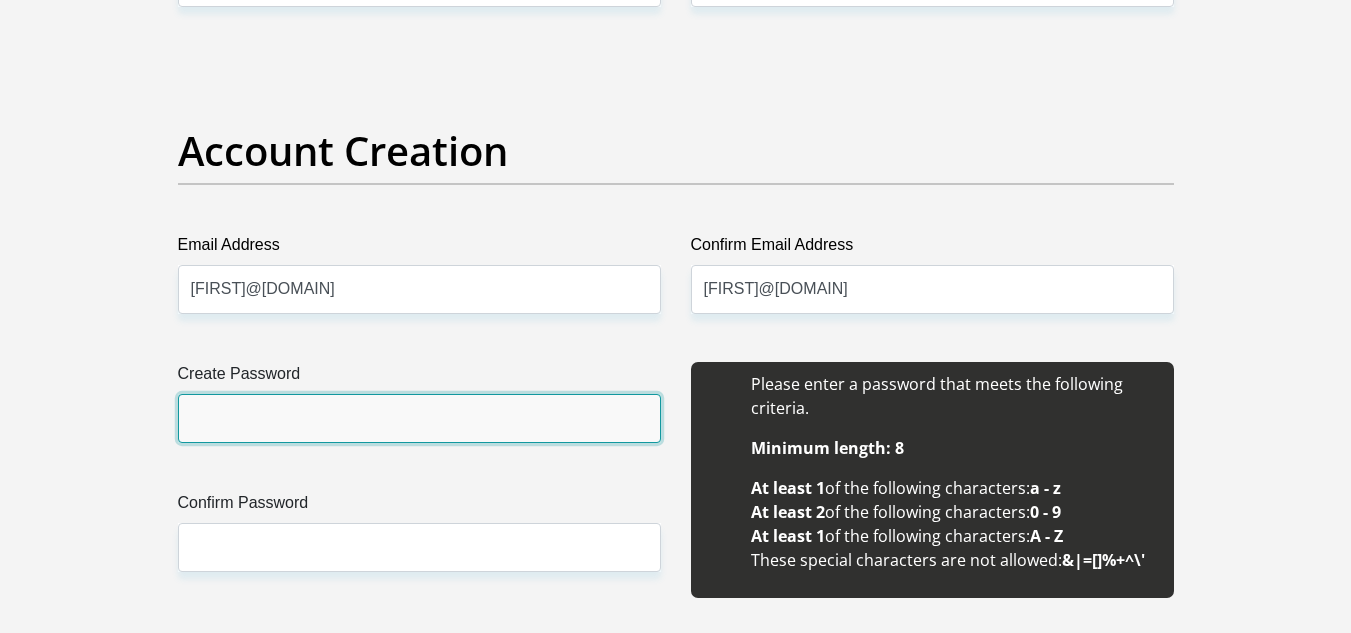 click on "Create Password" at bounding box center (419, 418) 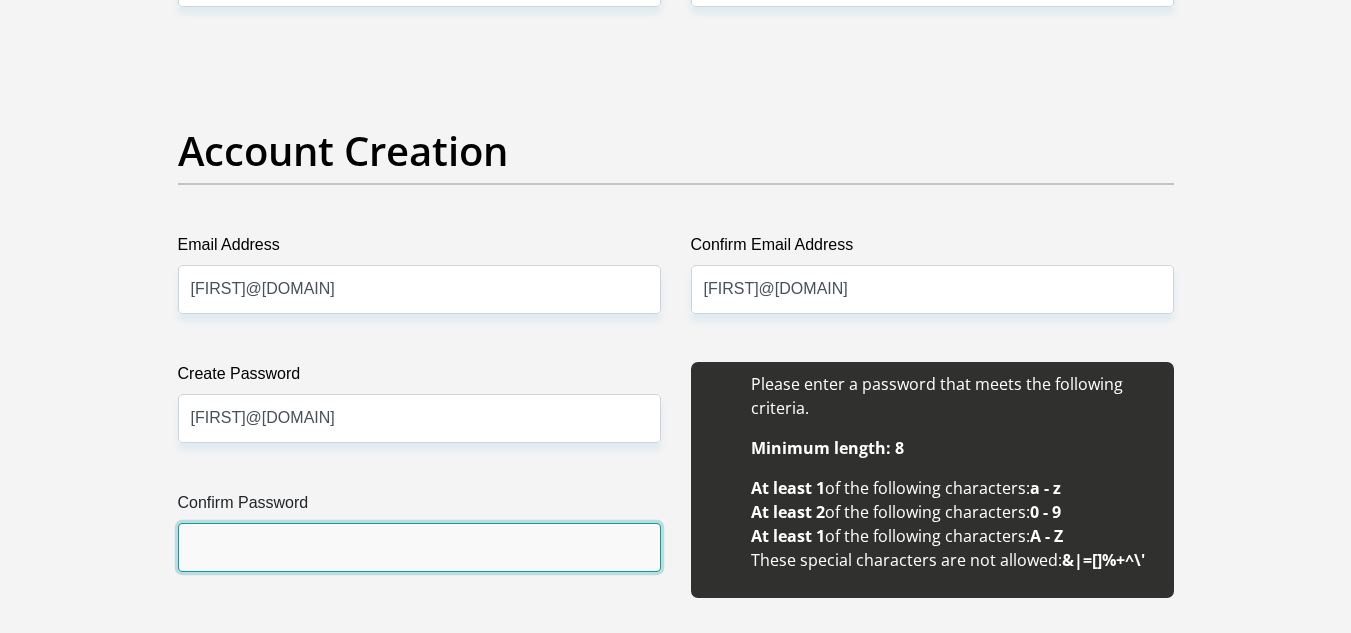 click on "Confirm Password" at bounding box center (419, 547) 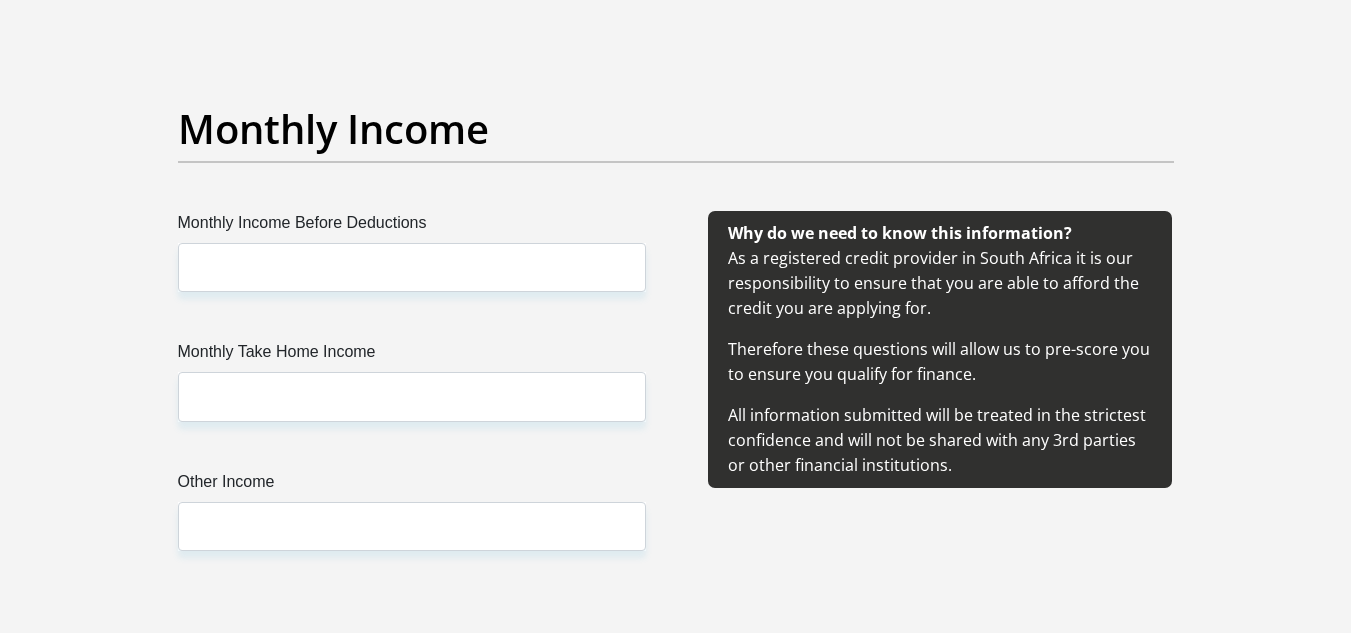 scroll, scrollTop: 2300, scrollLeft: 0, axis: vertical 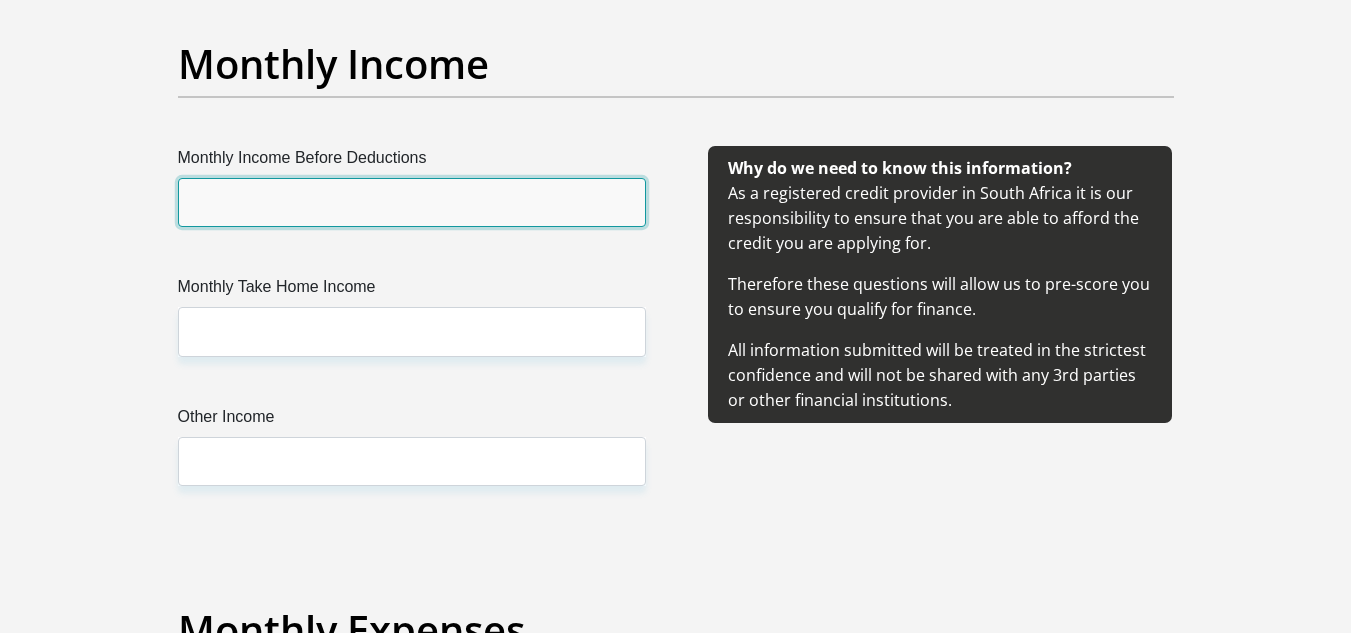 click on "Monthly Income Before Deductions" at bounding box center [412, 202] 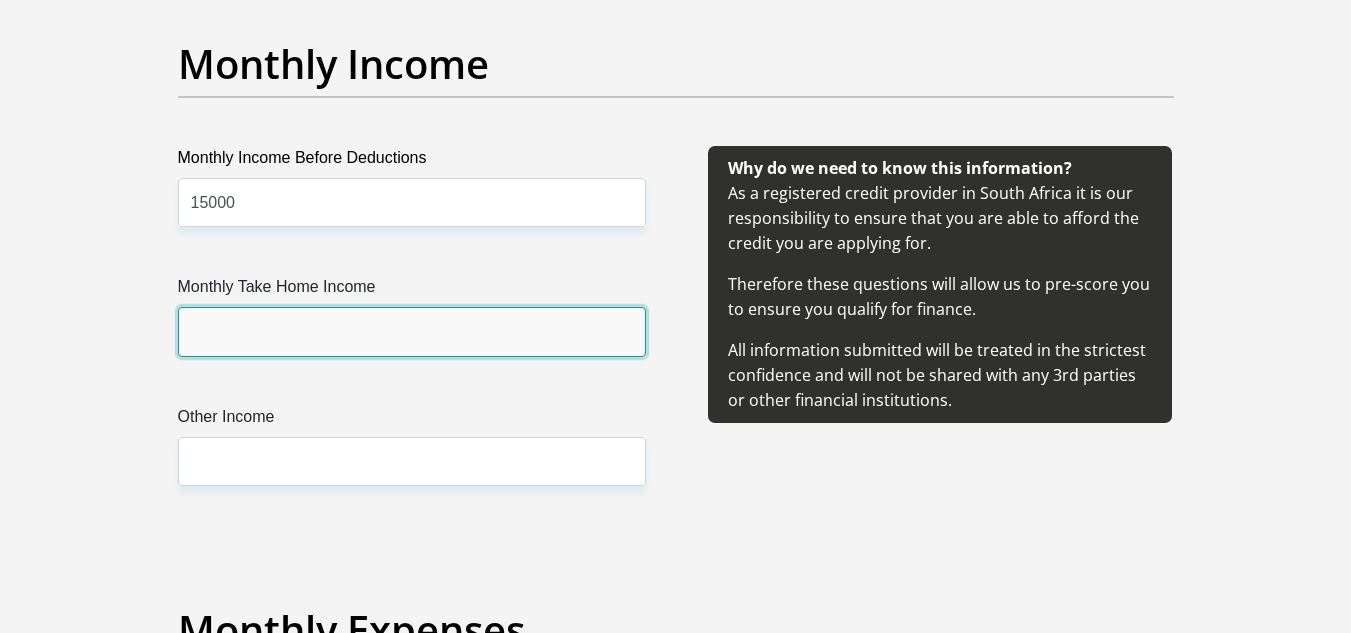 click on "Monthly Take Home Income" at bounding box center [412, 331] 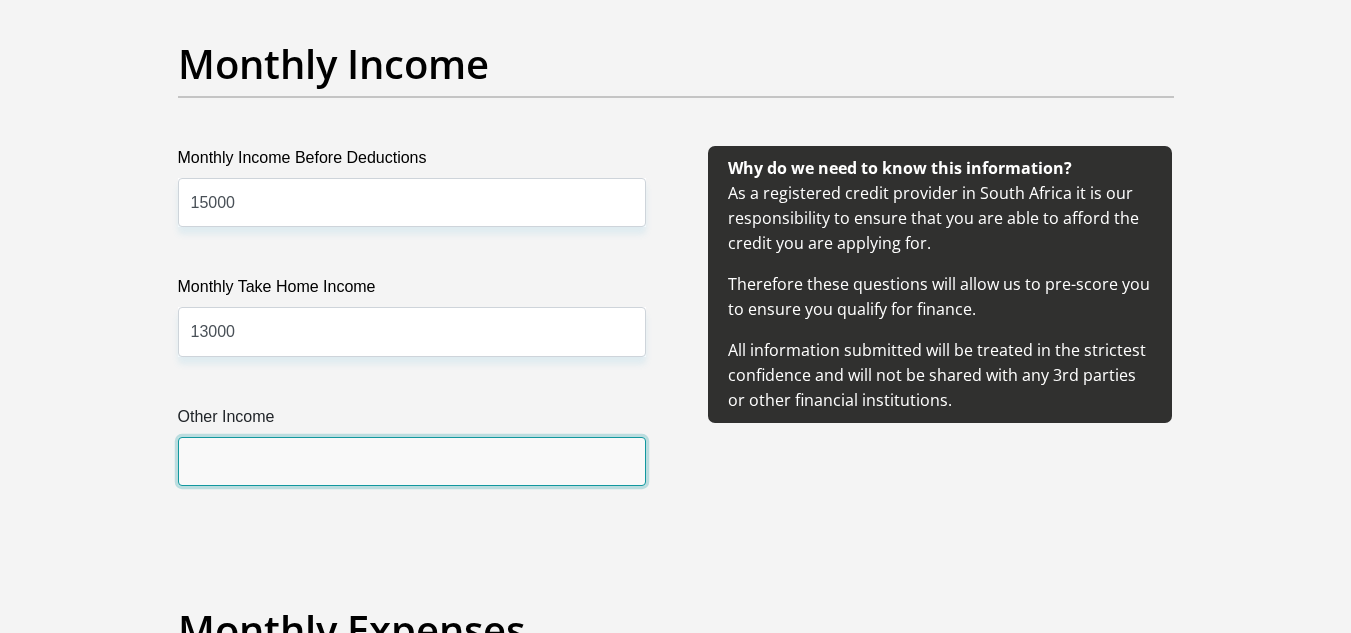 click on "Other Income" at bounding box center (412, 461) 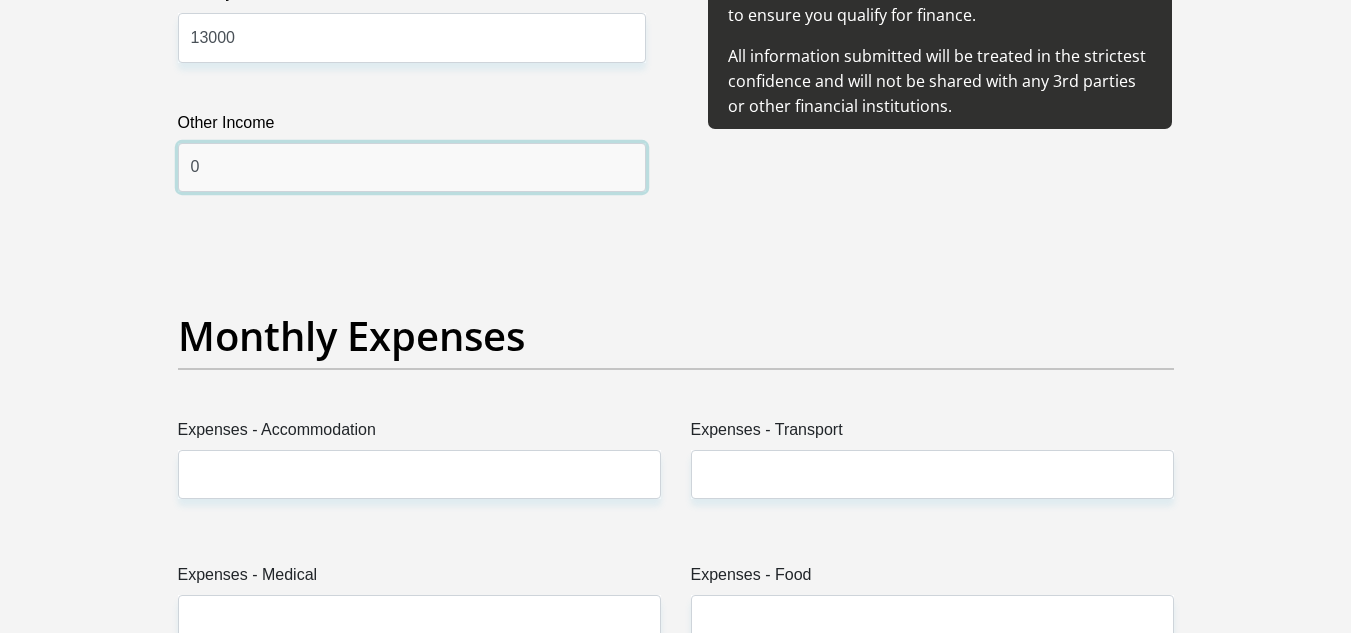 scroll, scrollTop: 2700, scrollLeft: 0, axis: vertical 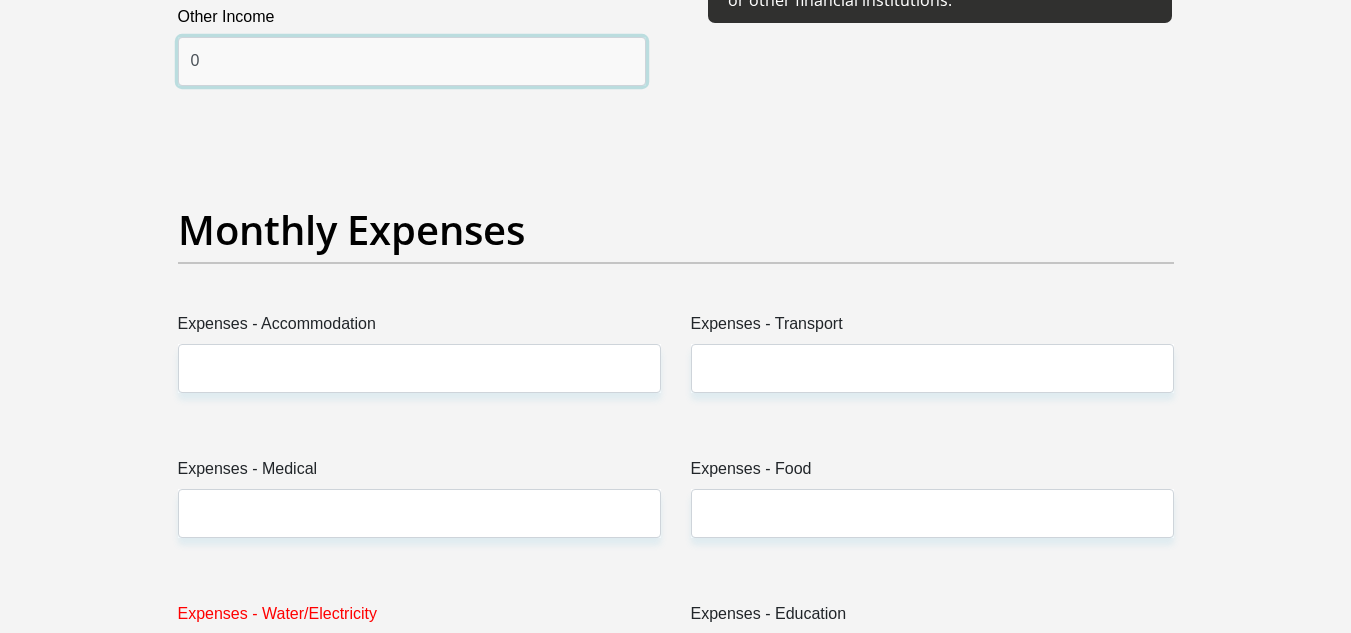 type on "0" 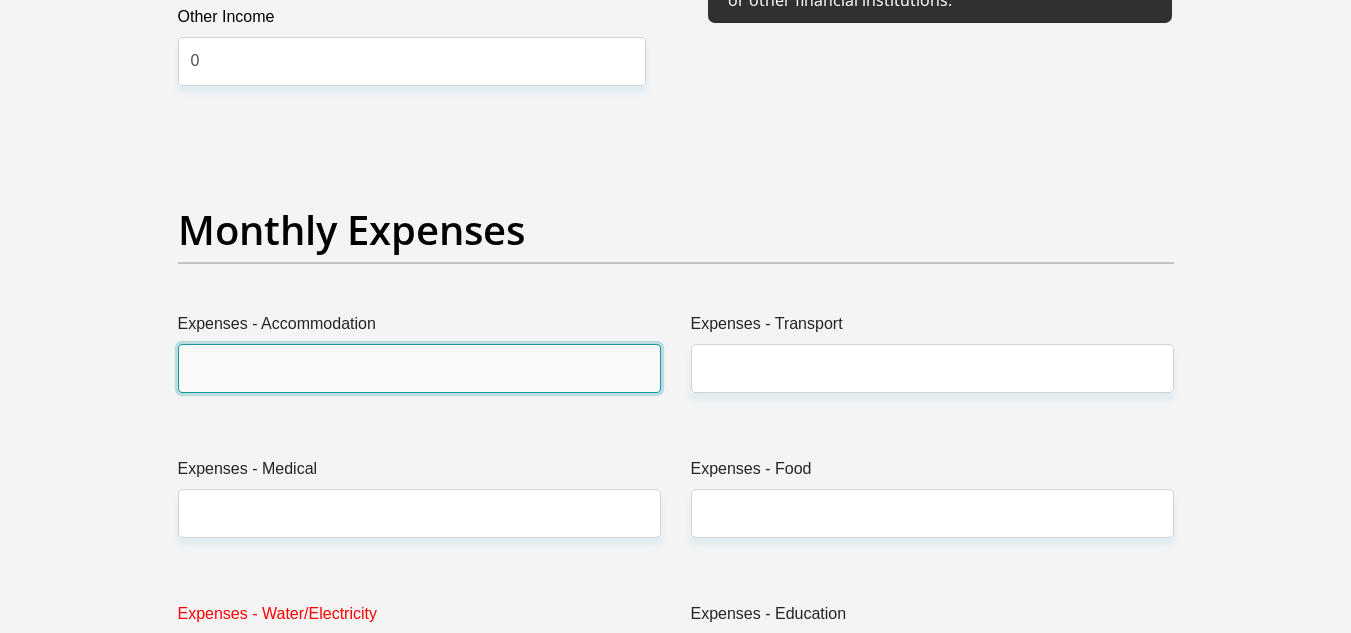 click on "Expenses - Accommodation" at bounding box center [419, 368] 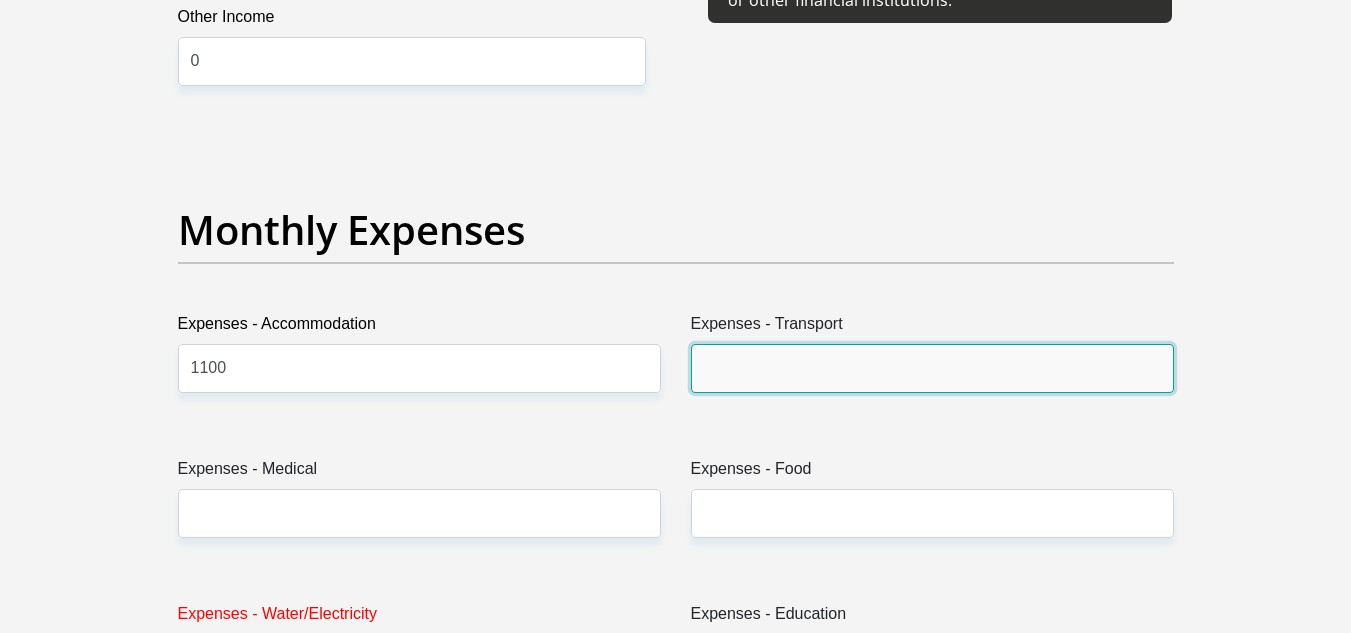 click on "Expenses - Transport" at bounding box center (932, 368) 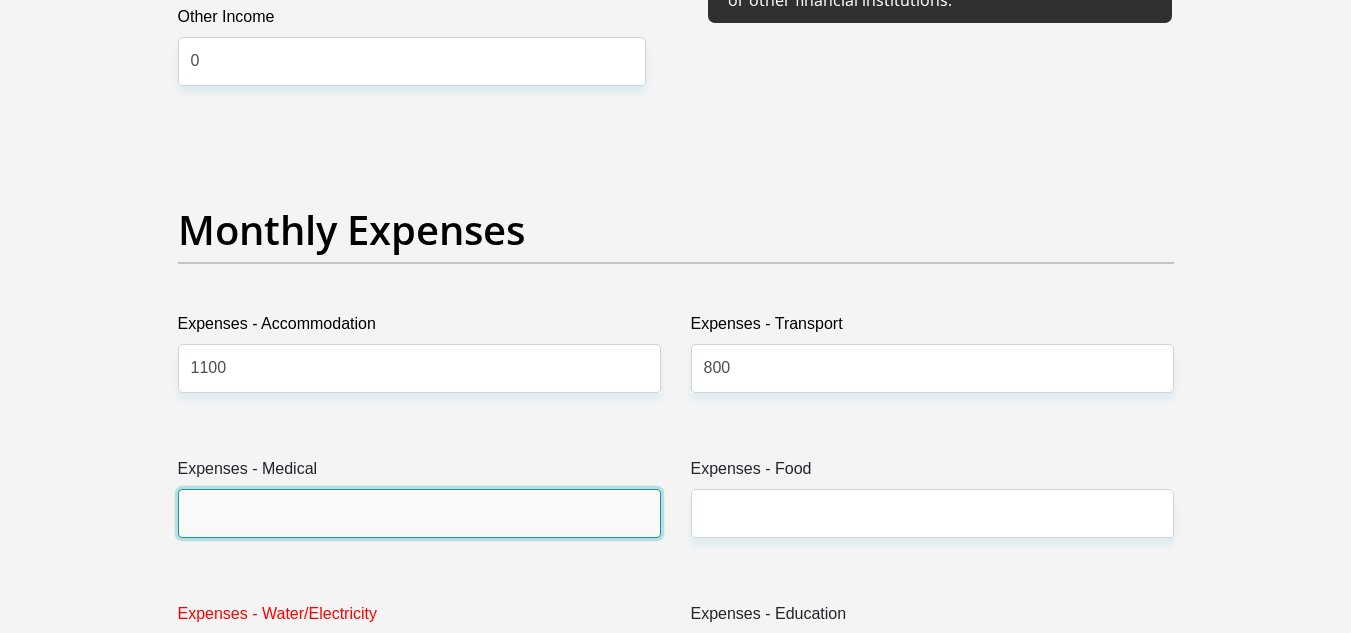 click on "Expenses - Medical" at bounding box center (419, 513) 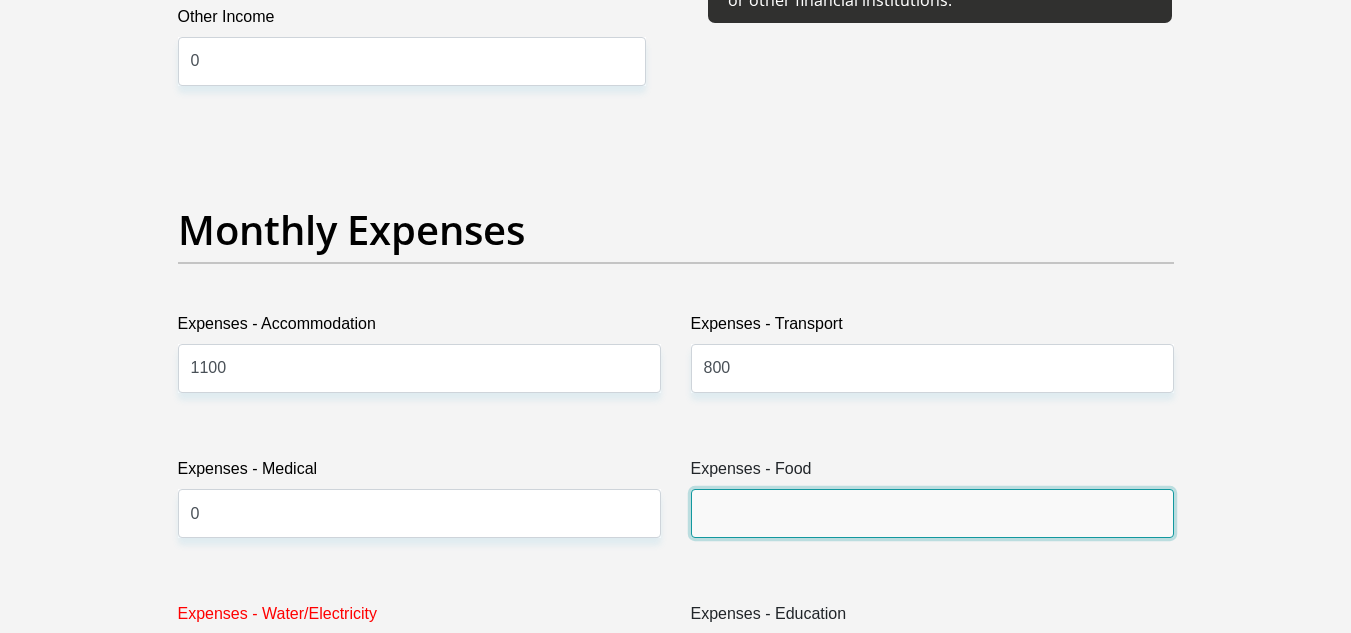click on "Expenses - Food" at bounding box center (932, 513) 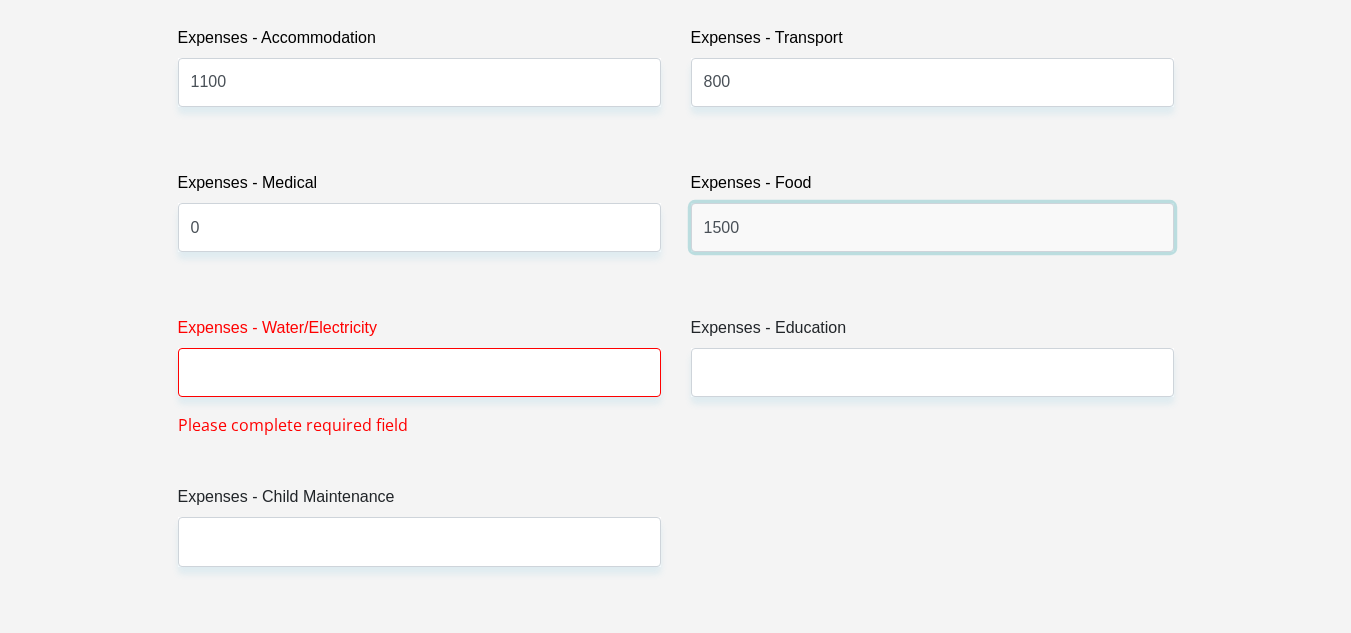 scroll, scrollTop: 3000, scrollLeft: 0, axis: vertical 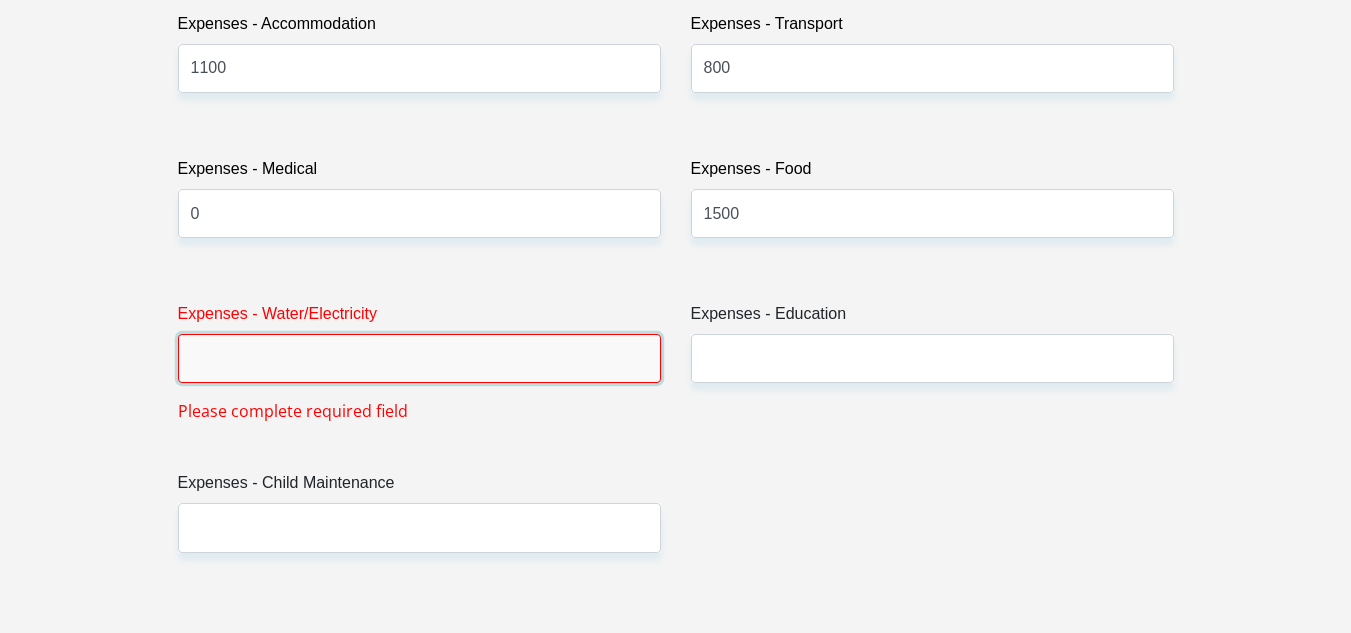 click on "Expenses - Water/Electricity" at bounding box center (419, 358) 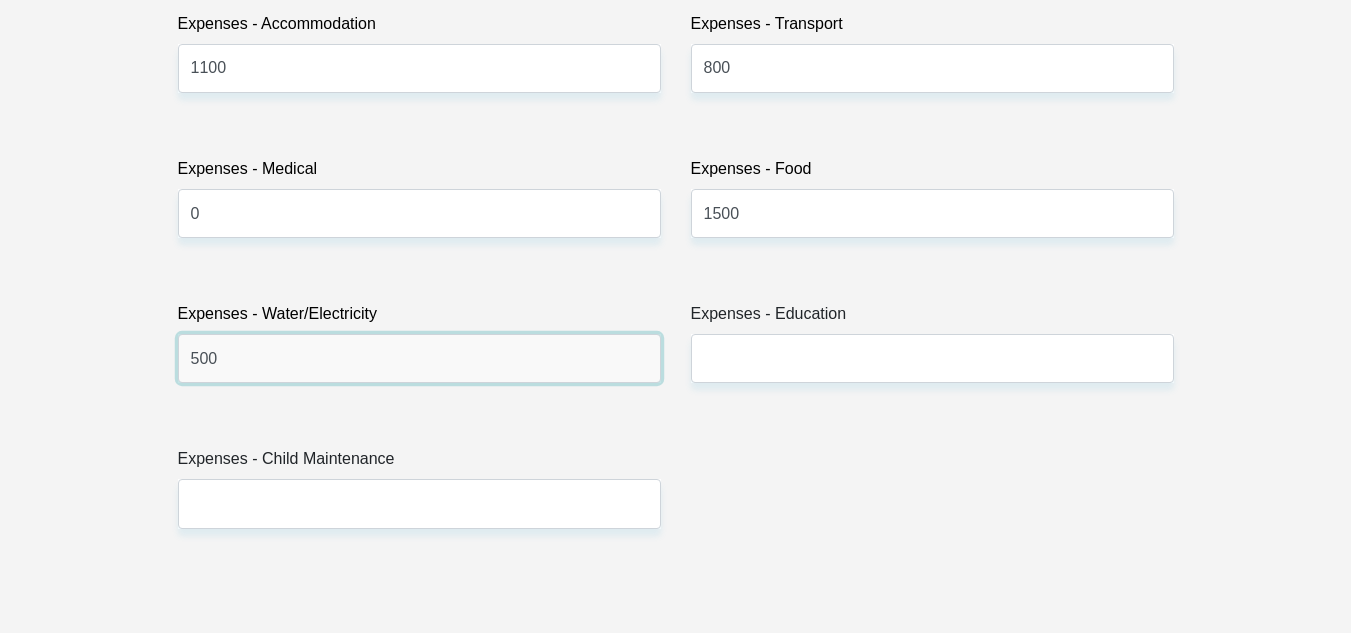 type on "500" 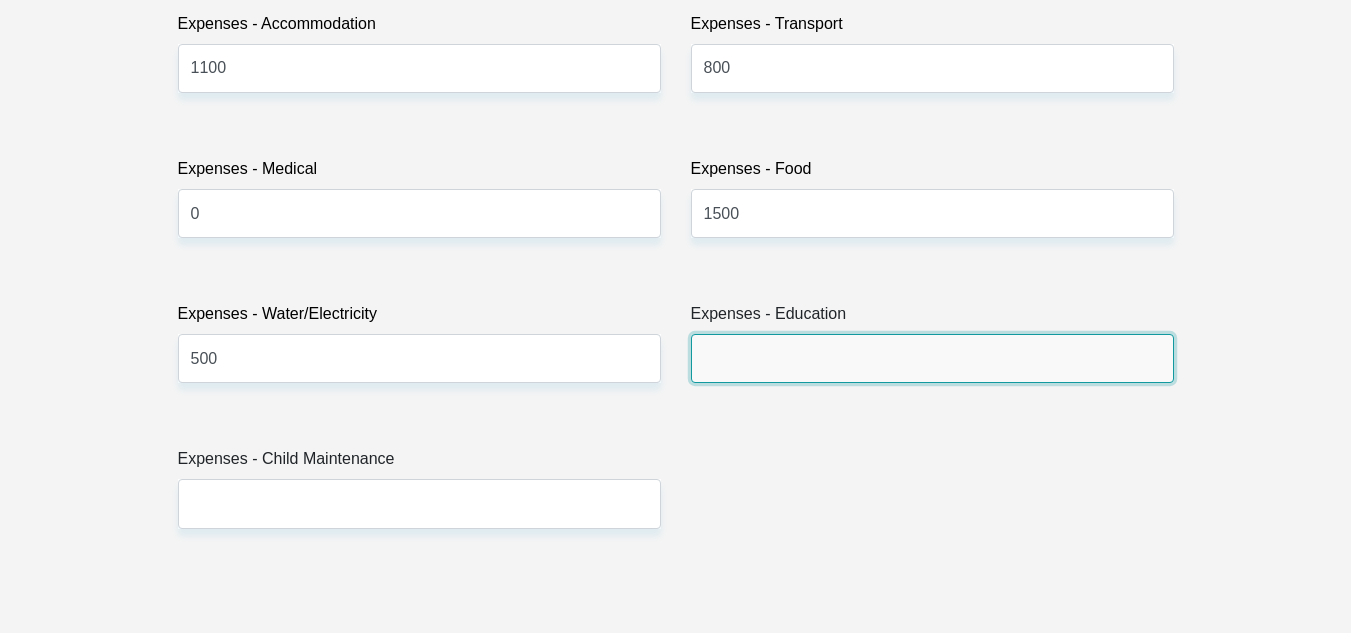 click on "Expenses - Education" at bounding box center (932, 358) 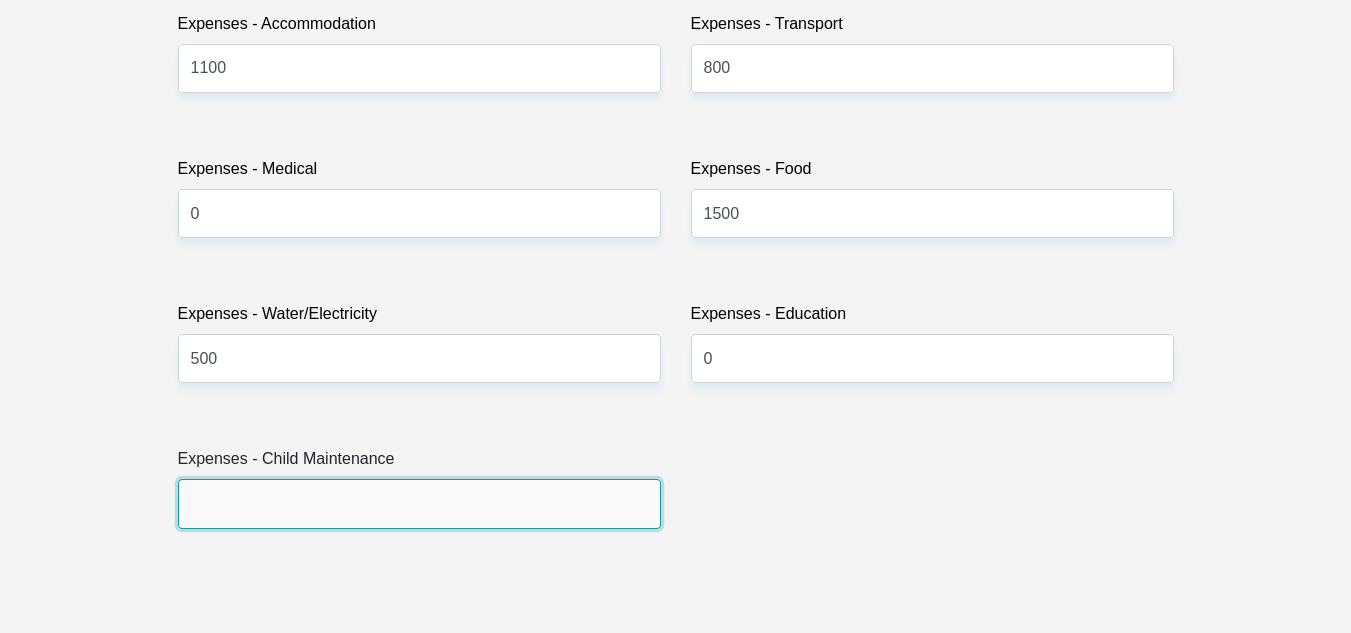 click on "Expenses - Child Maintenance" at bounding box center (419, 503) 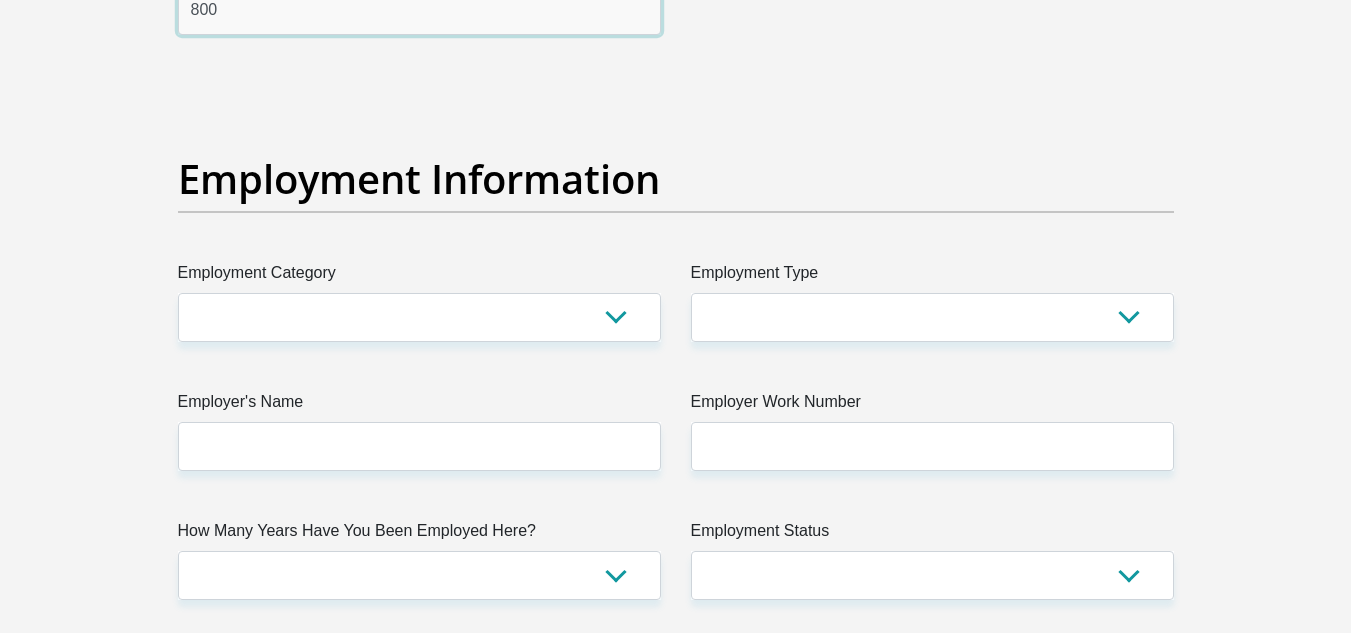 scroll, scrollTop: 3500, scrollLeft: 0, axis: vertical 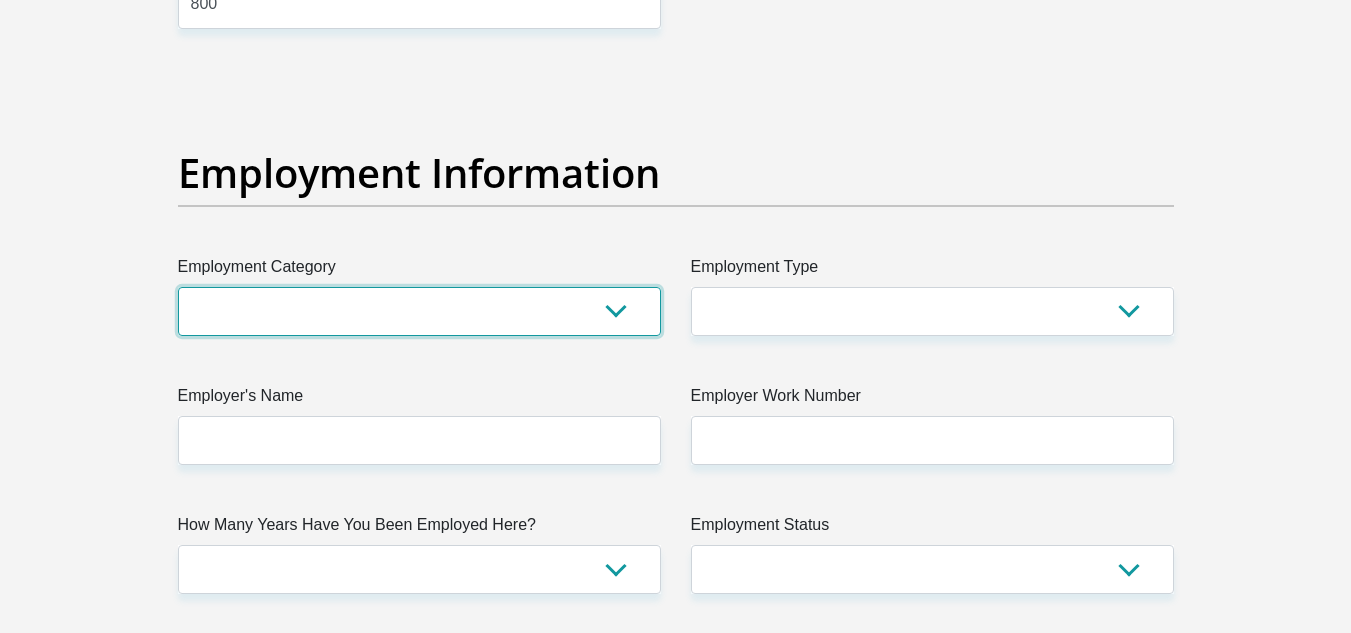 click on "AGRICULTURE
ALCOHOL & TOBACCO
CONSTRUCTION MATERIALS
METALLURGY
EQUIPMENT FOR RENEWABLE ENERGY
SPECIALIZED CONTRACTORS
CAR
GAMING (INCL. INTERNET
OTHER WHOLESALE
UNLICENSED PHARMACEUTICALS
CURRENCY EXCHANGE HOUSES
OTHER FINANCIAL INSTITUTIONS & INSURANCE
REAL ESTATE AGENTS
OIL & GAS
OTHER MATERIALS (E.G. IRON ORE)
PRECIOUS STONES & PRECIOUS METALS
POLITICAL ORGANIZATIONS
RELIGIOUS ORGANIZATIONS(NOT SECTS)
ACTI. HAVING BUSINESS DEAL WITH PUBLIC ADMINISTRATION
LAUNDROMATS" at bounding box center [419, 311] 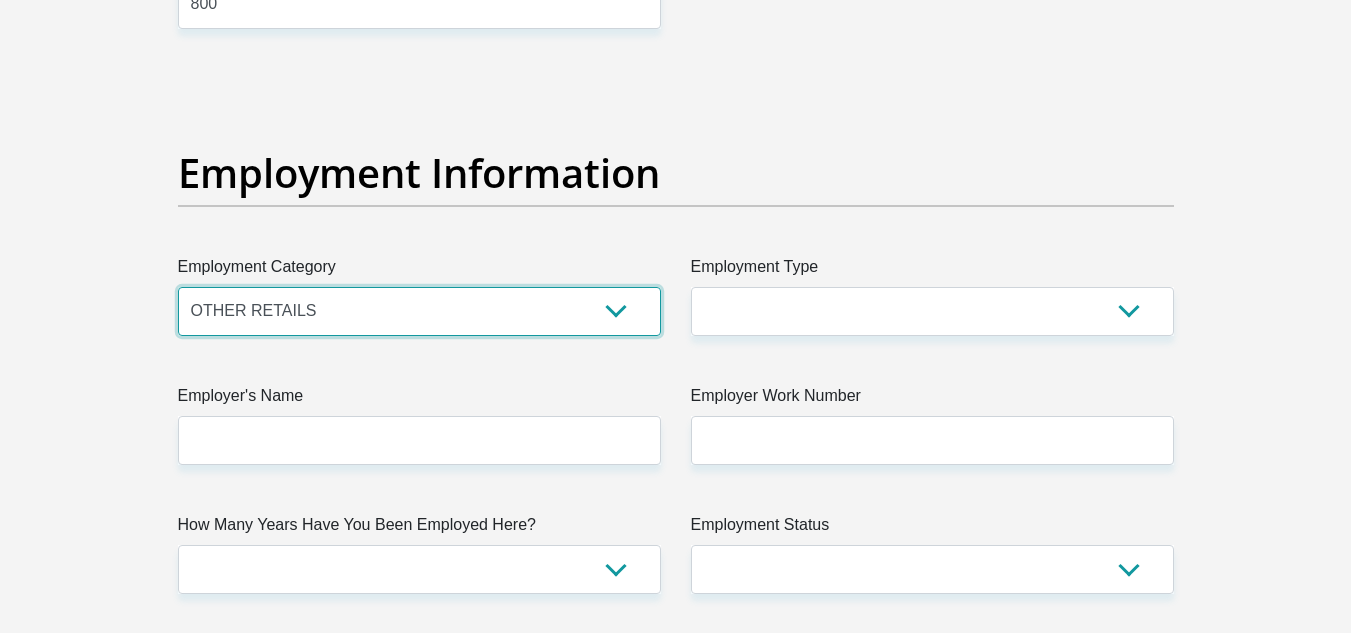 click on "AGRICULTURE
ALCOHOL & TOBACCO
CONSTRUCTION MATERIALS
METALLURGY
EQUIPMENT FOR RENEWABLE ENERGY
SPECIALIZED CONTRACTORS
CAR
GAMING (INCL. INTERNET
OTHER WHOLESALE
UNLICENSED PHARMACEUTICALS
CURRENCY EXCHANGE HOUSES
OTHER FINANCIAL INSTITUTIONS & INSURANCE
REAL ESTATE AGENTS
OIL & GAS
OTHER MATERIALS (E.G. IRON ORE)
PRECIOUS STONES & PRECIOUS METALS
POLITICAL ORGANIZATIONS
RELIGIOUS ORGANIZATIONS(NOT SECTS)
ACTI. HAVING BUSINESS DEAL WITH PUBLIC ADMINISTRATION
LAUNDROMATS" at bounding box center (419, 311) 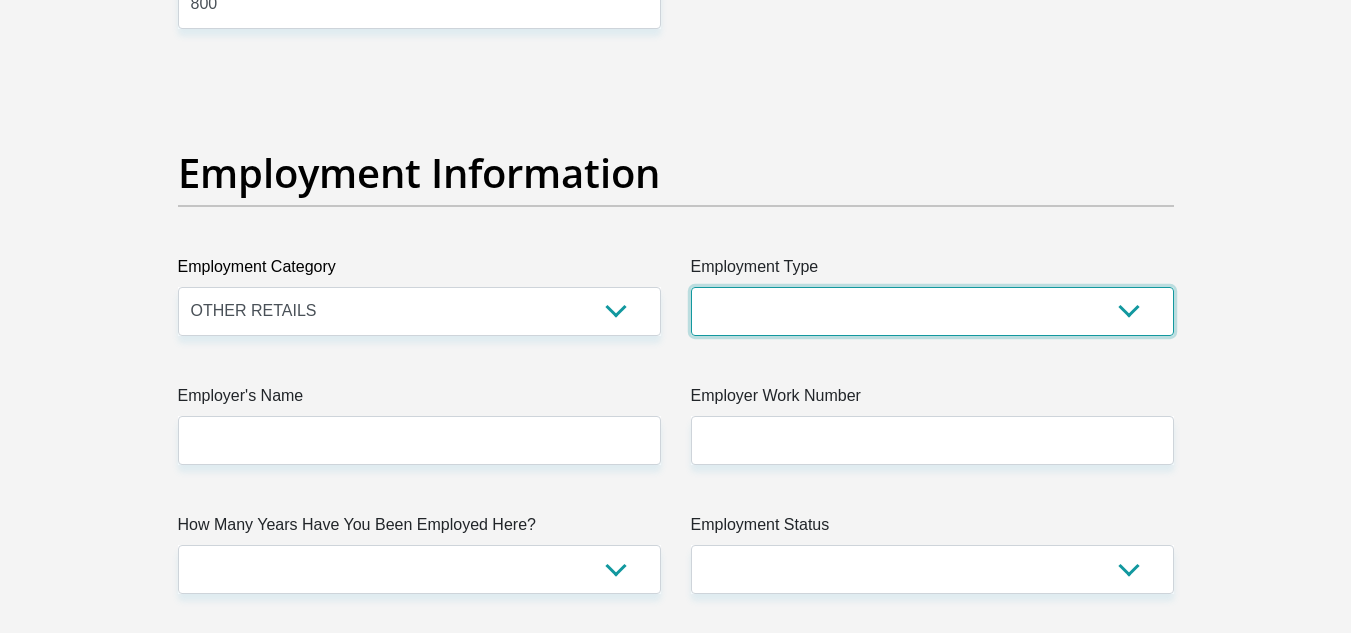 click on "College/Lecturer
Craft Seller
Creative
Driver
Executive
Farmer
Forces - Non Commissioned
Forces - Officer
Hawker
Housewife
Labourer
Licenced Professional
Manager
Miner
Non Licenced Professional
Office Staff/Clerk
Outside Worker
Pensioner
Permanent Teacher
Production/Manufacturing
Sales
Self-Employed
Semi-Professional Worker
Service Industry  Social Worker  Student" at bounding box center [932, 311] 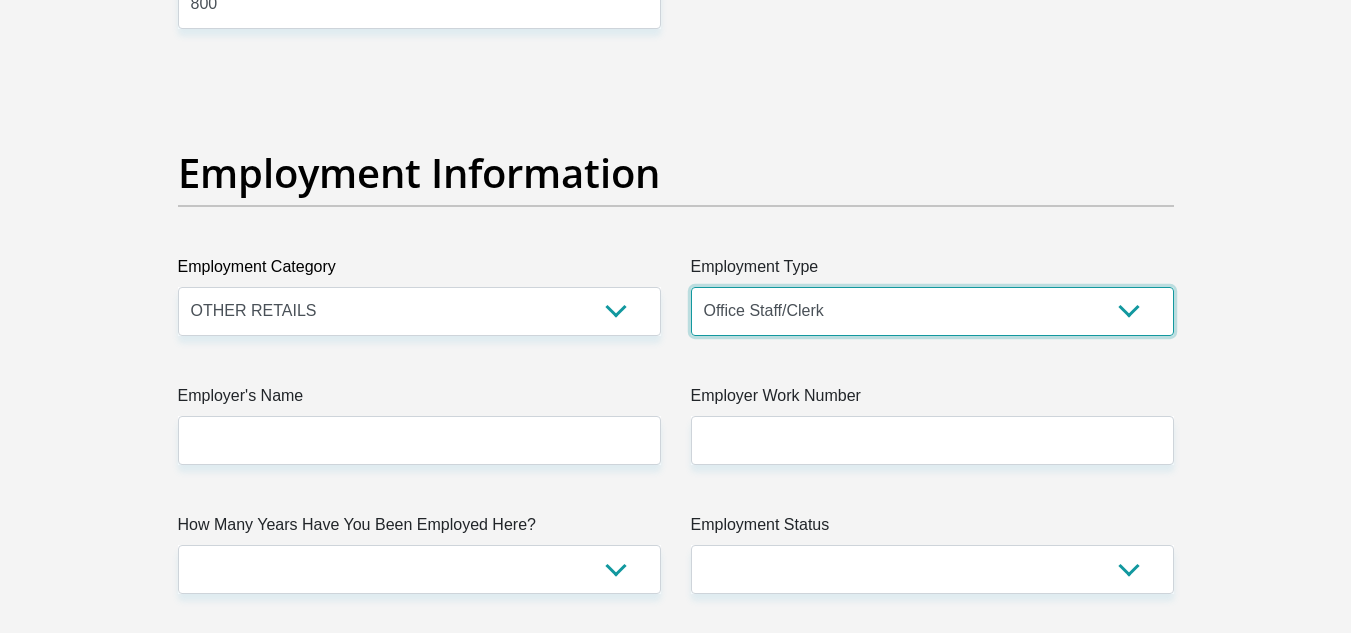 click on "College/Lecturer
Craft Seller
Creative
Driver
Executive
Farmer
Forces - Non Commissioned
Forces - Officer
Hawker
Housewife
Labourer
Licenced Professional
Manager
Miner
Non Licenced Professional
Office Staff/Clerk
Outside Worker
Pensioner
Permanent Teacher
Production/Manufacturing
Sales
Self-Employed
Semi-Professional Worker
Service Industry  Social Worker  Student" at bounding box center [932, 311] 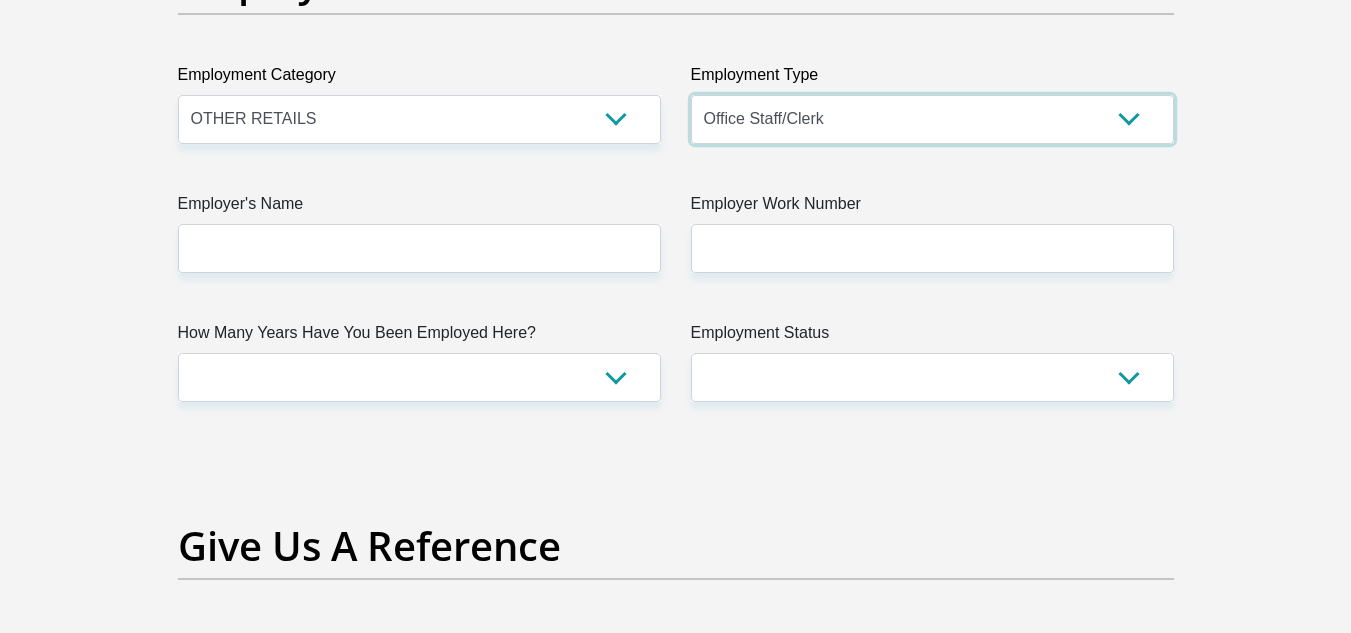 scroll, scrollTop: 3700, scrollLeft: 0, axis: vertical 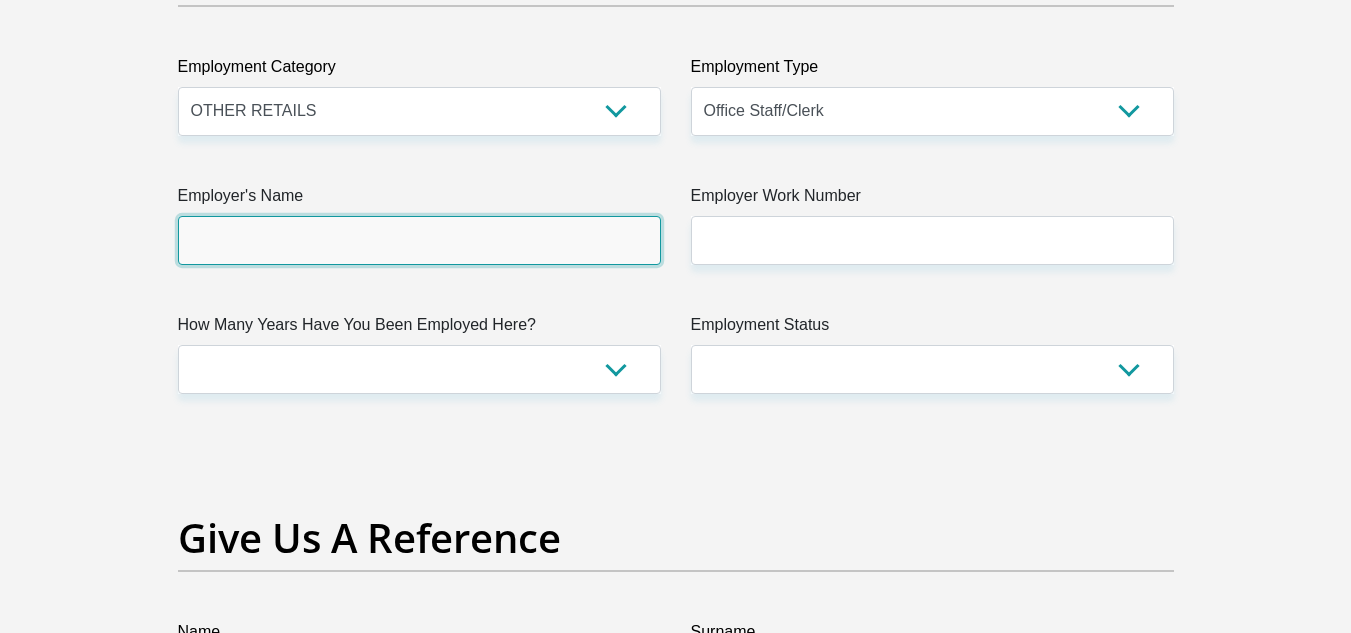 click on "Employer's Name" at bounding box center [419, 240] 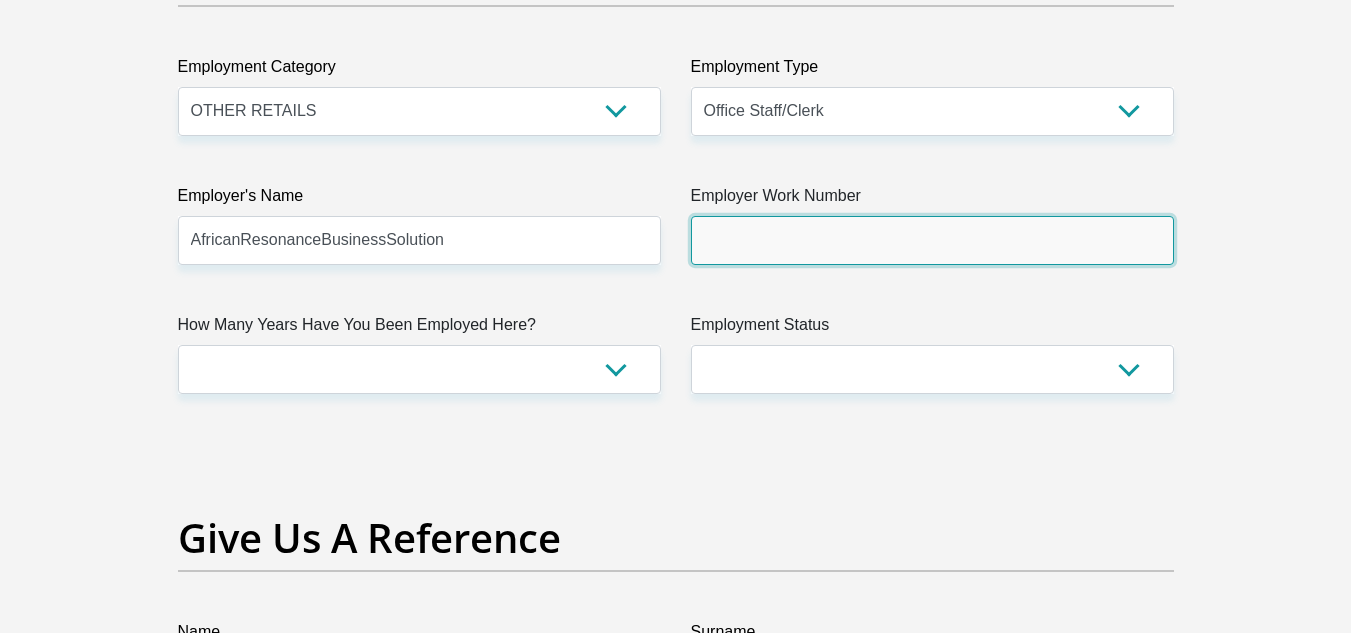 click on "Employer Work Number" at bounding box center (932, 240) 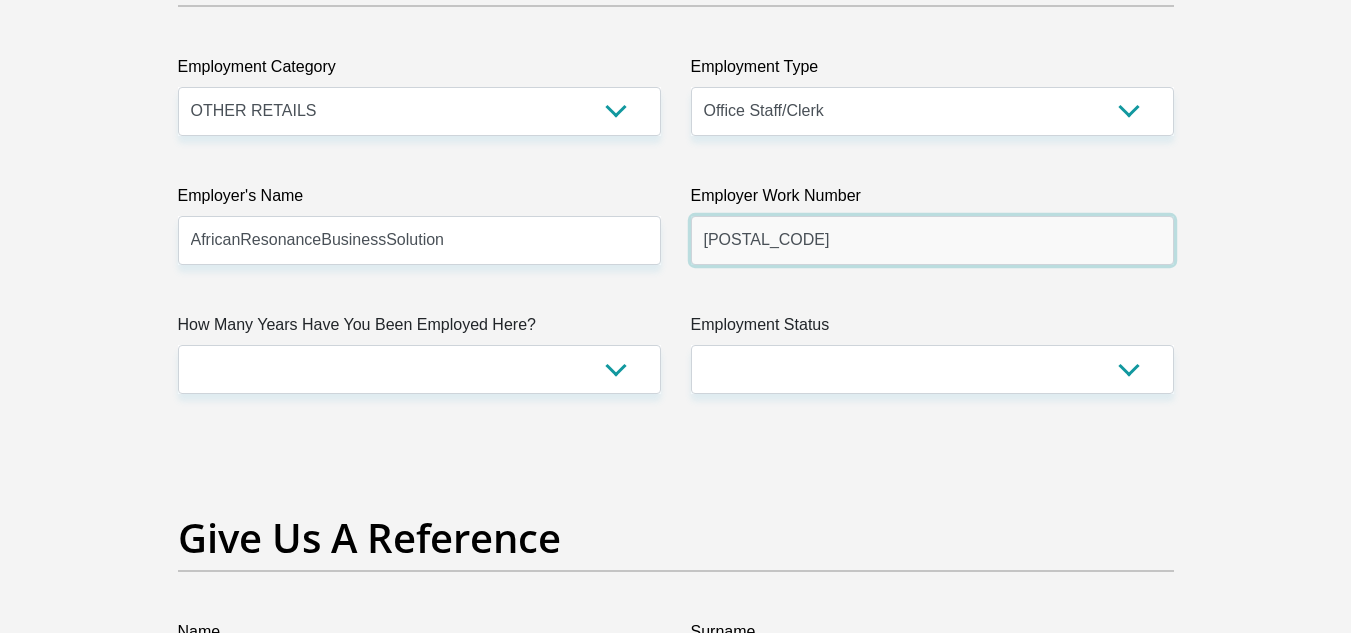 type on "0117501600" 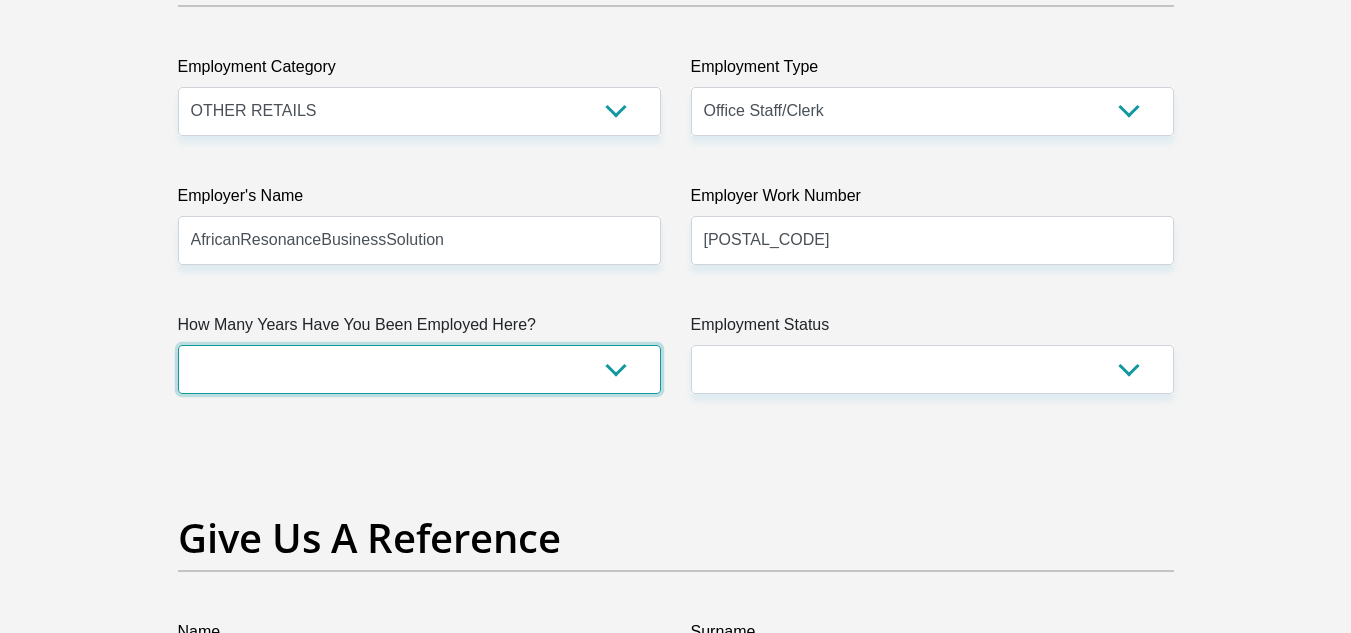 click on "less than 1 year
1-3 years
3-5 years
5+ years" at bounding box center (419, 369) 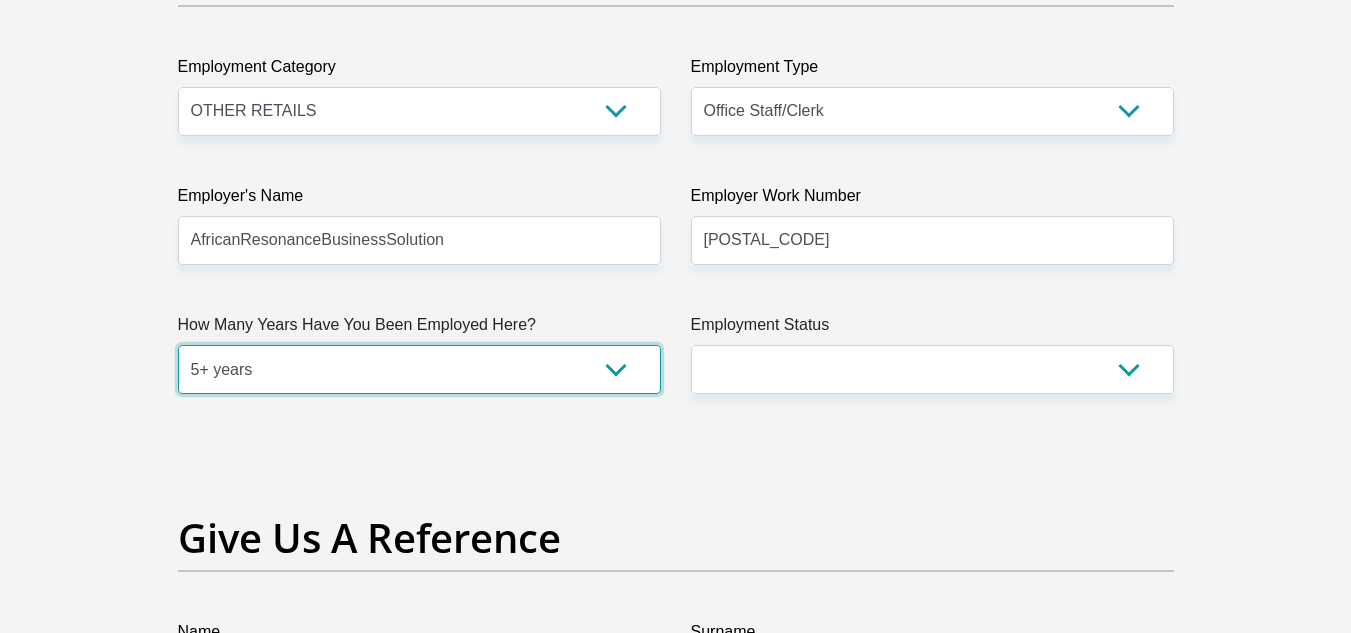 click on "less than 1 year
1-3 years
3-5 years
5+ years" at bounding box center (419, 369) 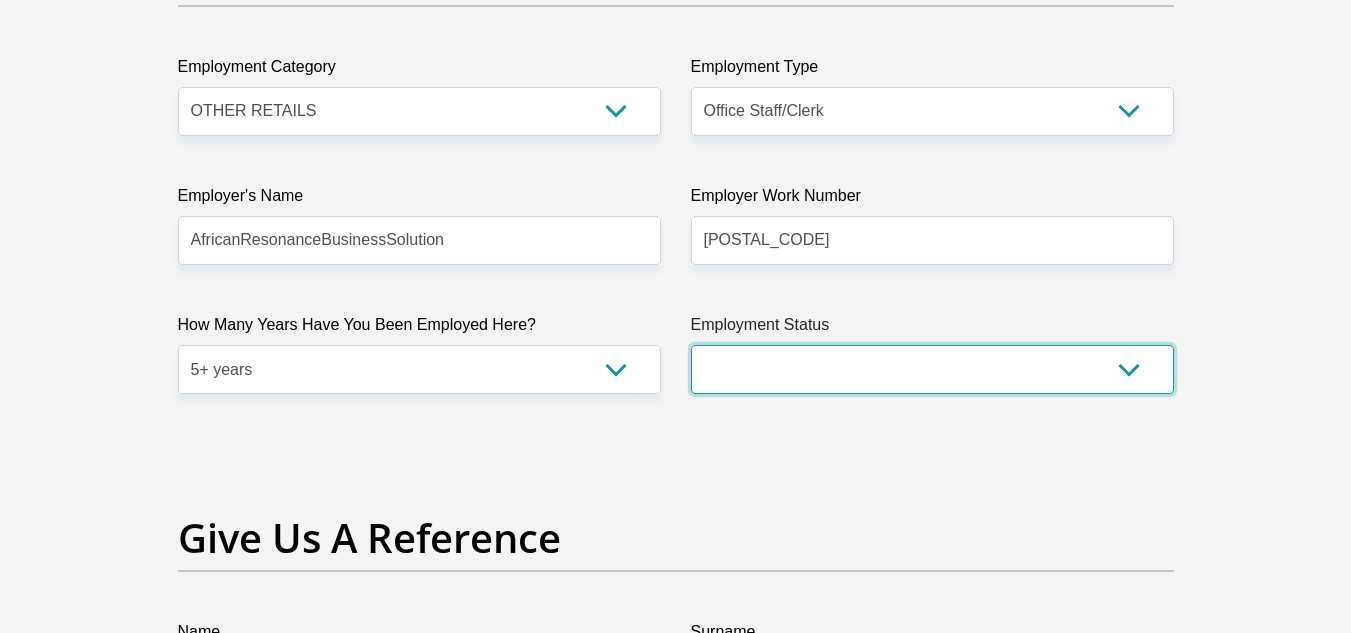 click on "Permanent/Full-time
Part-time/Casual
Contract Worker
Self-Employed
Housewife
Retired
Student
Medically Boarded
Disability
Unemployed" at bounding box center (932, 369) 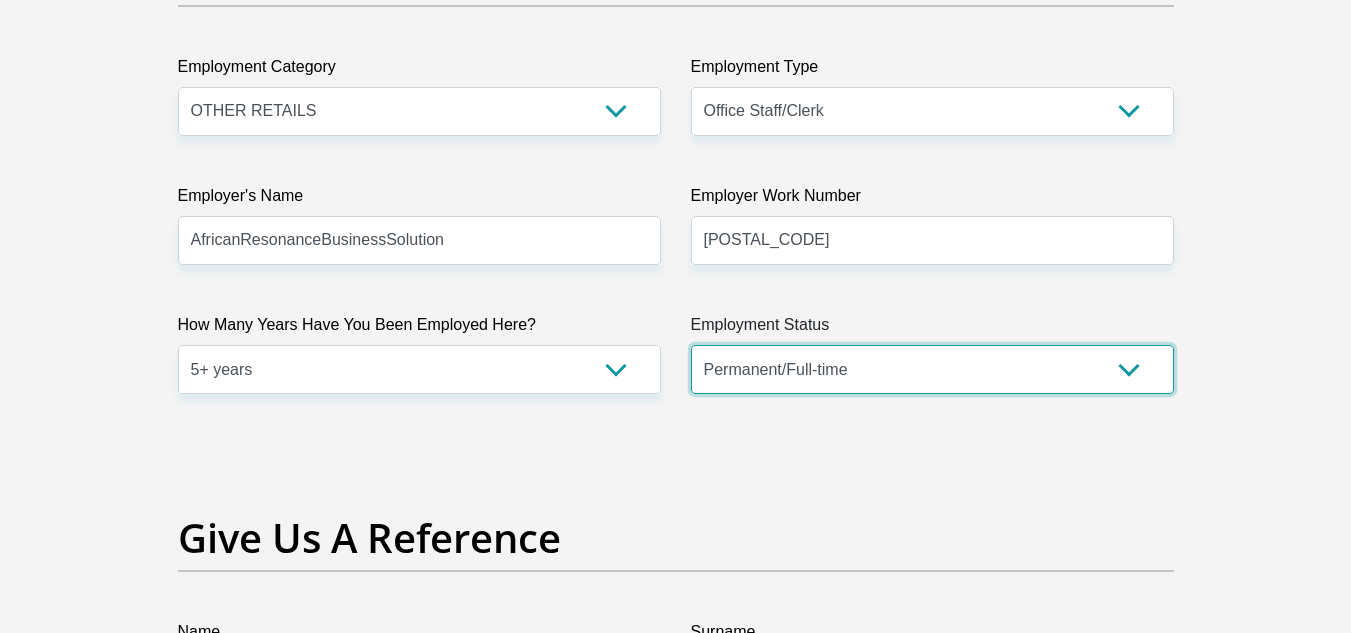 click on "Permanent/Full-time
Part-time/Casual
Contract Worker
Self-Employed
Housewife
Retired
Student
Medically Boarded
Disability
Unemployed" at bounding box center [932, 369] 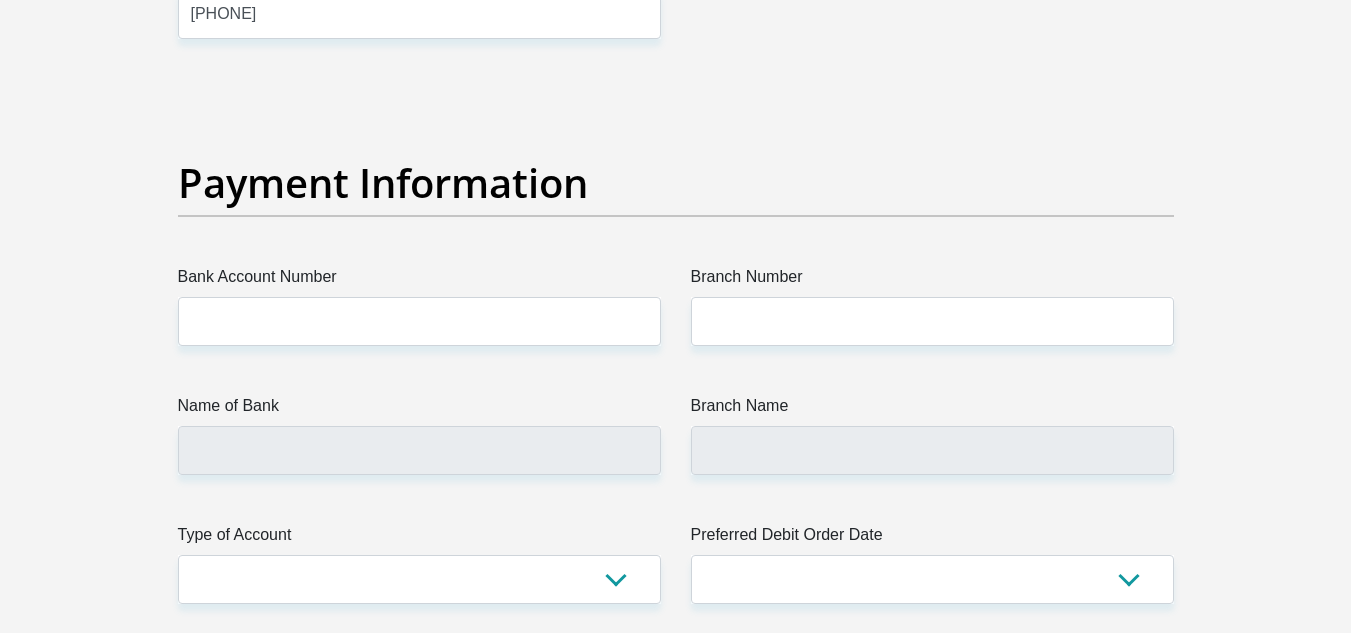 scroll, scrollTop: 4500, scrollLeft: 0, axis: vertical 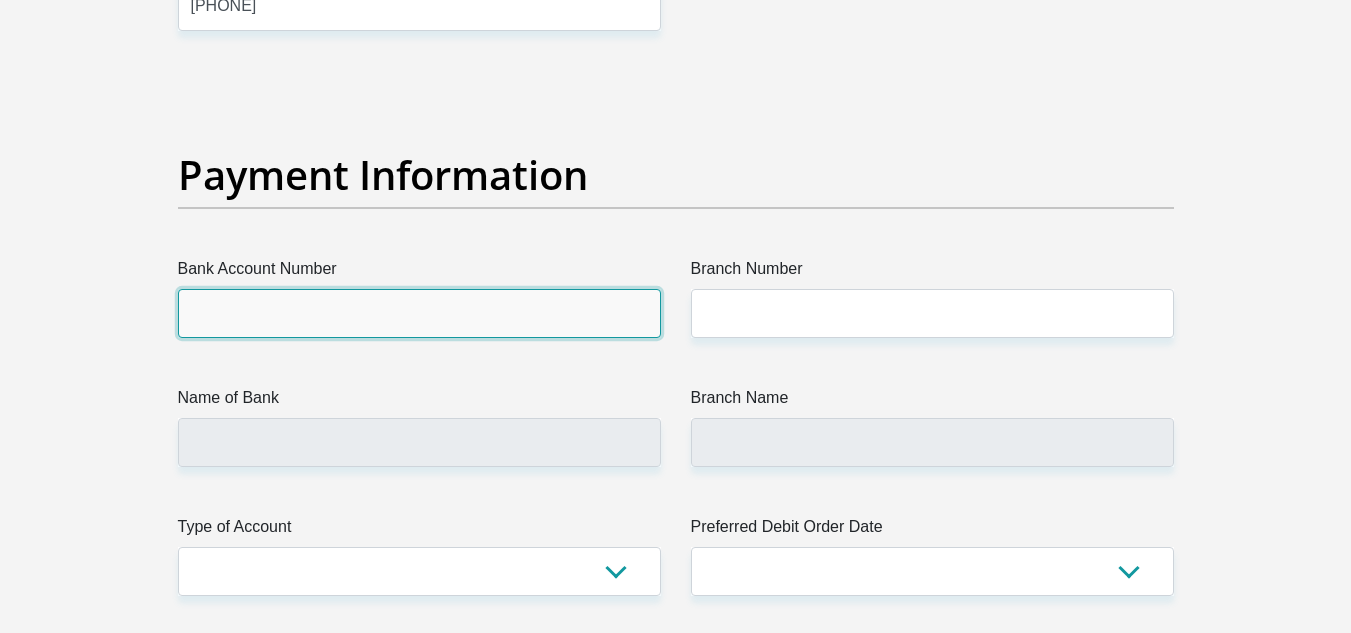 click on "Bank Account Number" at bounding box center (419, 313) 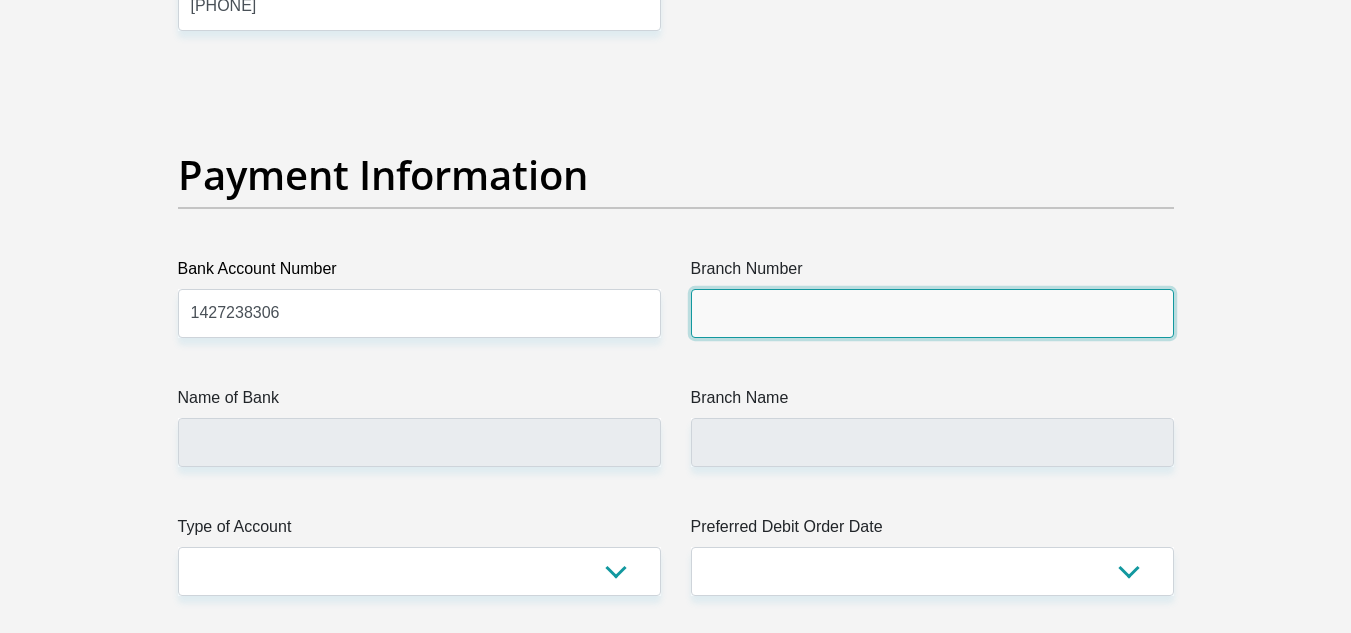 click on "Branch Number" at bounding box center (932, 313) 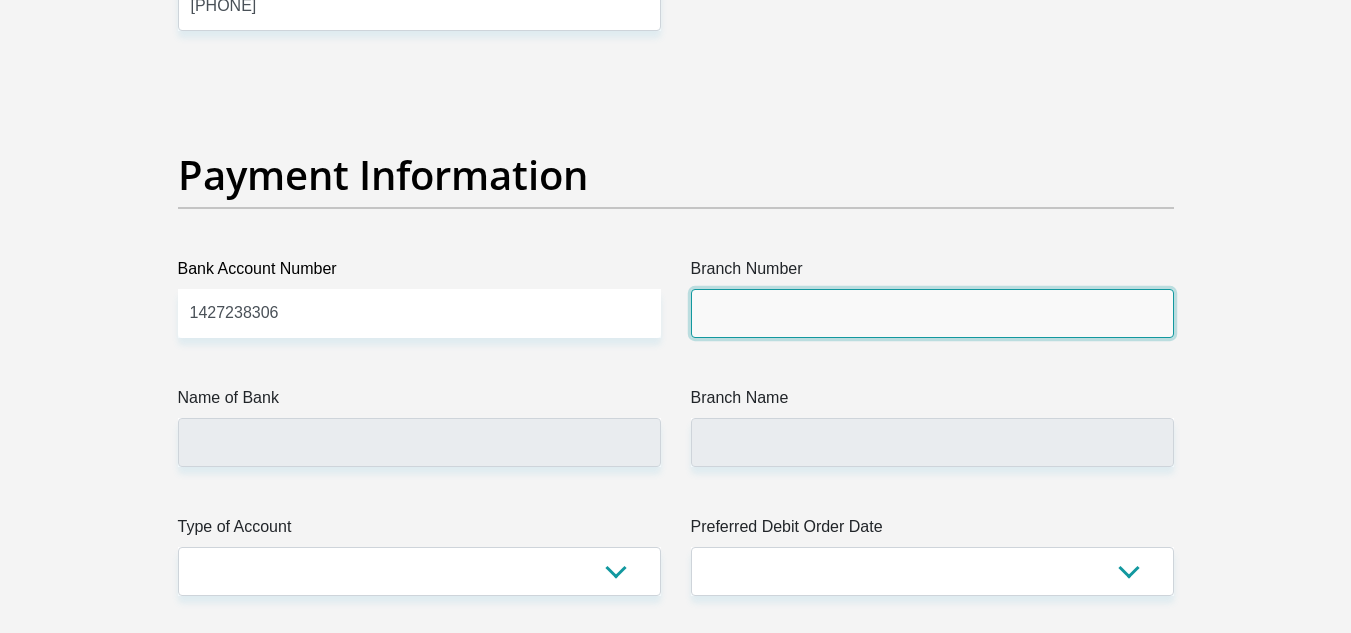 click on "Branch Number" at bounding box center (932, 313) 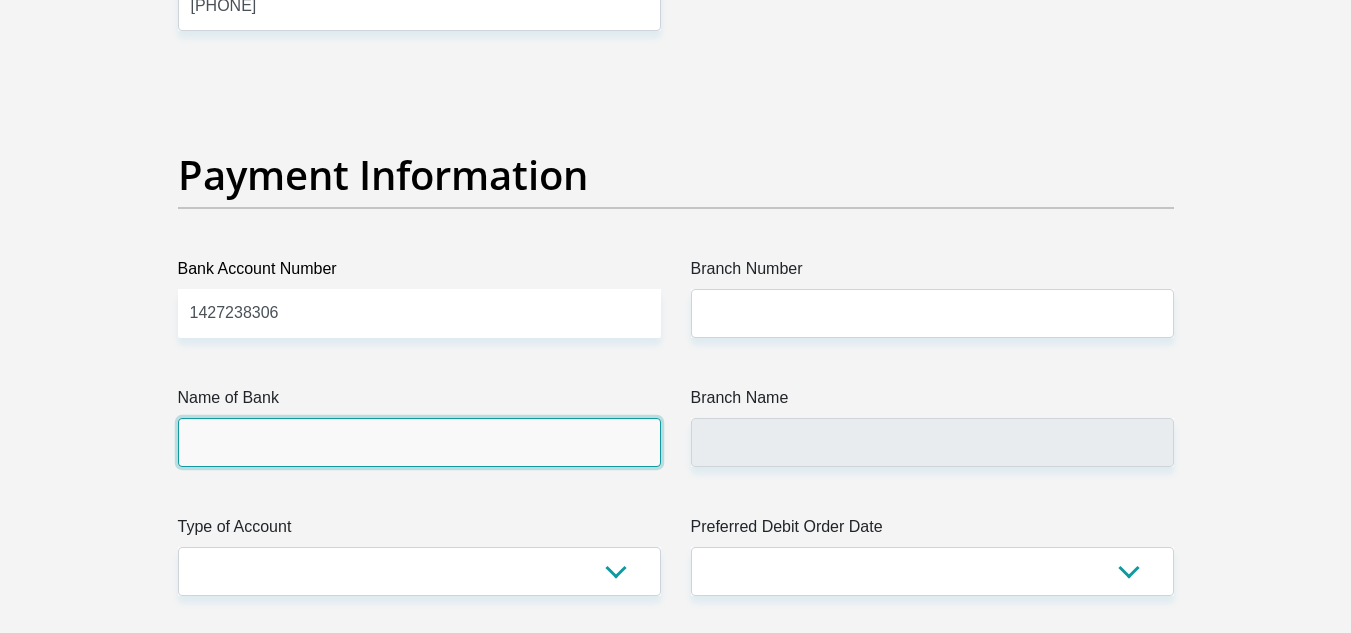 click on "Name of Bank" at bounding box center [419, 442] 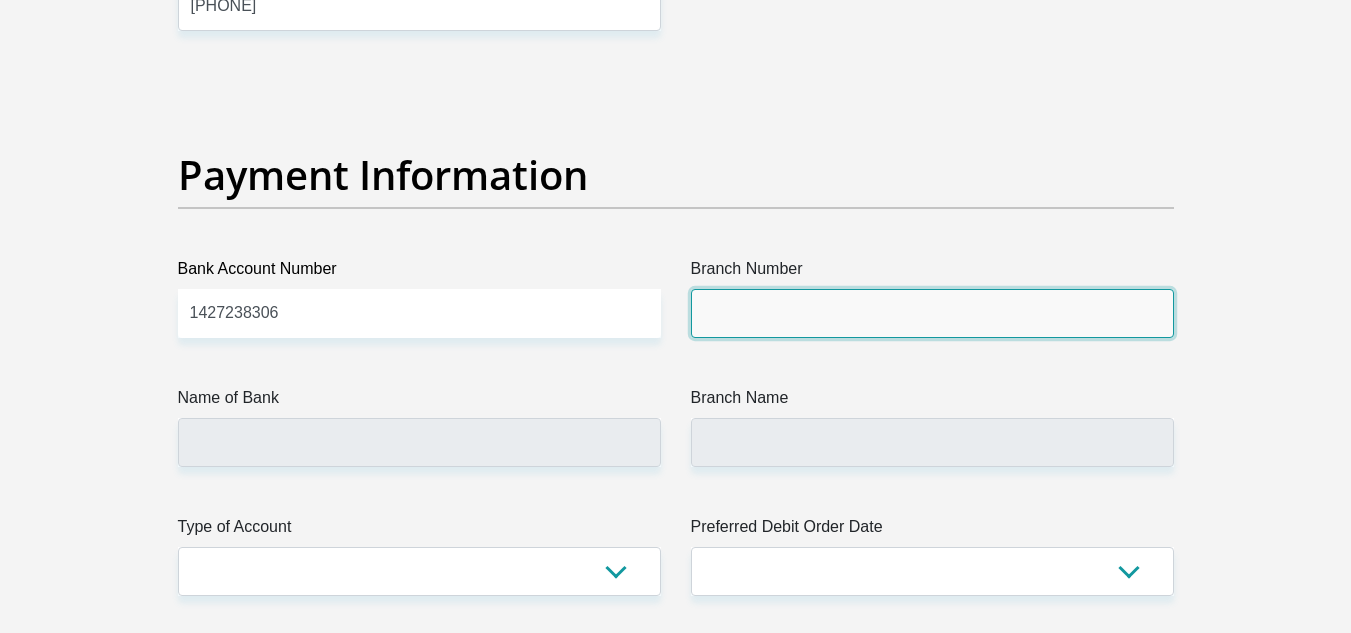 click on "Branch Number" at bounding box center [932, 313] 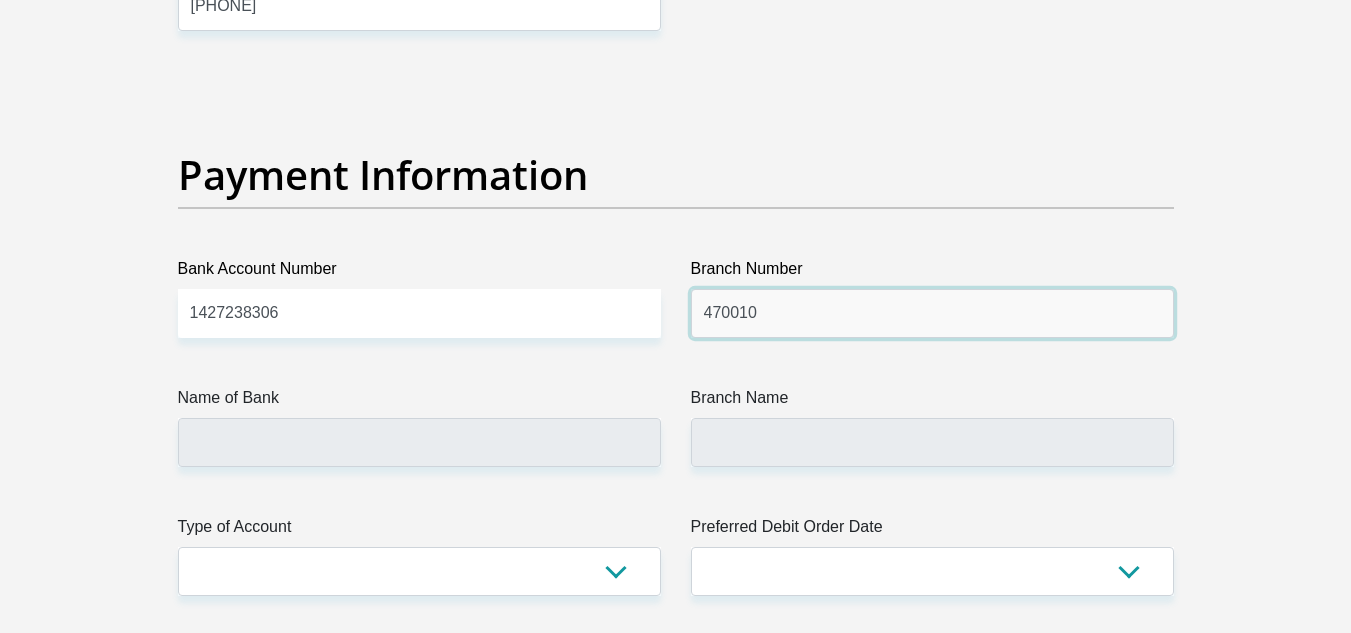 type on "470010" 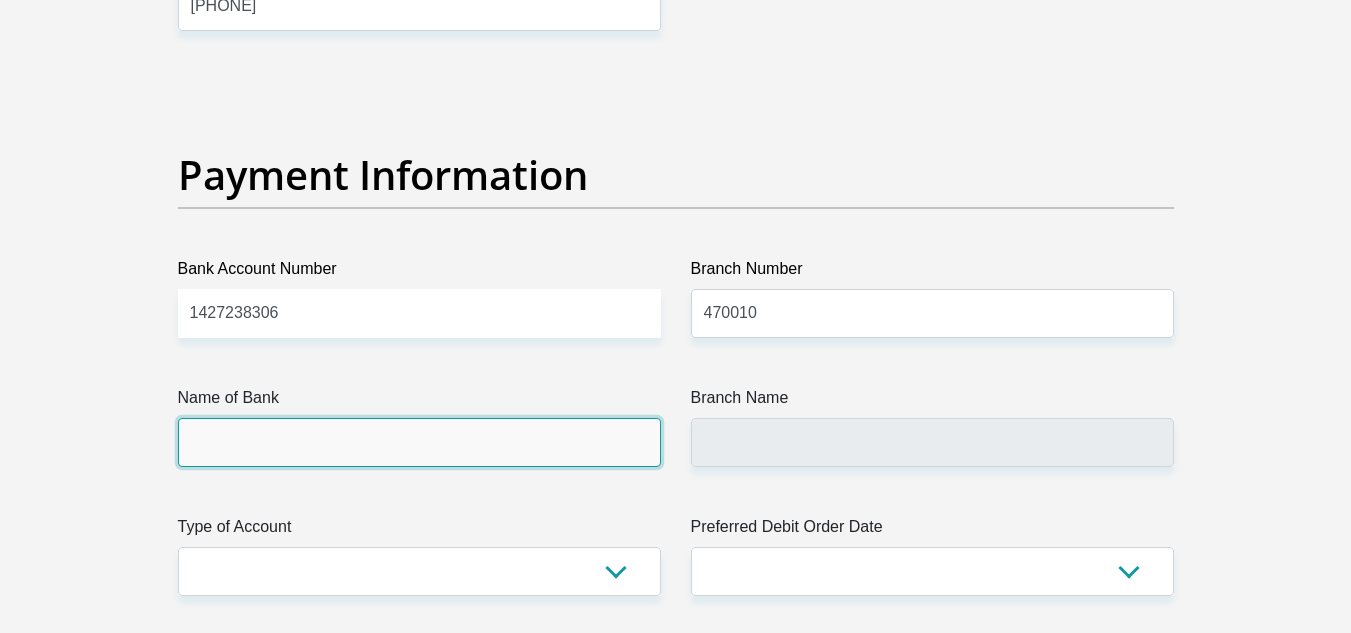 click on "Name of Bank" at bounding box center [419, 442] 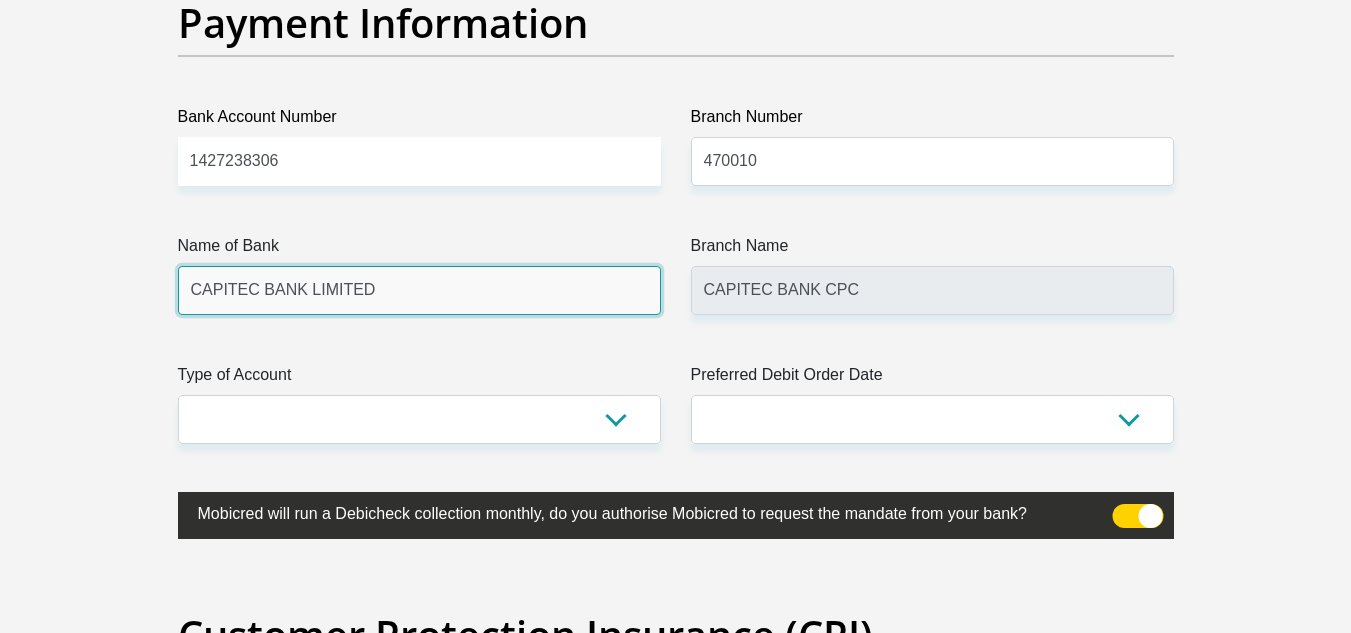 scroll, scrollTop: 4700, scrollLeft: 0, axis: vertical 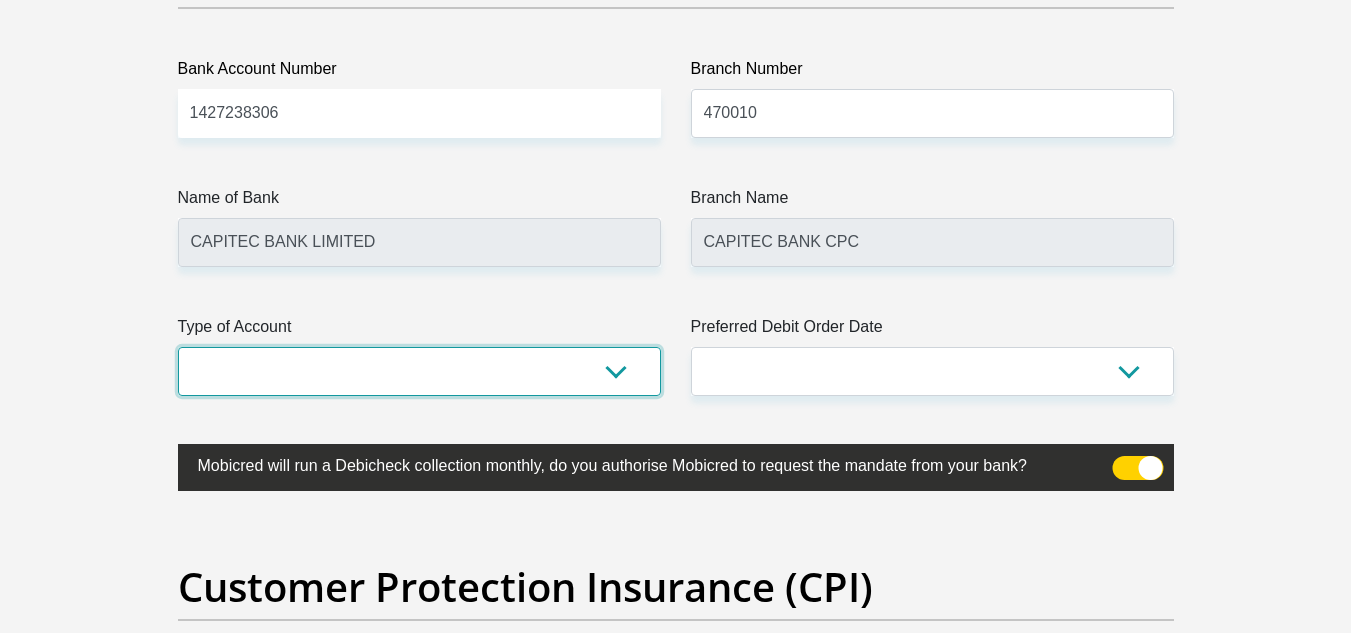 click on "Cheque
Savings" at bounding box center (419, 371) 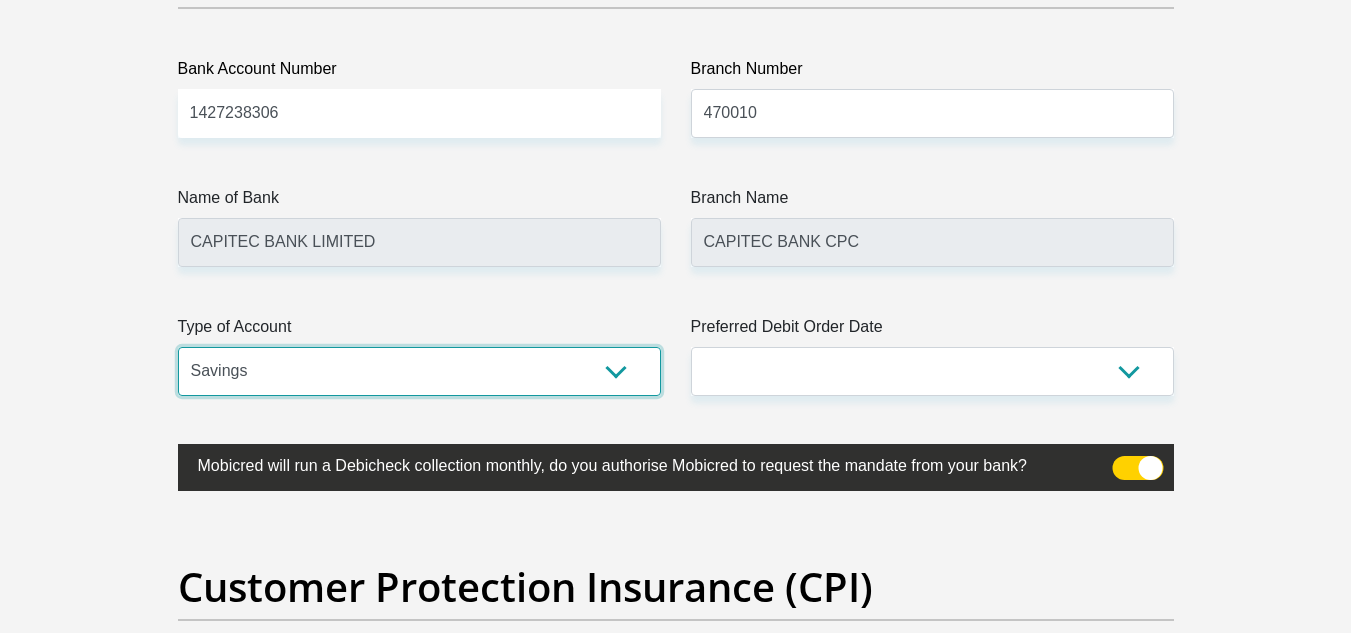 click on "Cheque
Savings" at bounding box center (419, 371) 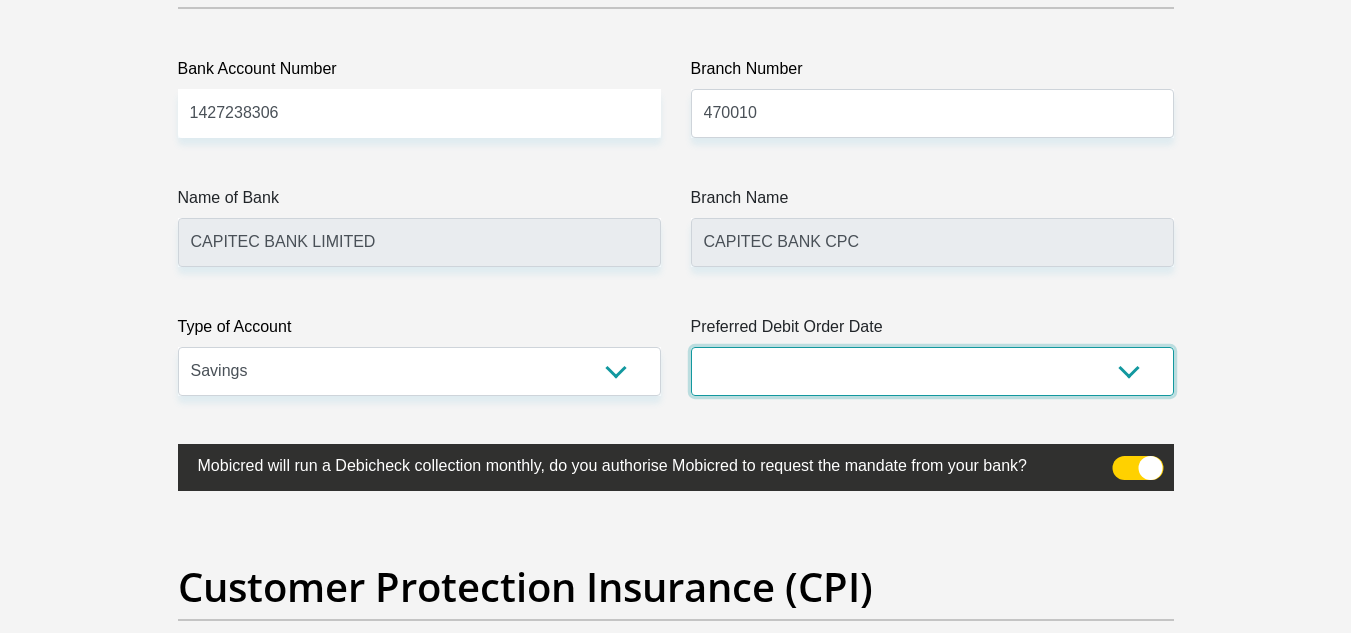 click on "1st
2nd
3rd
4th
5th
7th
18th
19th
20th
21st
22nd
23rd
24th
25th
26th
27th
28th
29th
30th" at bounding box center [932, 371] 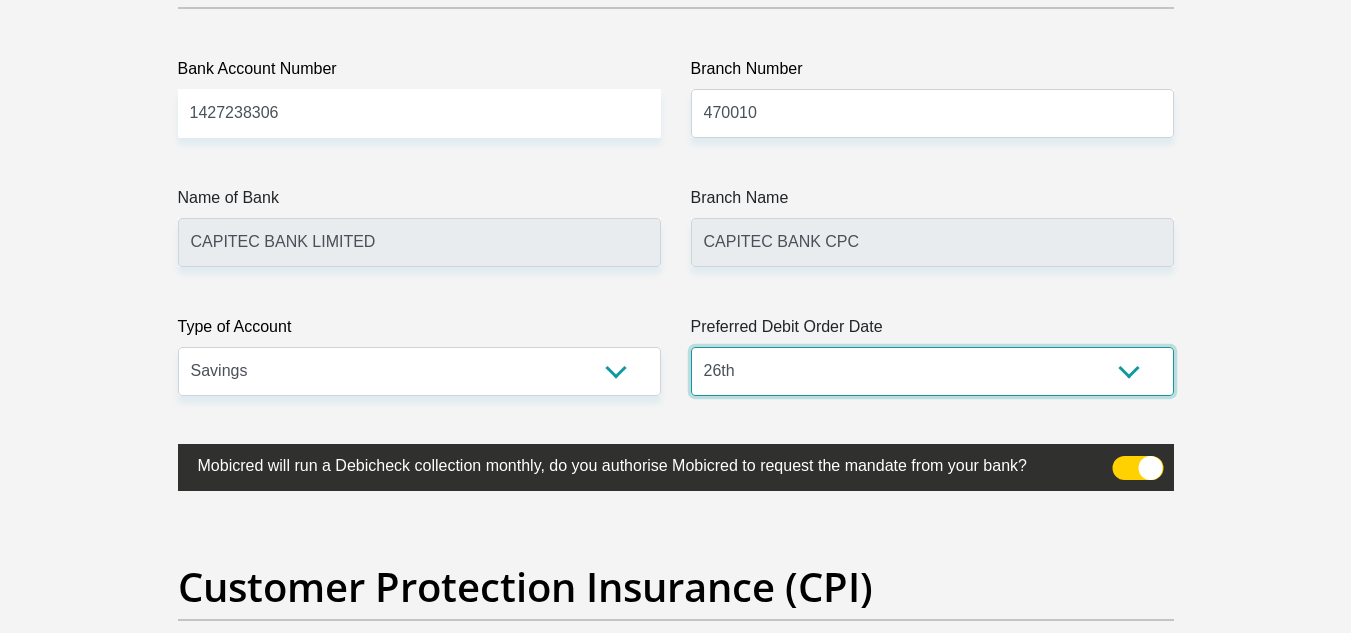 click on "1st
2nd
3rd
4th
5th
7th
18th
19th
20th
21st
22nd
23rd
24th
25th
26th
27th
28th
29th
30th" at bounding box center [932, 371] 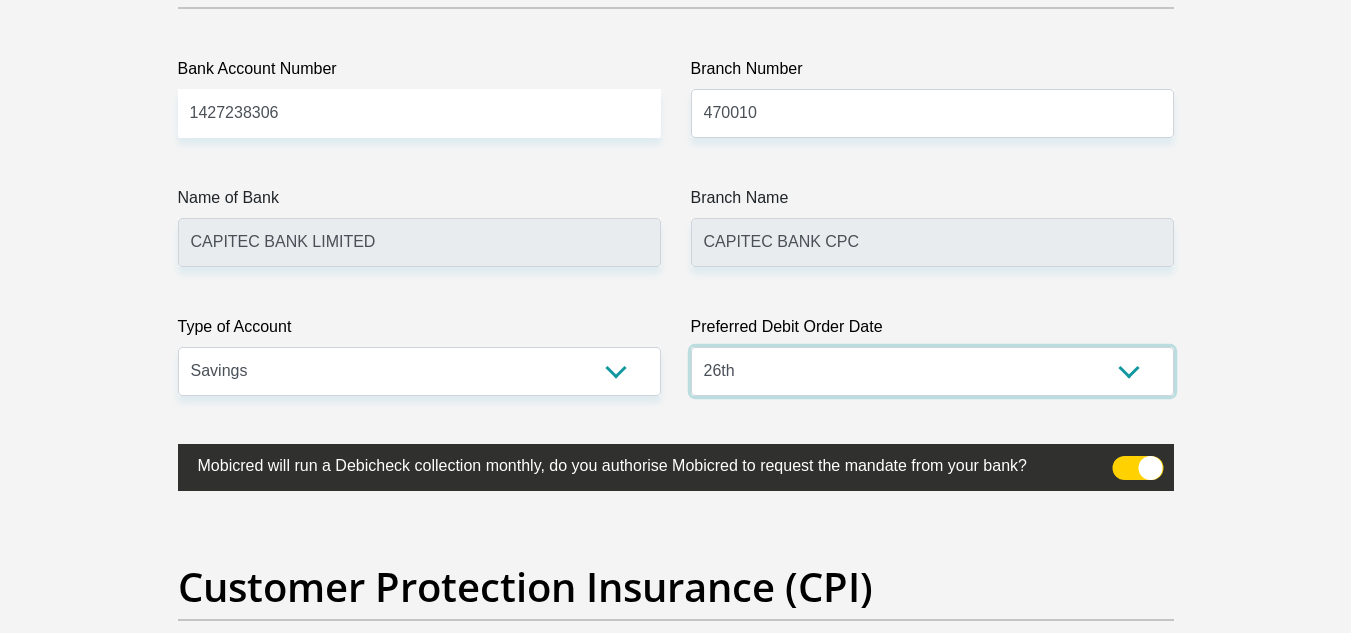 click on "1st
2nd
3rd
4th
5th
7th
18th
19th
20th
21st
22nd
23rd
24th
25th
26th
27th
28th
29th
30th" at bounding box center [932, 371] 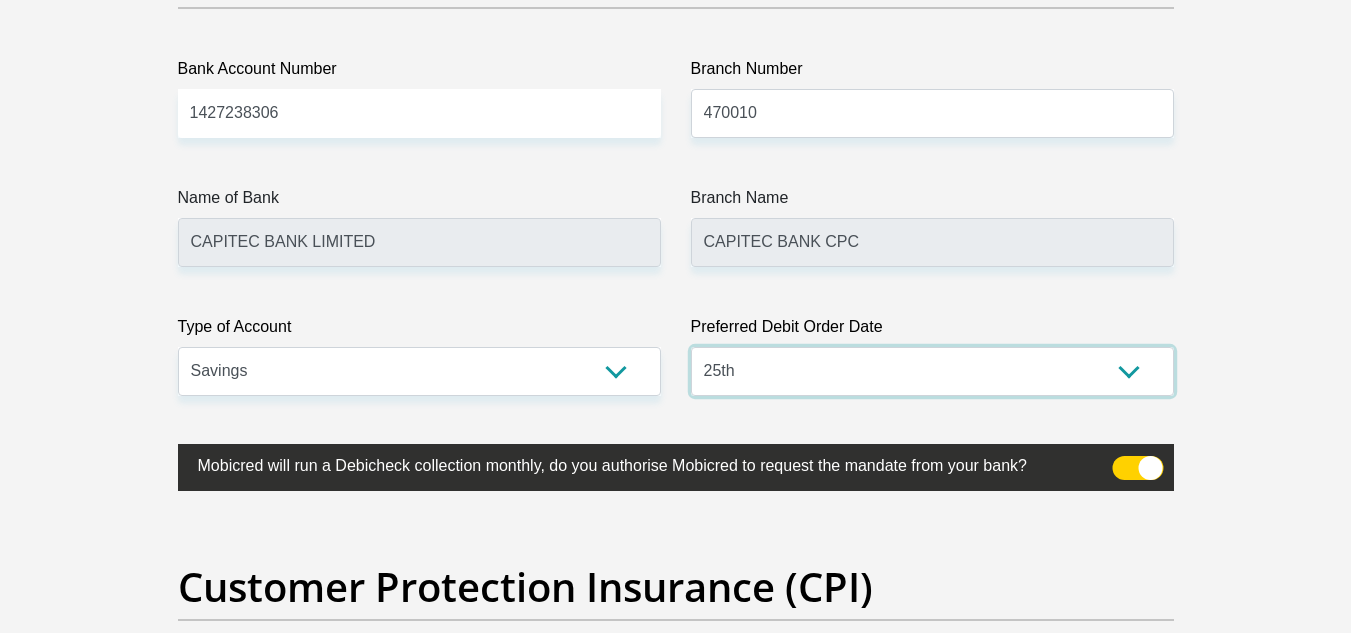 click on "1st
2nd
3rd
4th
5th
7th
18th
19th
20th
21st
22nd
23rd
24th
25th
26th
27th
28th
29th
30th" at bounding box center (932, 371) 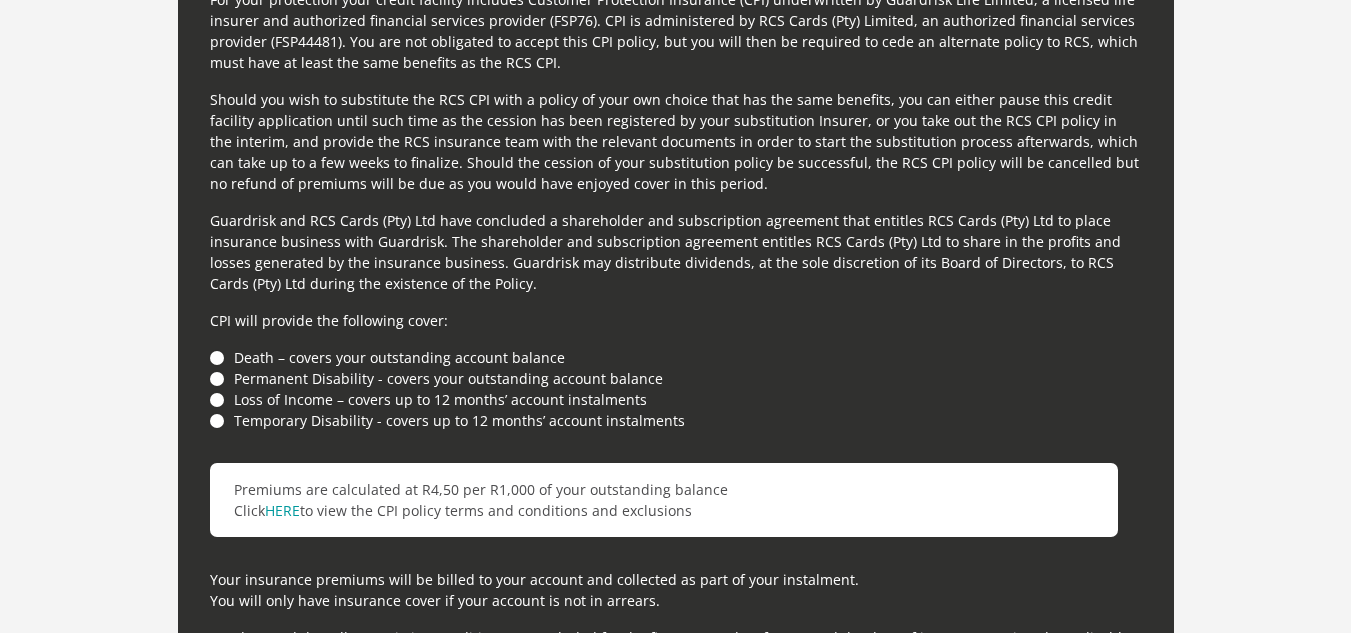 scroll, scrollTop: 5700, scrollLeft: 0, axis: vertical 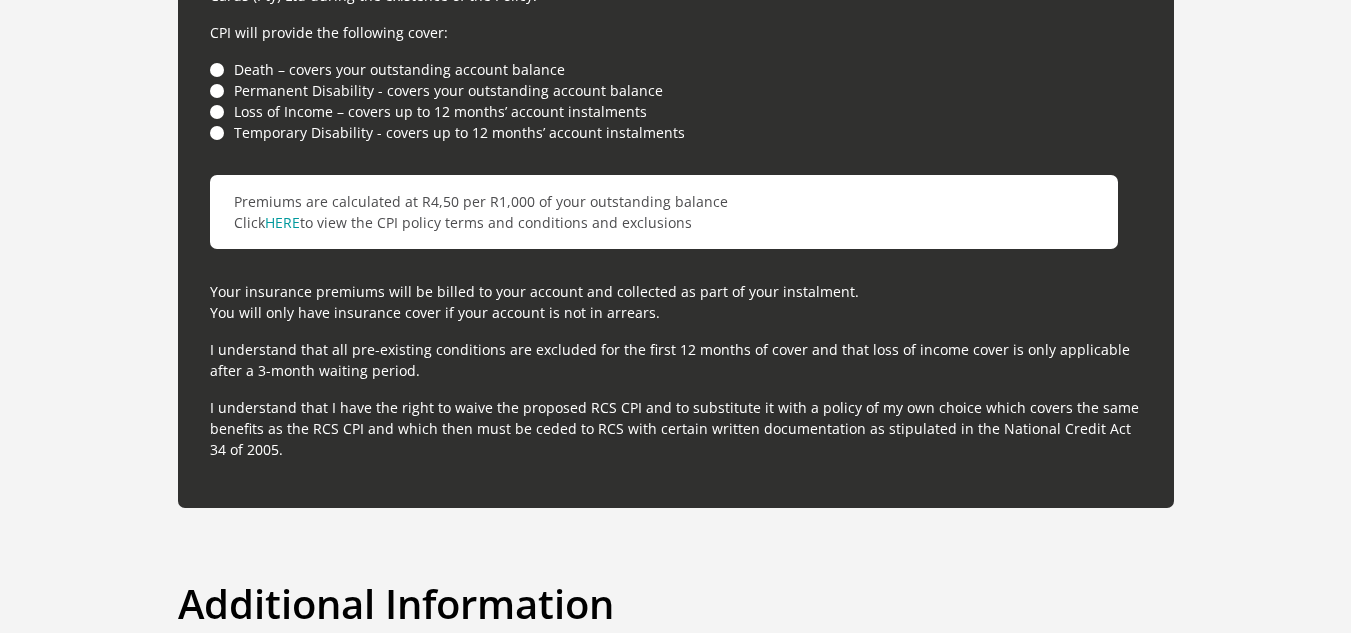click on "Death – covers your outstanding account balance" at bounding box center [676, 69] 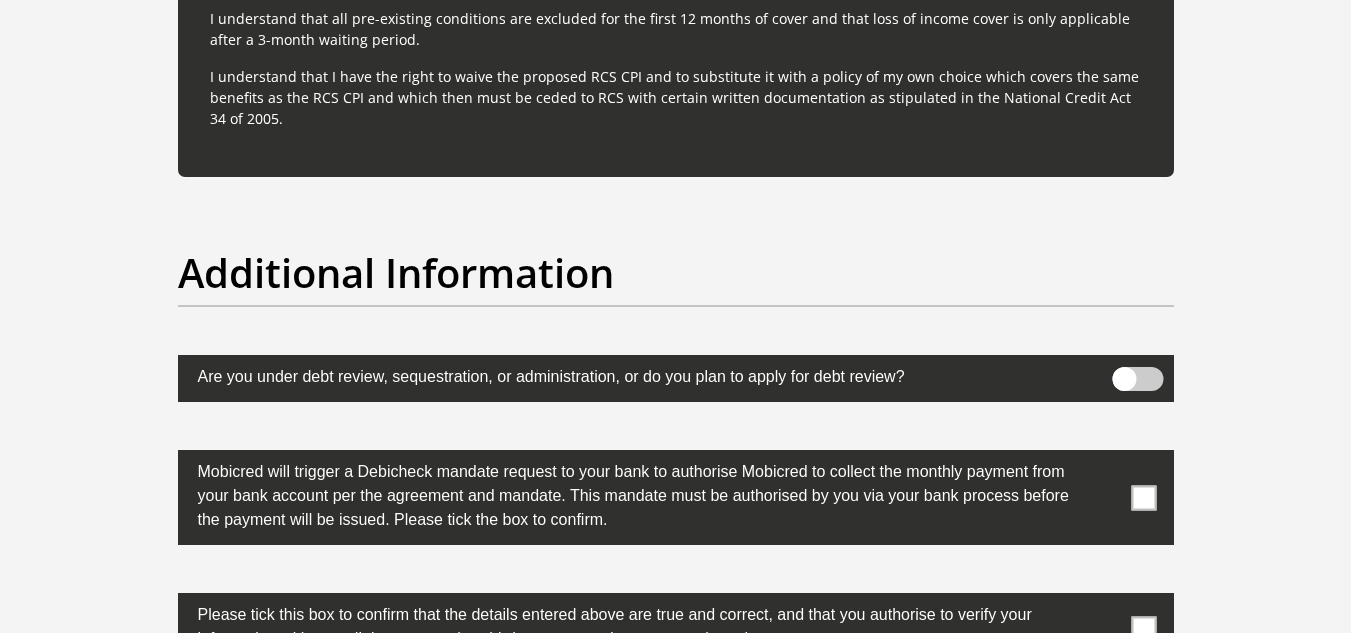 scroll, scrollTop: 6100, scrollLeft: 0, axis: vertical 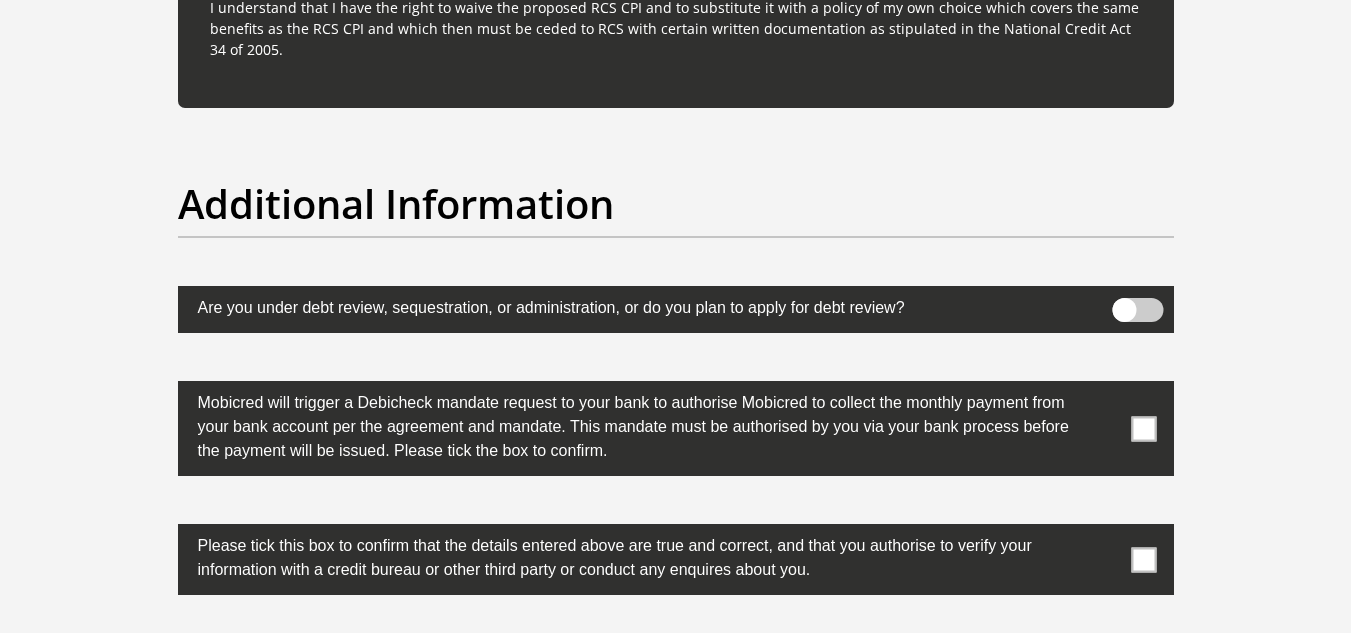 click at bounding box center (1143, 428) 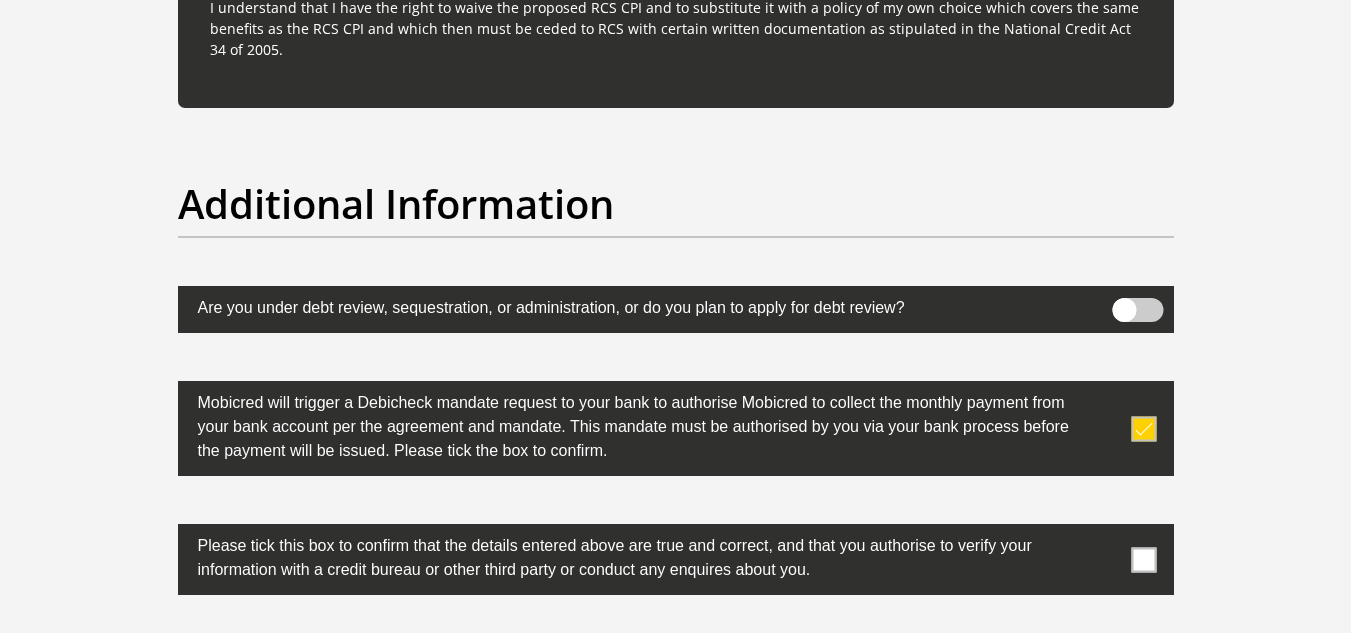 click at bounding box center [1143, 559] 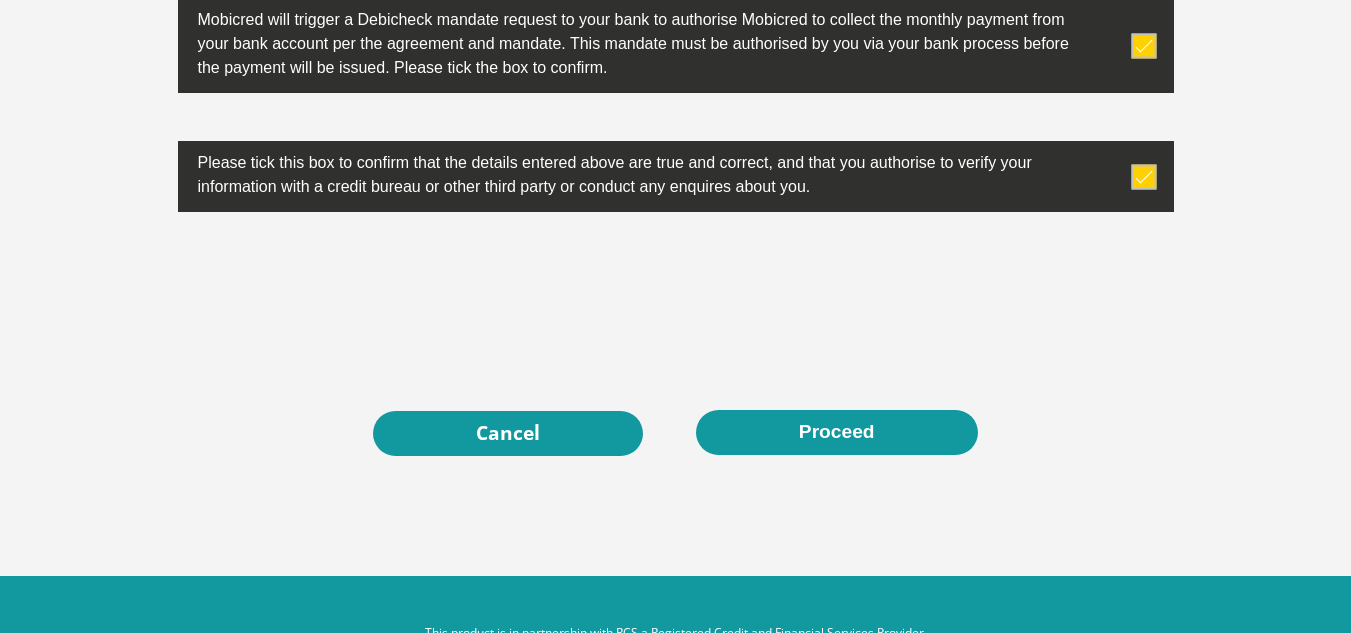 scroll, scrollTop: 6500, scrollLeft: 0, axis: vertical 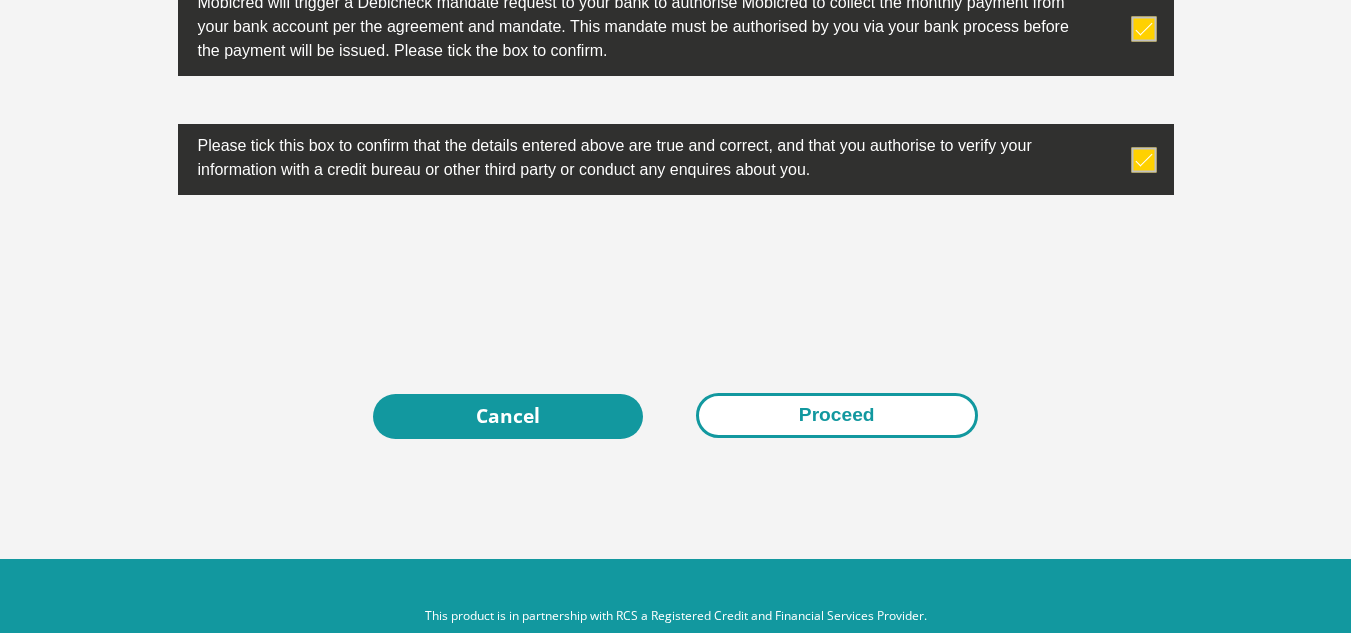 click on "Proceed" at bounding box center (837, 415) 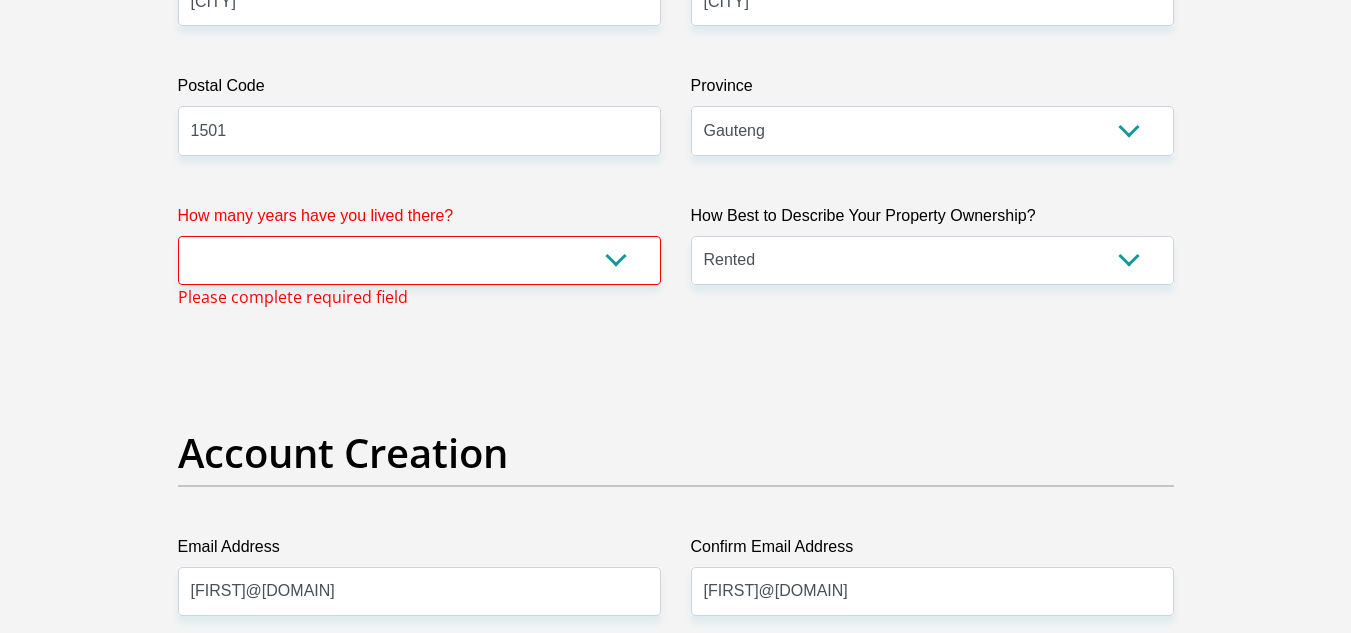 scroll, scrollTop: 1307, scrollLeft: 0, axis: vertical 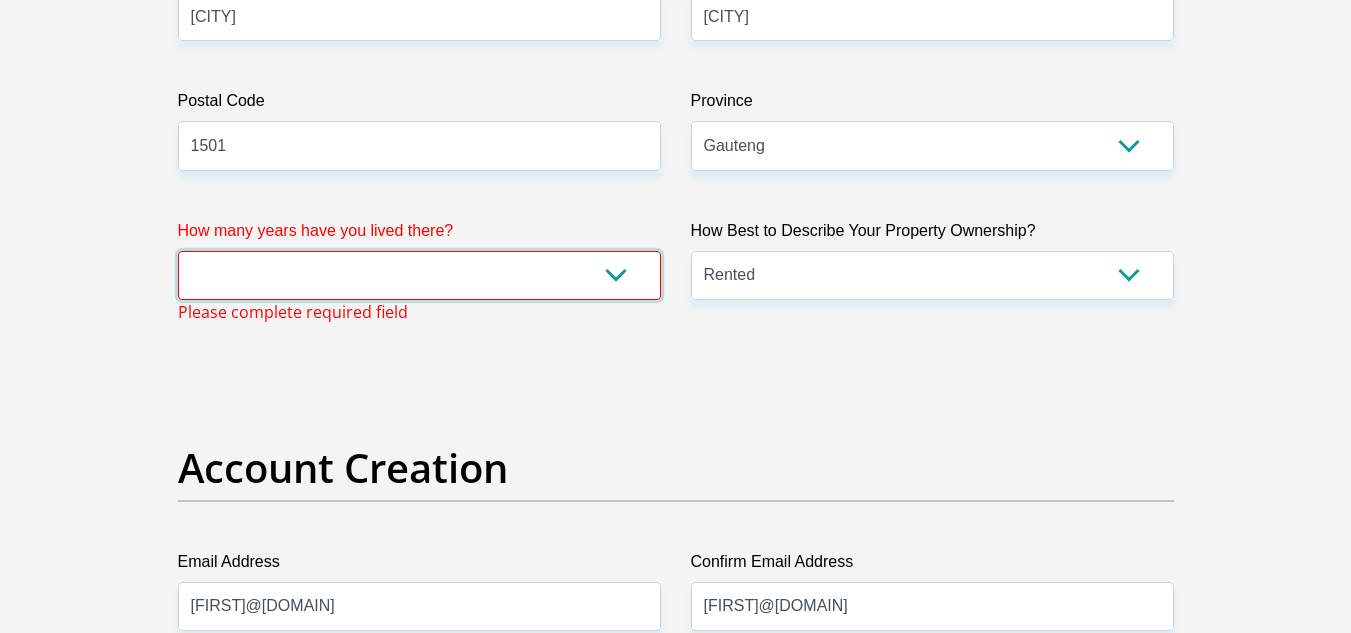 click on "less than 1 year
1-3 years
3-5 years
5+ years" at bounding box center (419, 275) 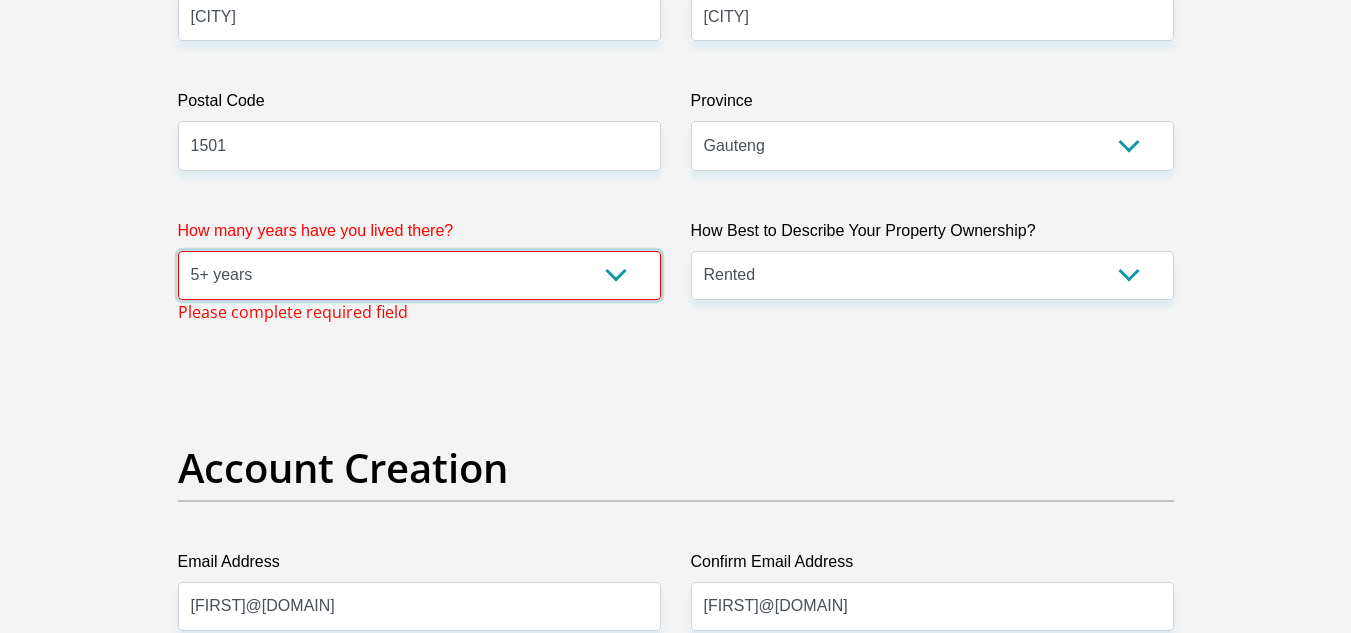 click on "less than 1 year
1-3 years
3-5 years
5+ years" at bounding box center [419, 275] 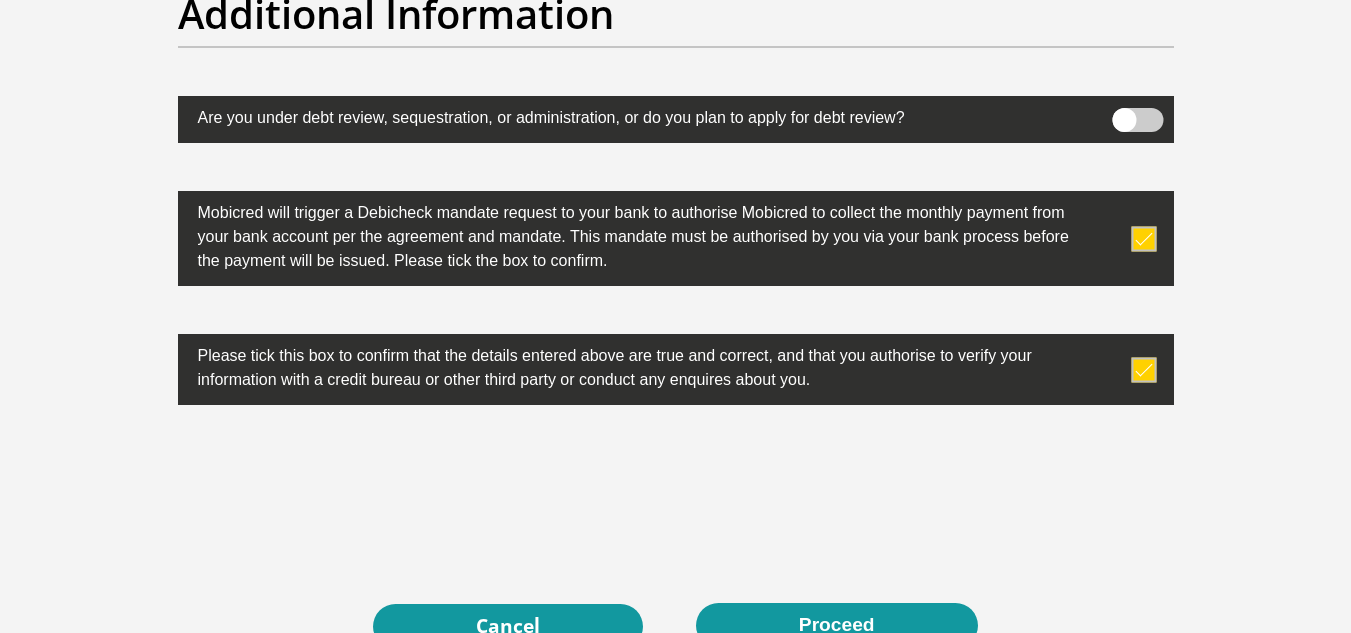 scroll, scrollTop: 6542, scrollLeft: 0, axis: vertical 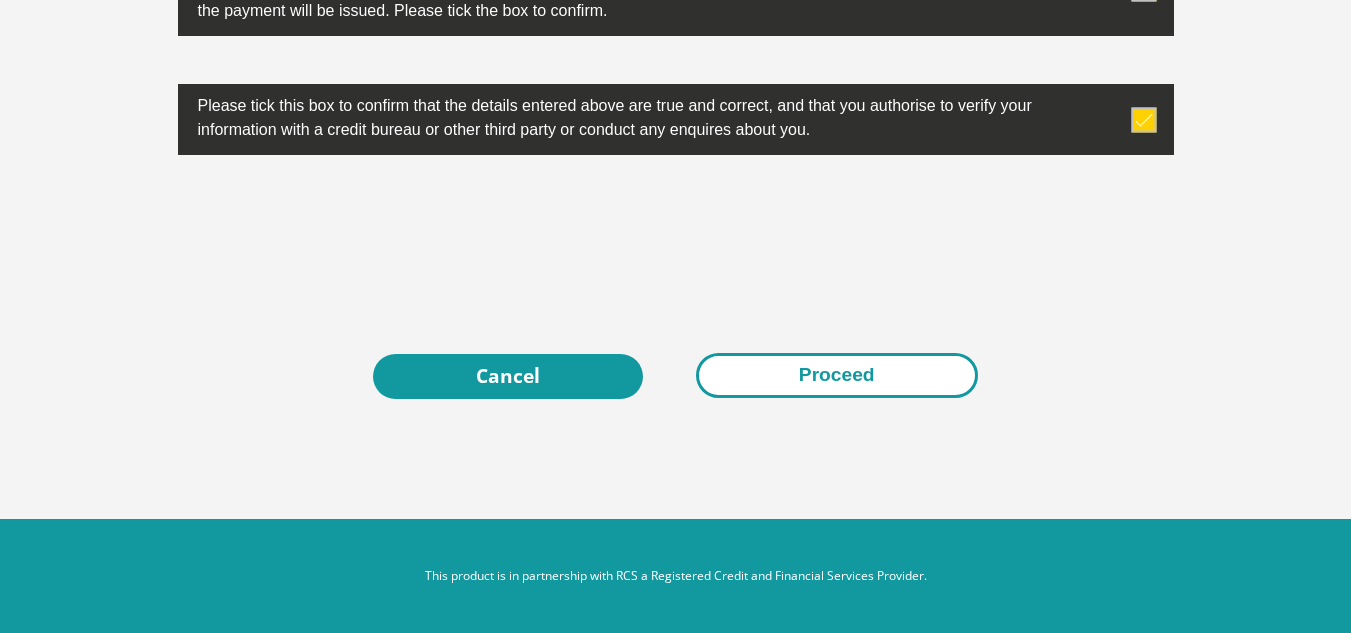click on "Proceed" at bounding box center [837, 375] 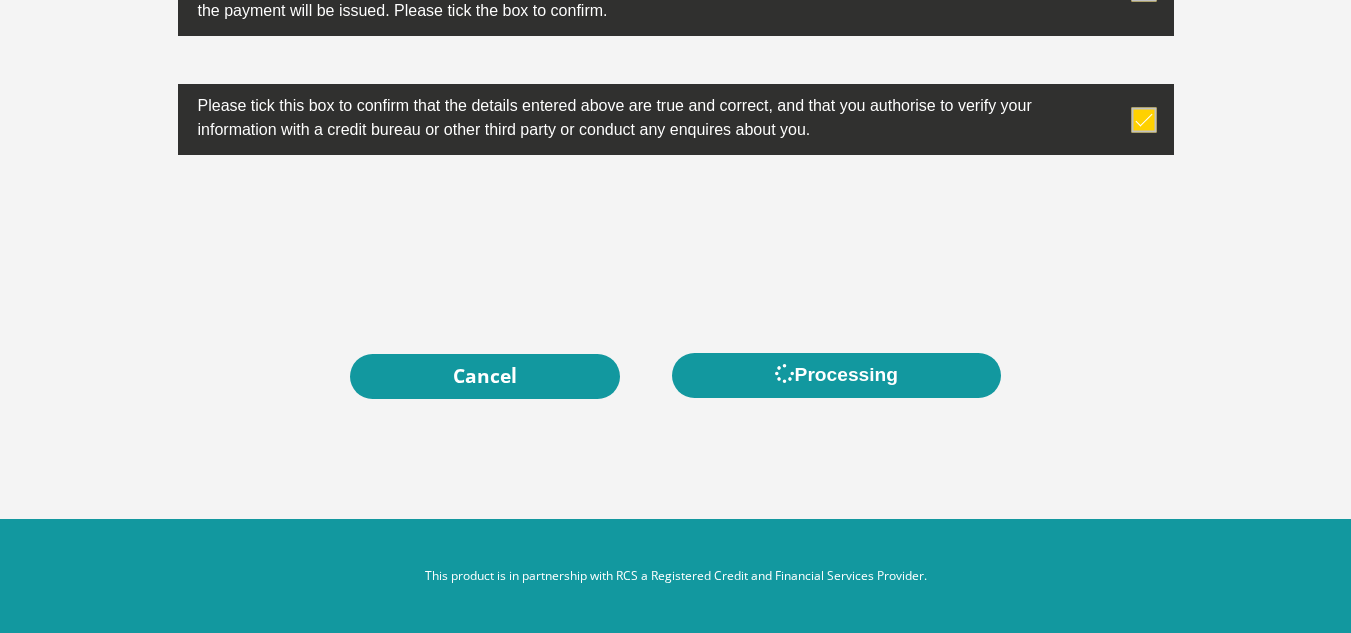 scroll, scrollTop: 0, scrollLeft: 0, axis: both 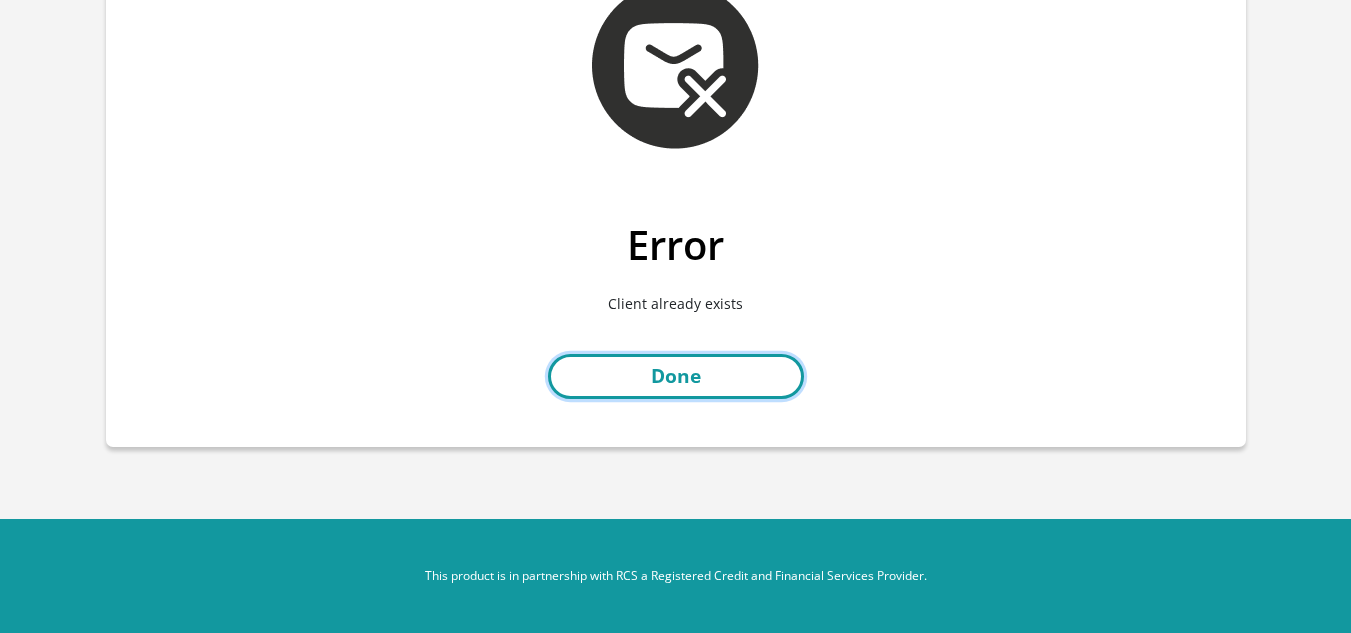 click on "Done" at bounding box center [676, 376] 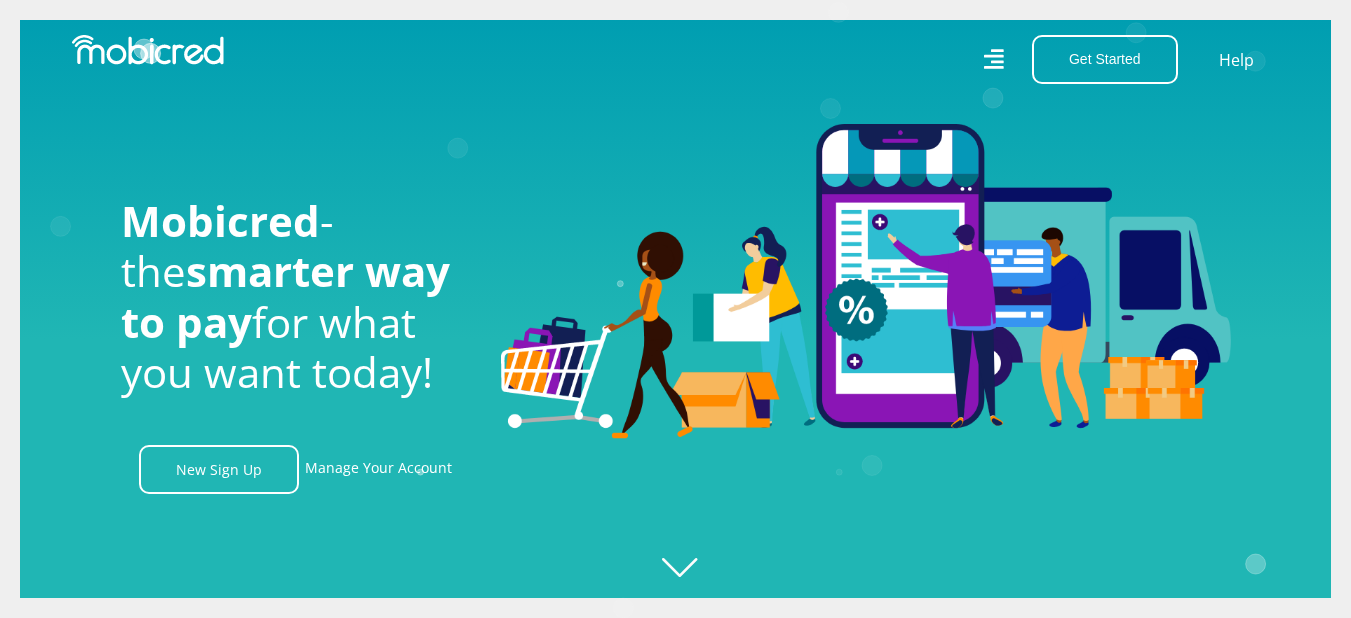 scroll, scrollTop: 0, scrollLeft: 0, axis: both 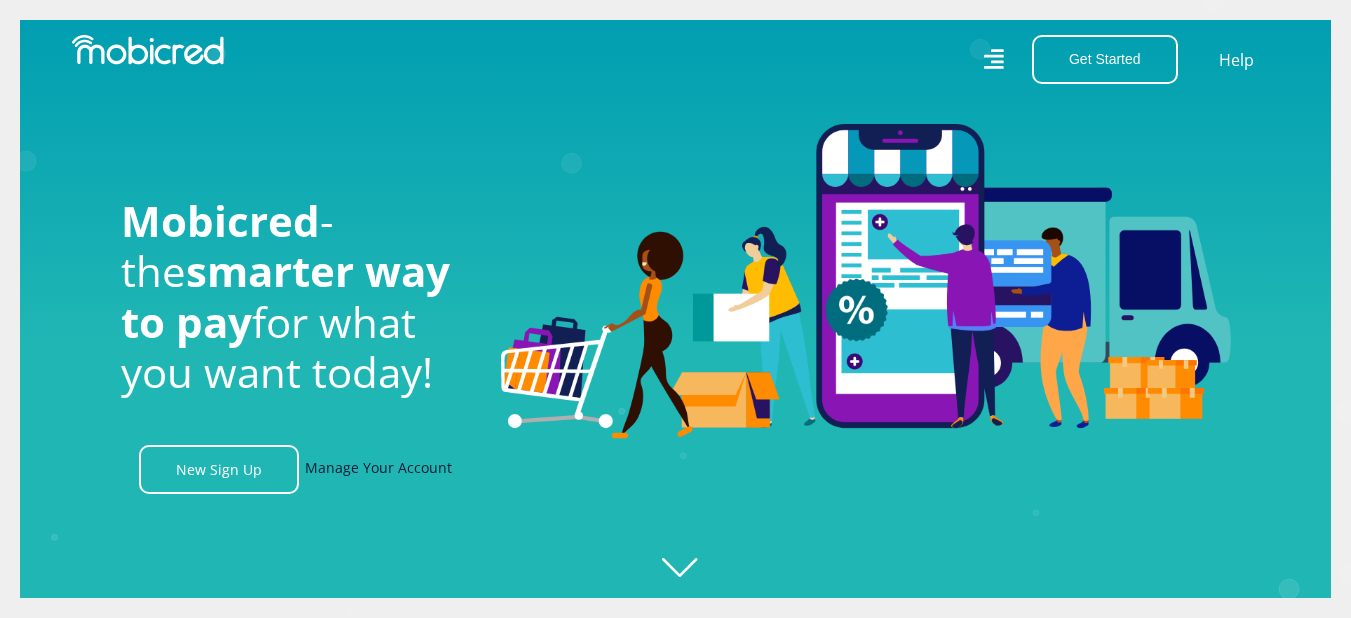 click on "Manage Your Account" at bounding box center [378, 469] 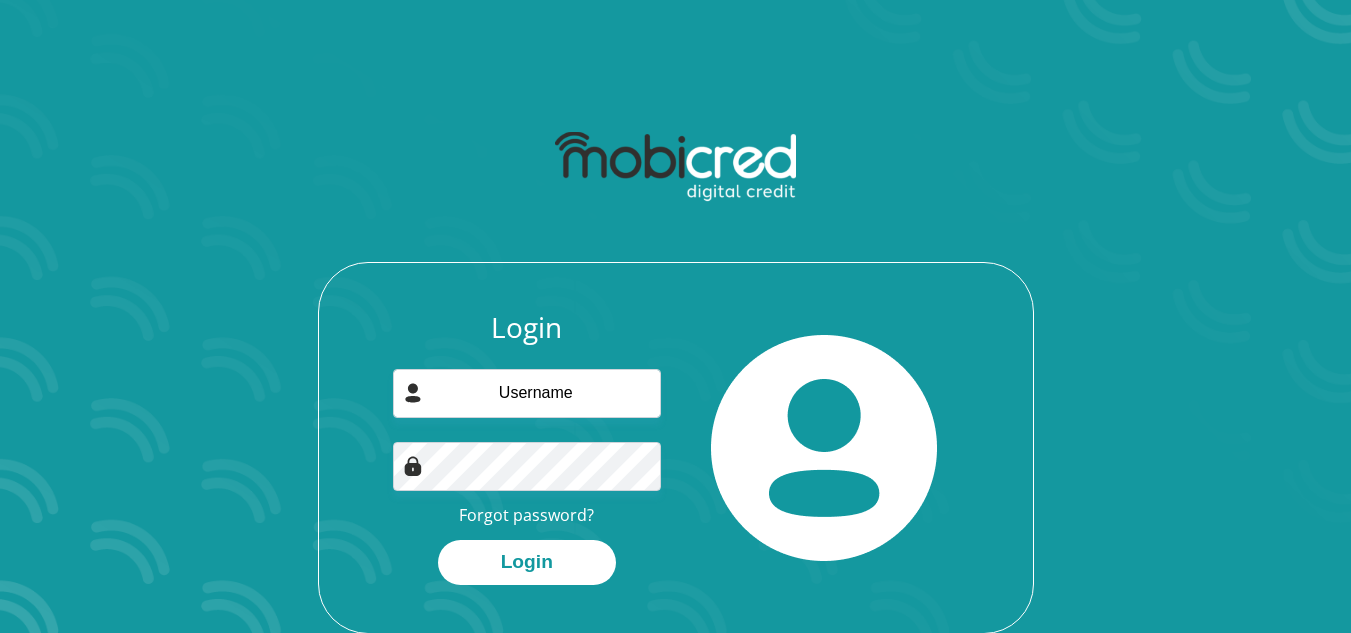 scroll, scrollTop: 0, scrollLeft: 0, axis: both 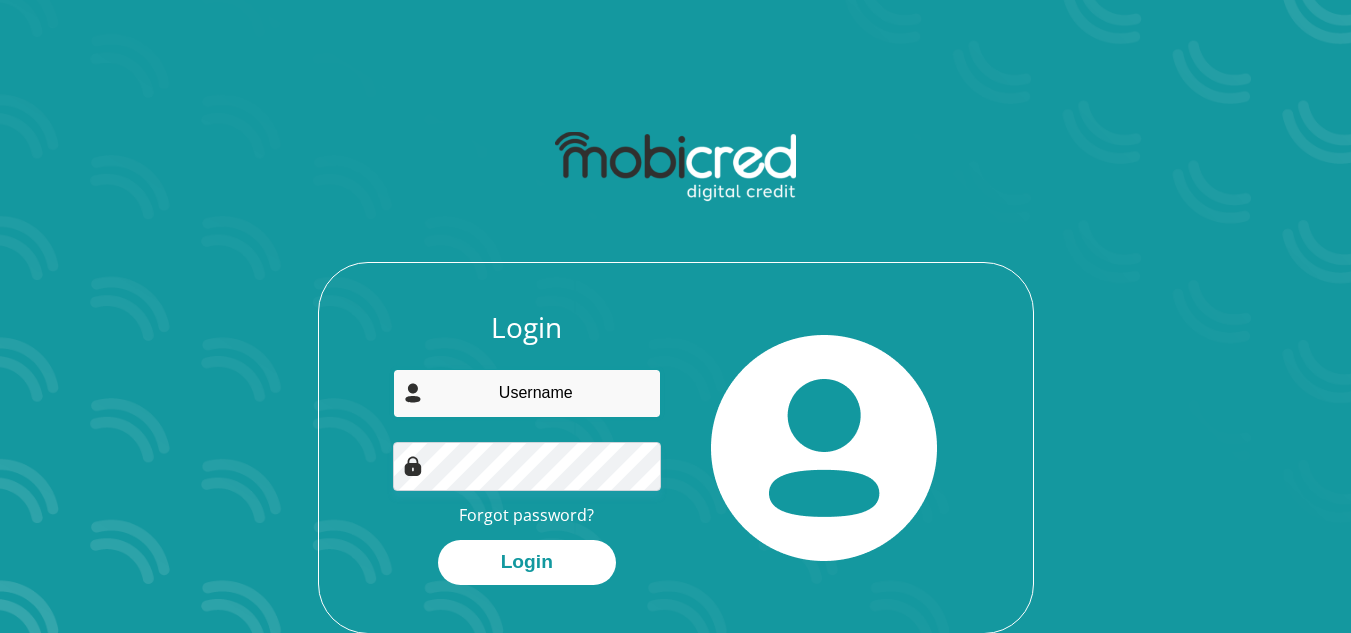 click at bounding box center (527, 393) 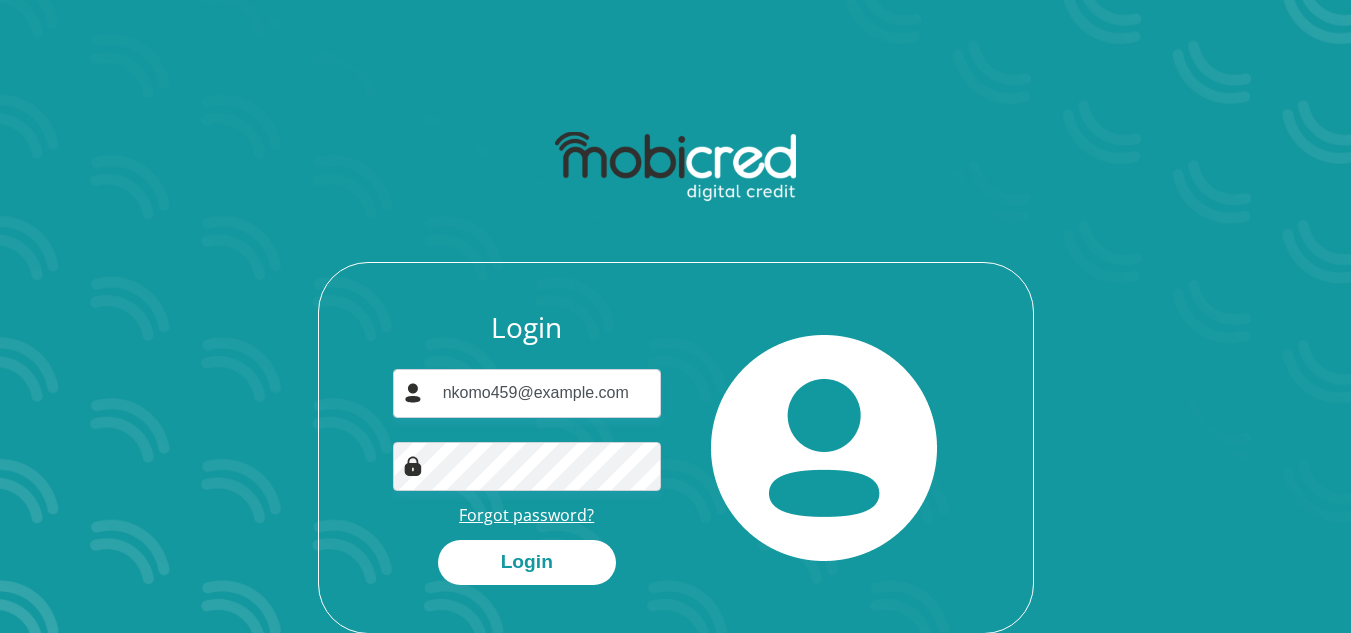 click on "Forgot password?" at bounding box center (526, 515) 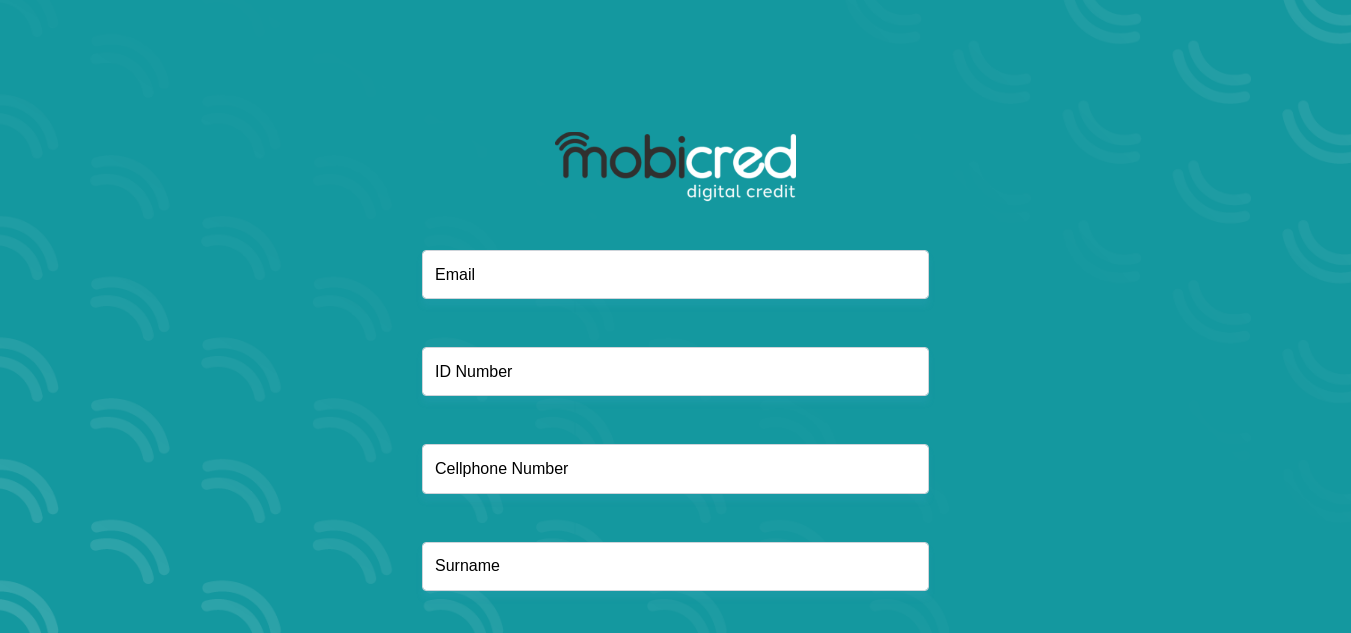 scroll, scrollTop: 0, scrollLeft: 0, axis: both 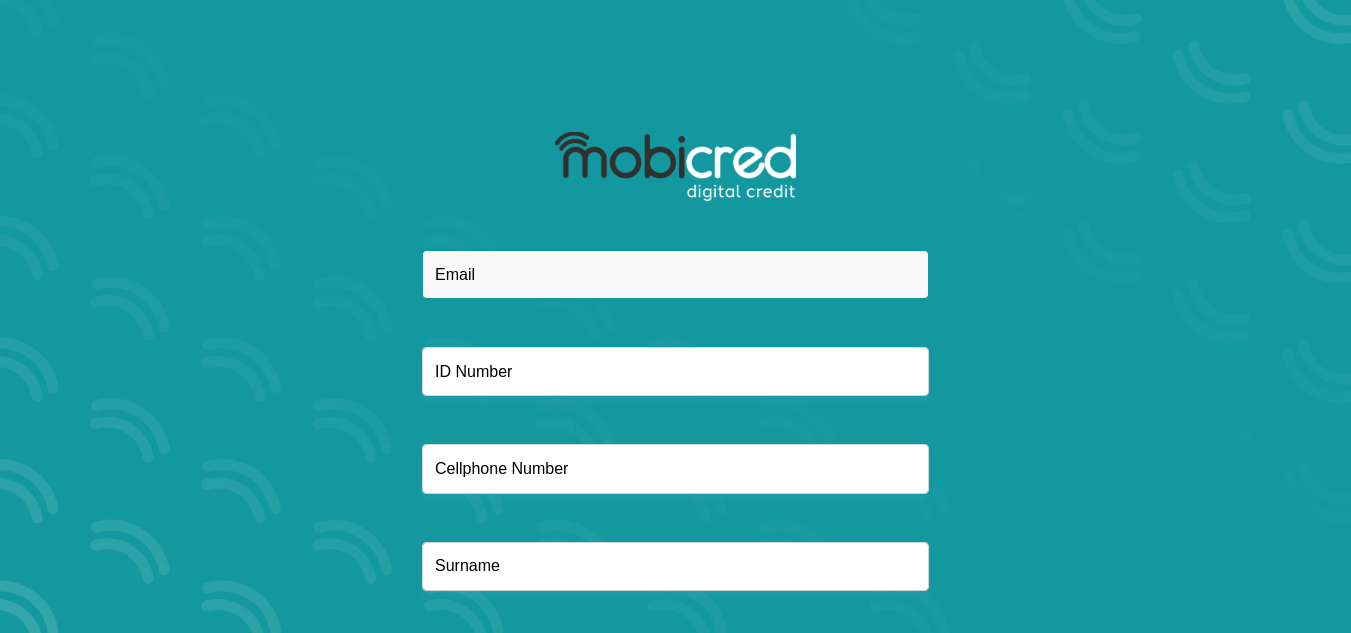 click at bounding box center (675, 274) 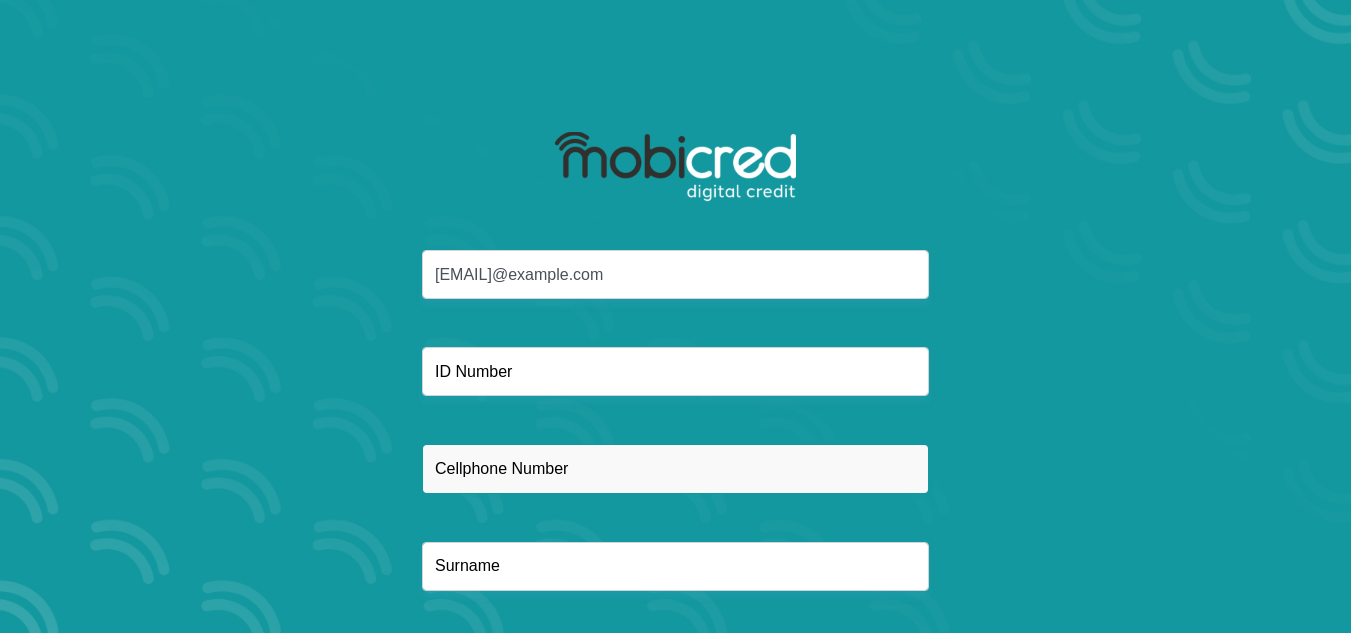 type on "0723005221" 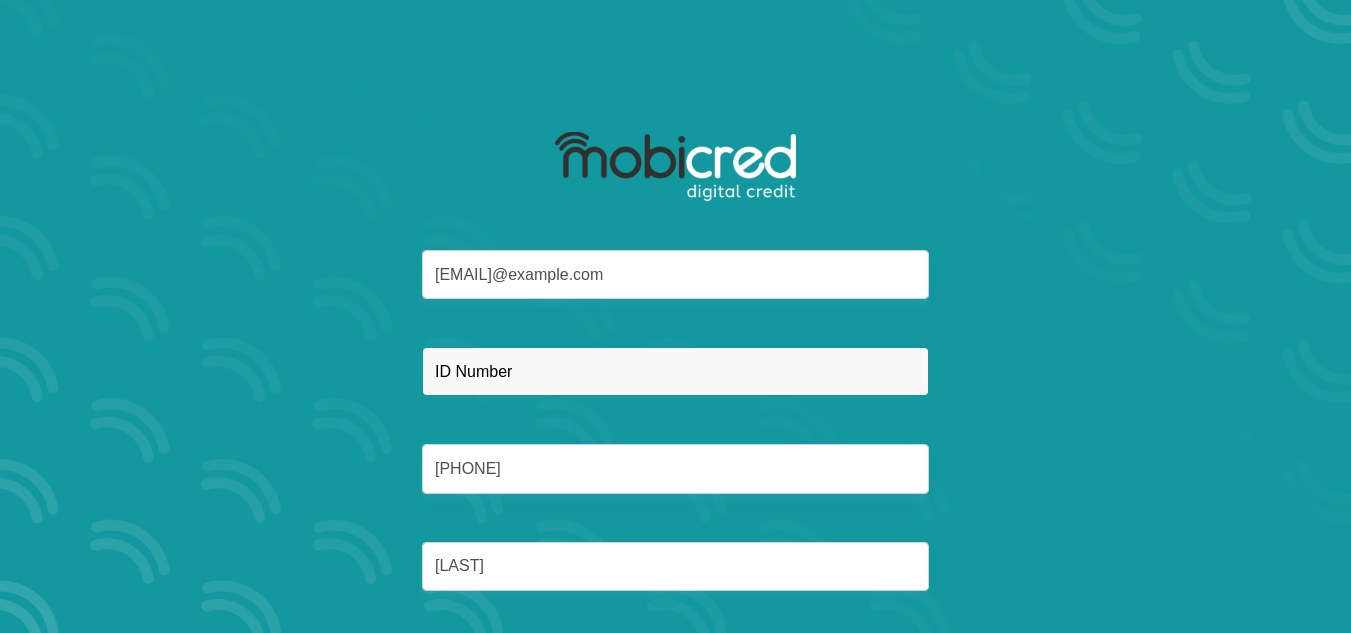 click at bounding box center [675, 371] 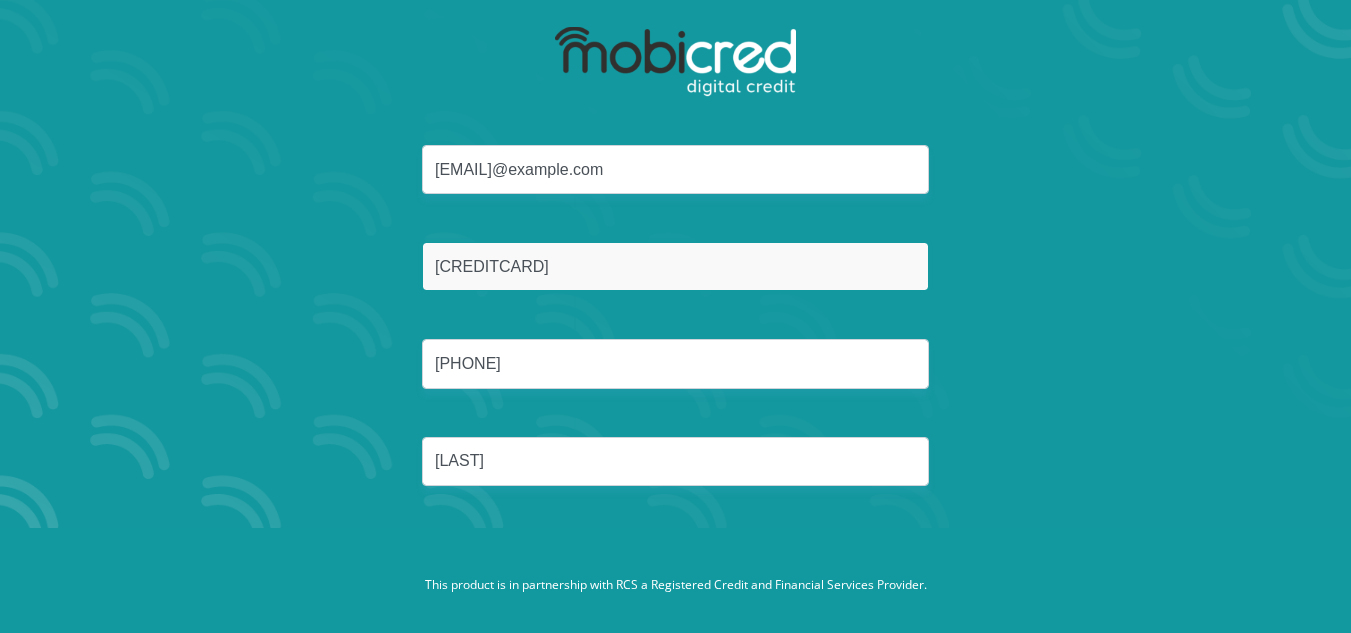 scroll, scrollTop: 114, scrollLeft: 0, axis: vertical 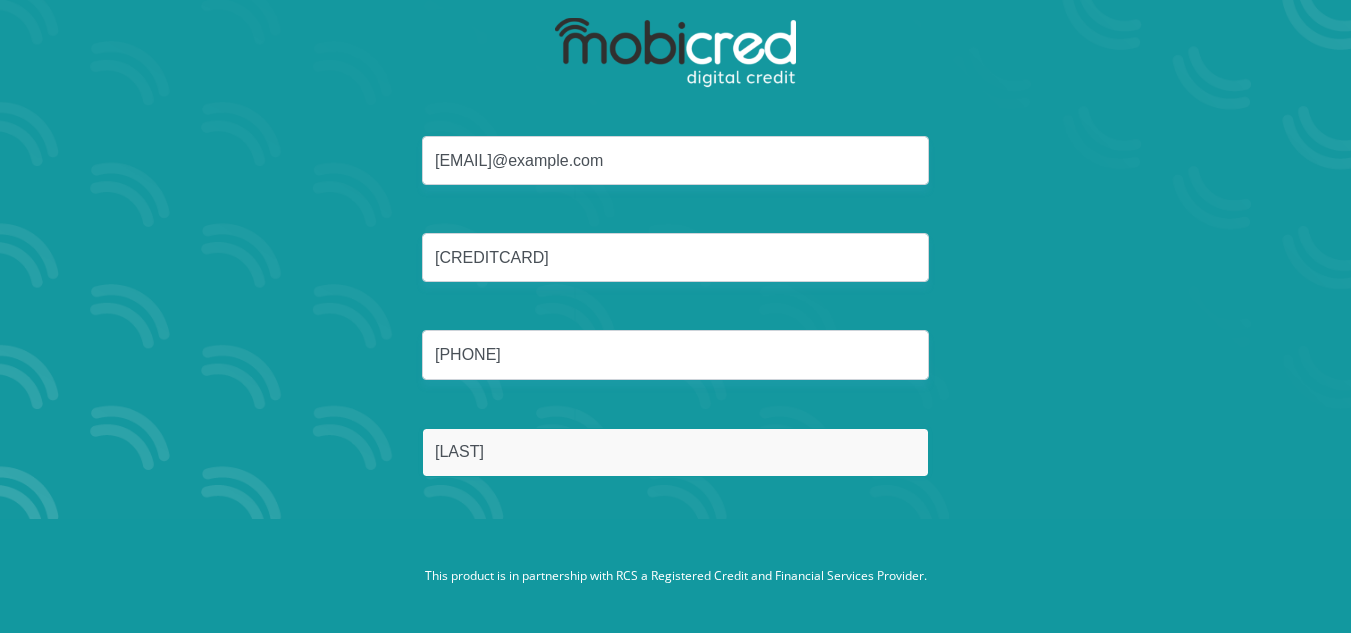 click on "Nkomo" at bounding box center [675, 452] 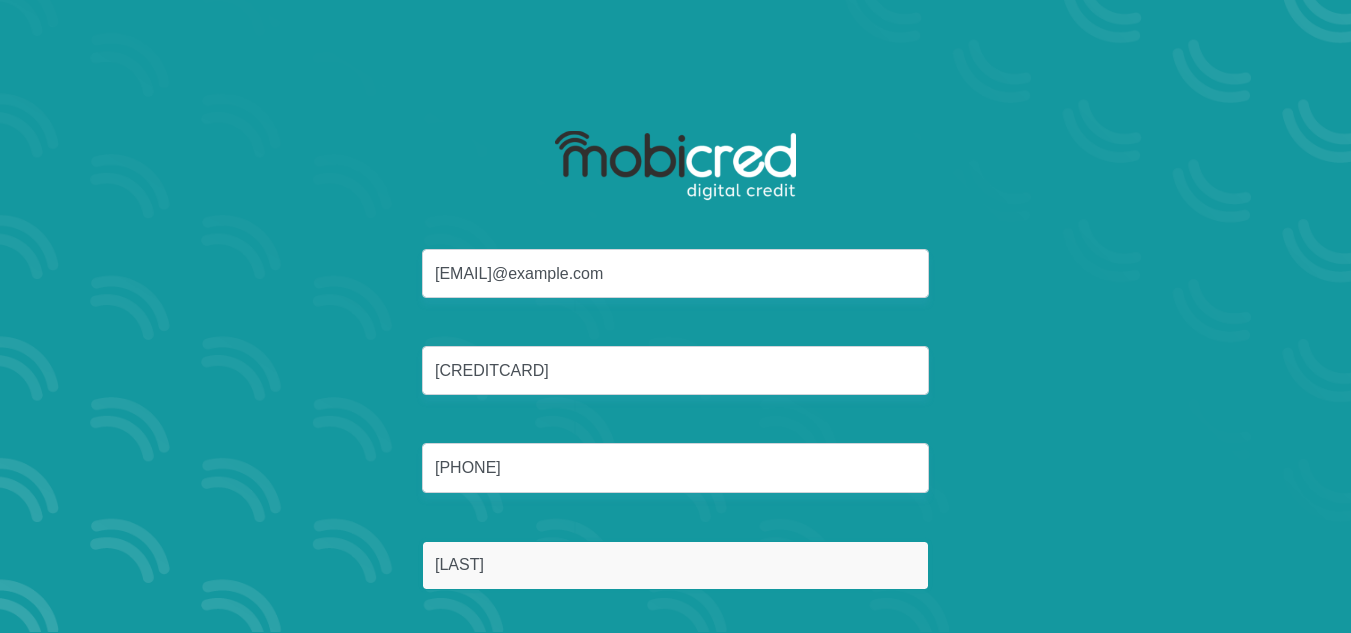 scroll, scrollTop: 0, scrollLeft: 0, axis: both 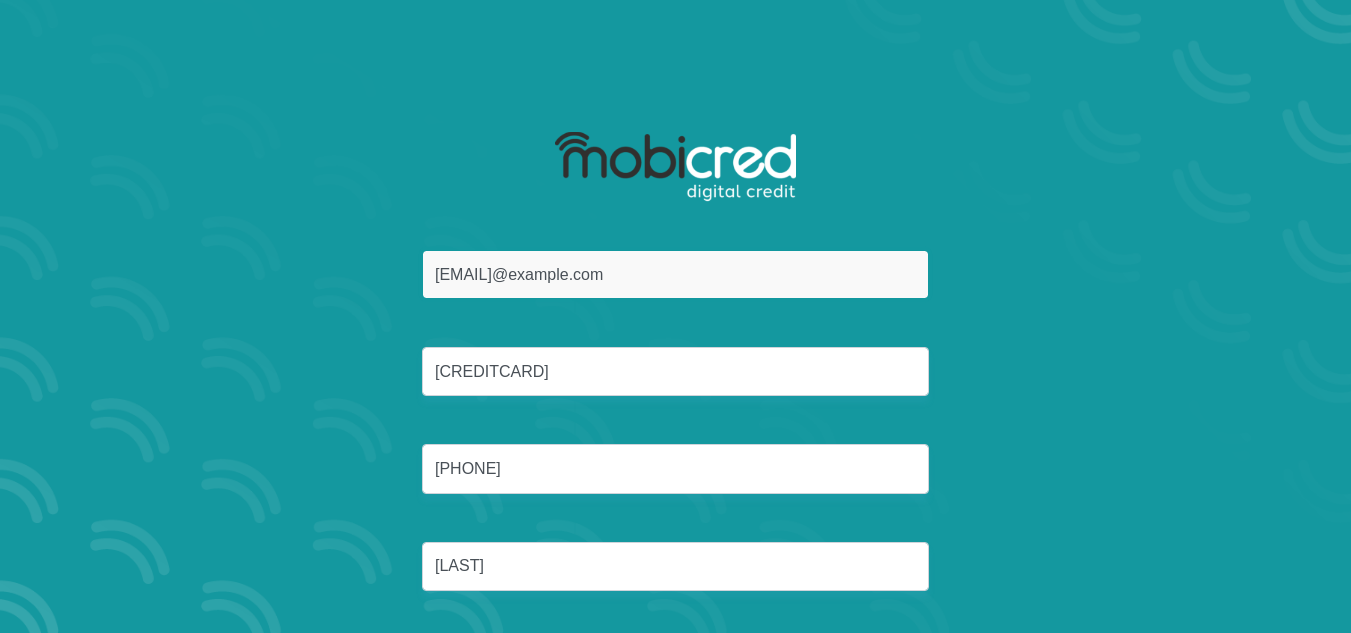 click on "nkomo459@example.com" at bounding box center (675, 274) 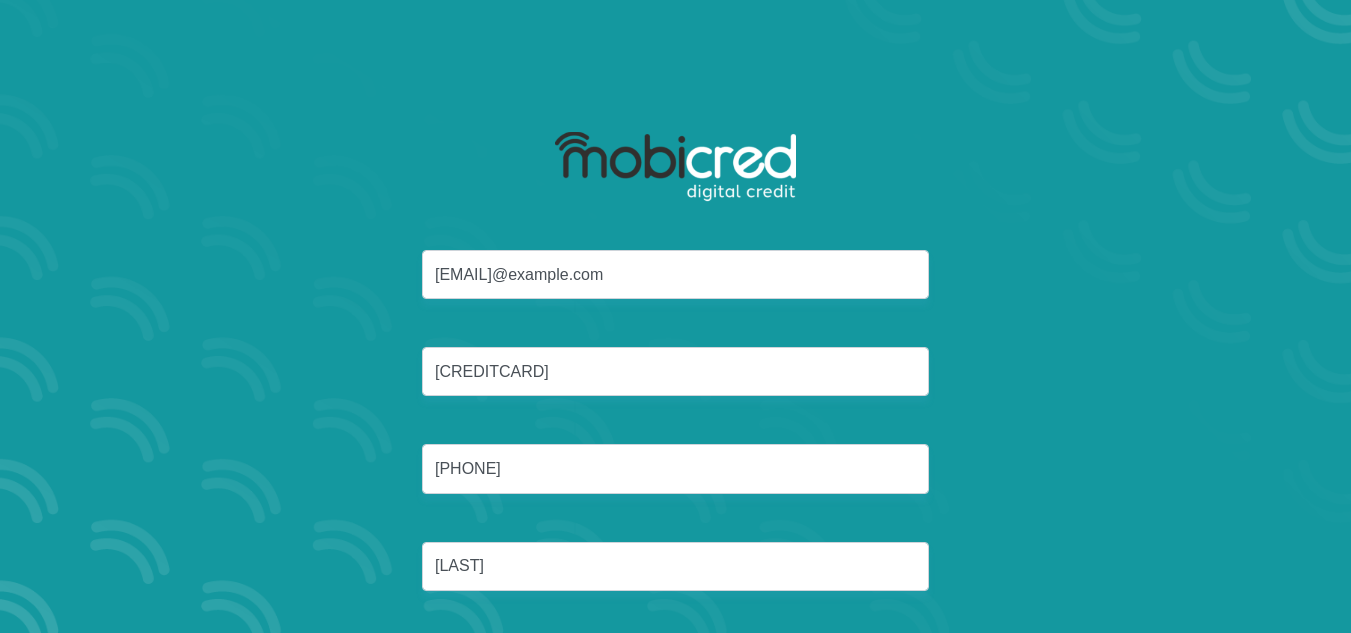 click on "nkomo459@gmail.com
86011155678086
0723005221
Nkomo
Reset Password" at bounding box center (676, 402) 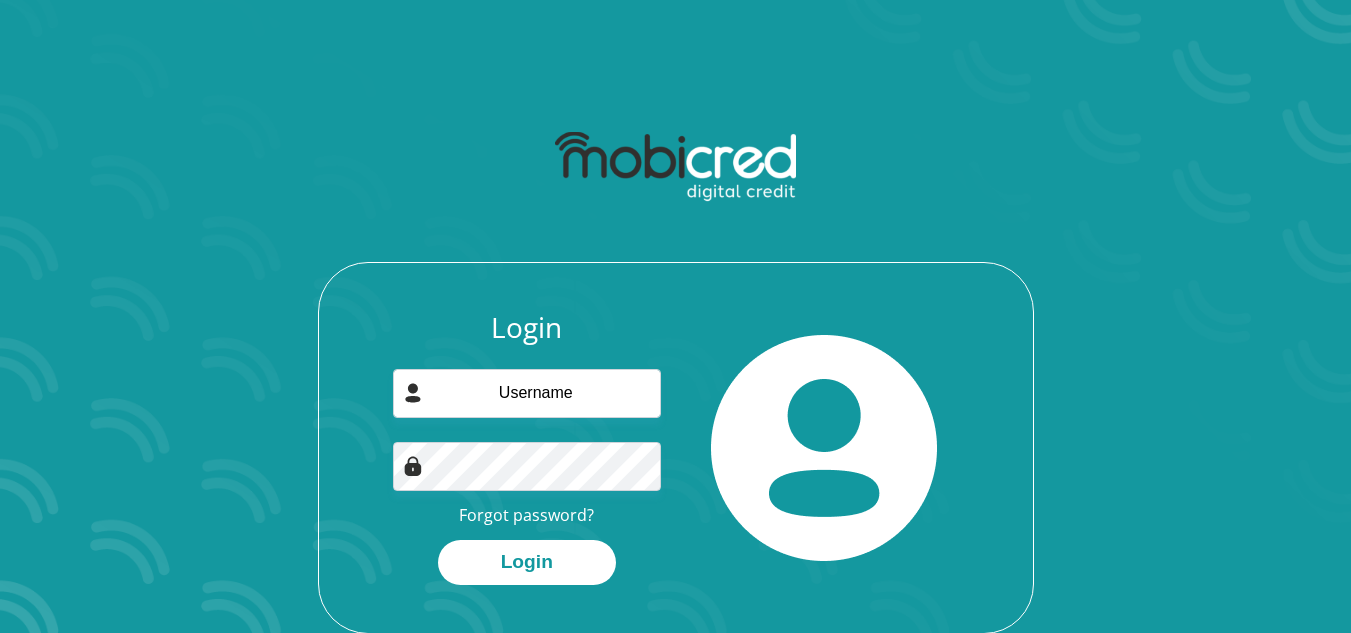 scroll, scrollTop: 114, scrollLeft: 0, axis: vertical 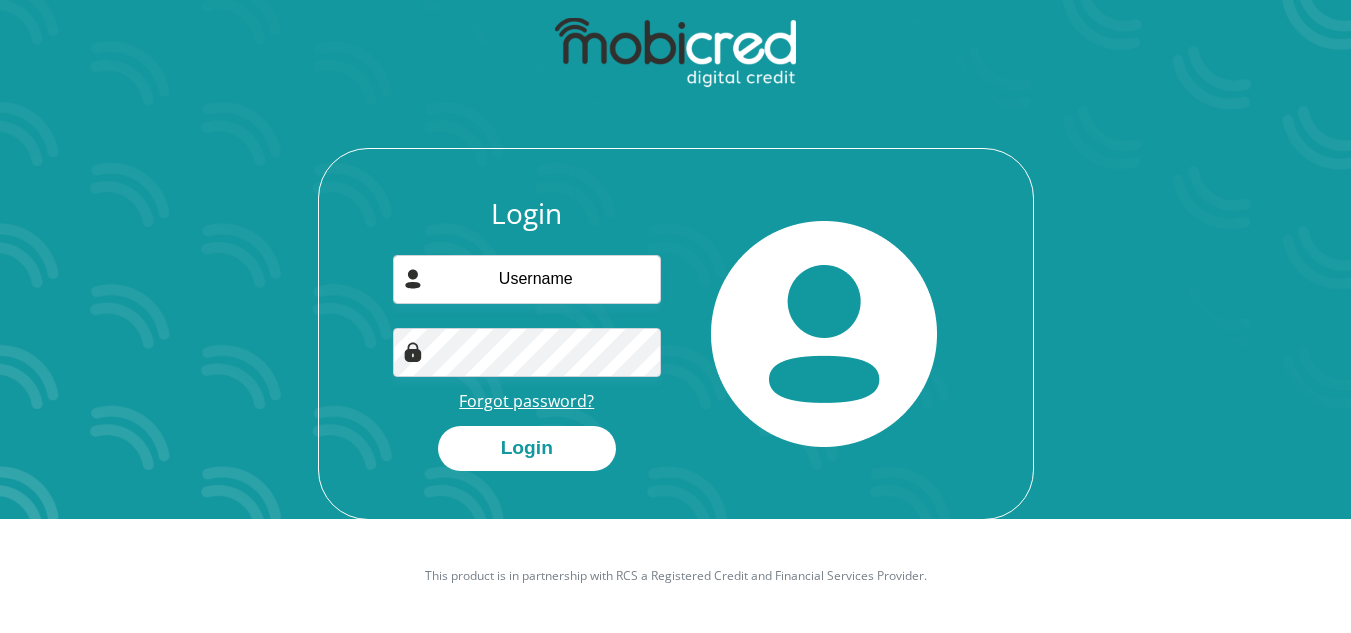 click on "Forgot password?" at bounding box center [526, 401] 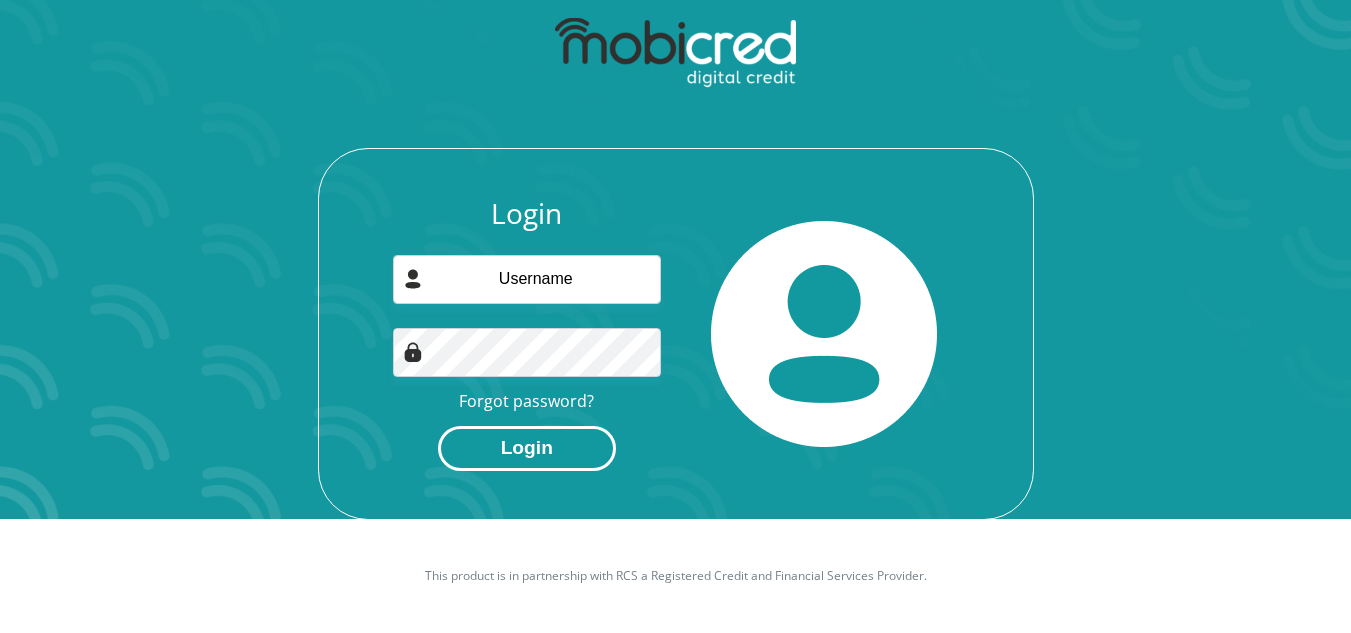 click on "Login" at bounding box center [527, 448] 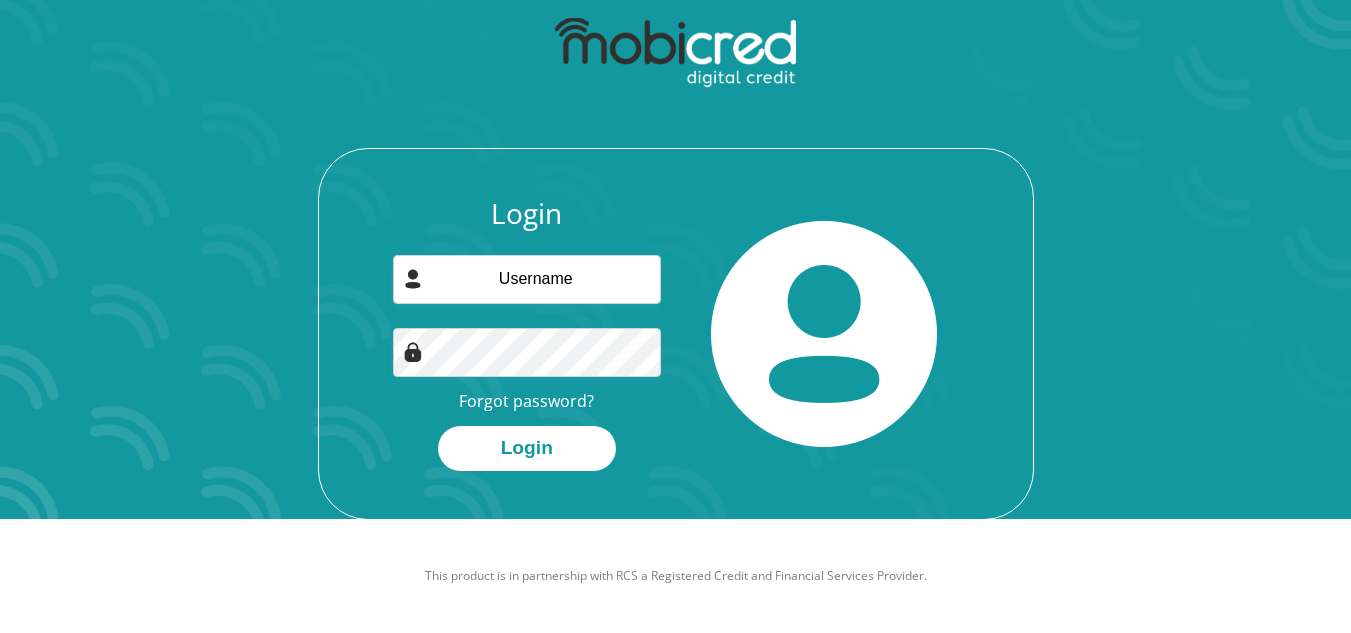 click at bounding box center [824, 334] 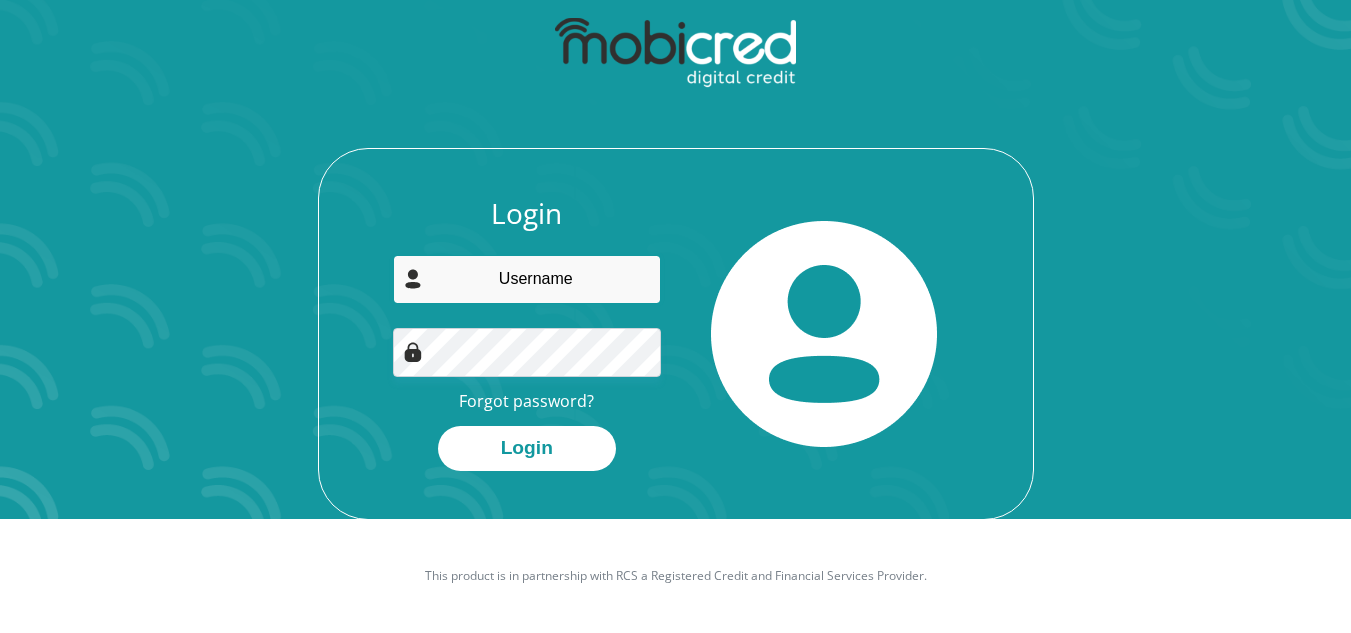 click at bounding box center (527, 279) 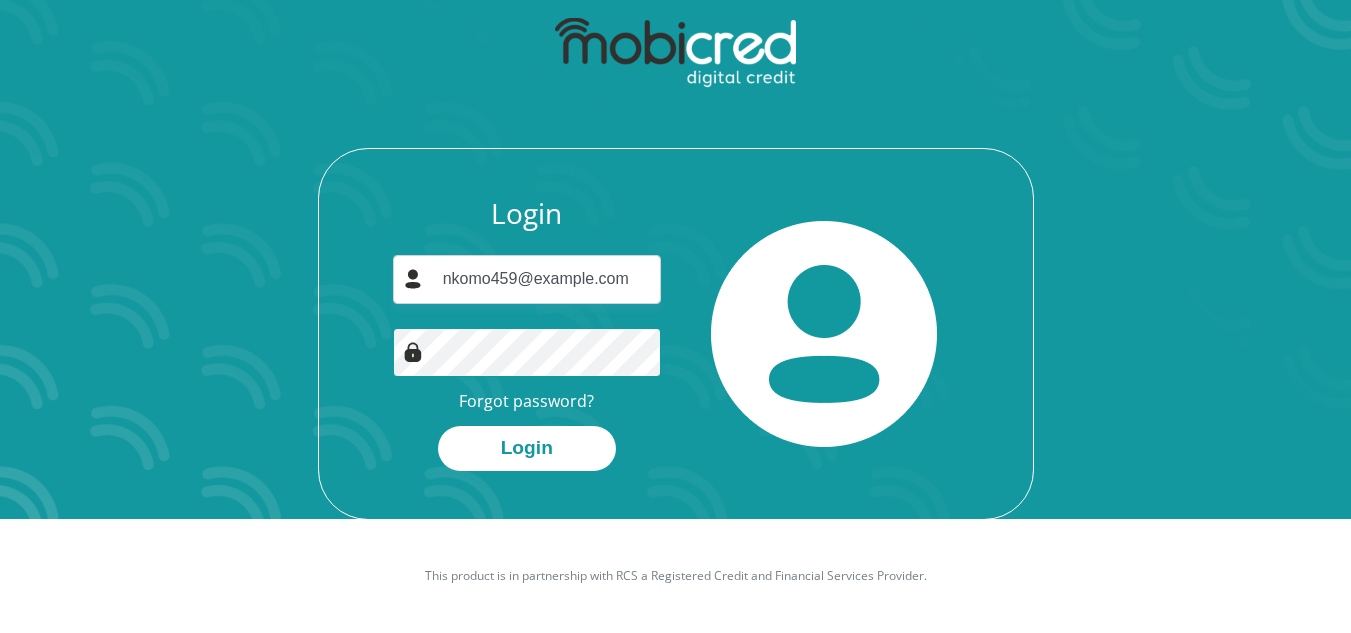 click on "Login" at bounding box center [527, 448] 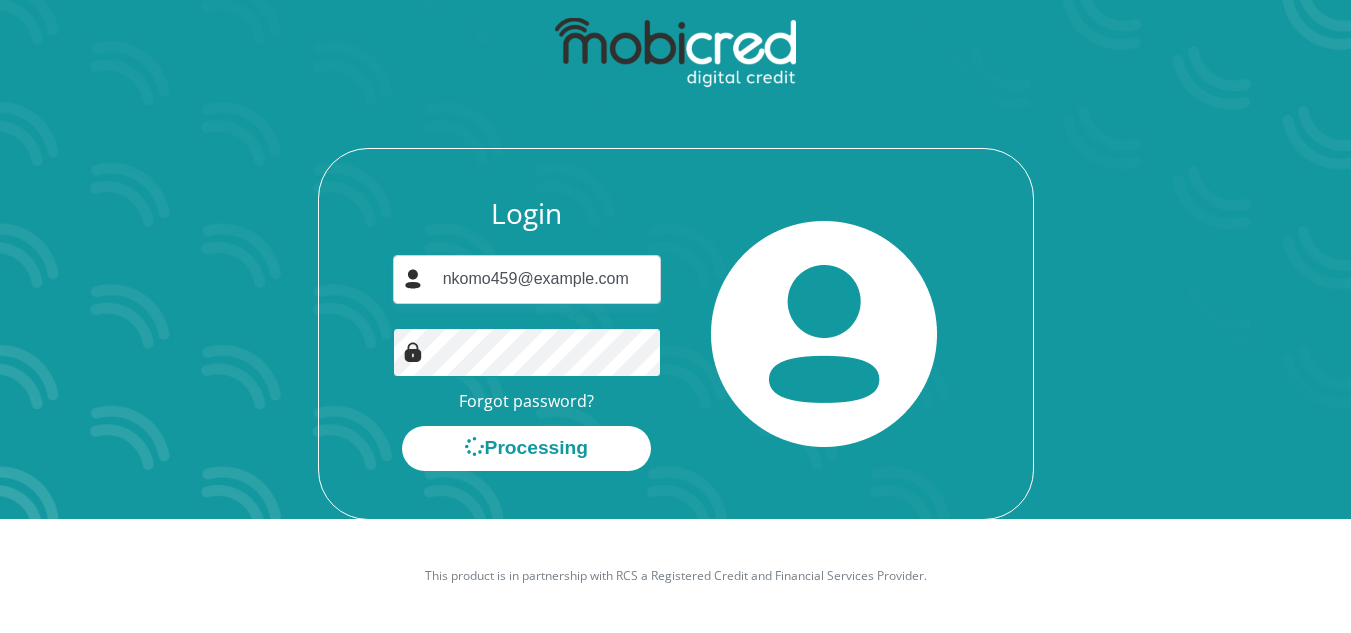 scroll, scrollTop: 0, scrollLeft: 0, axis: both 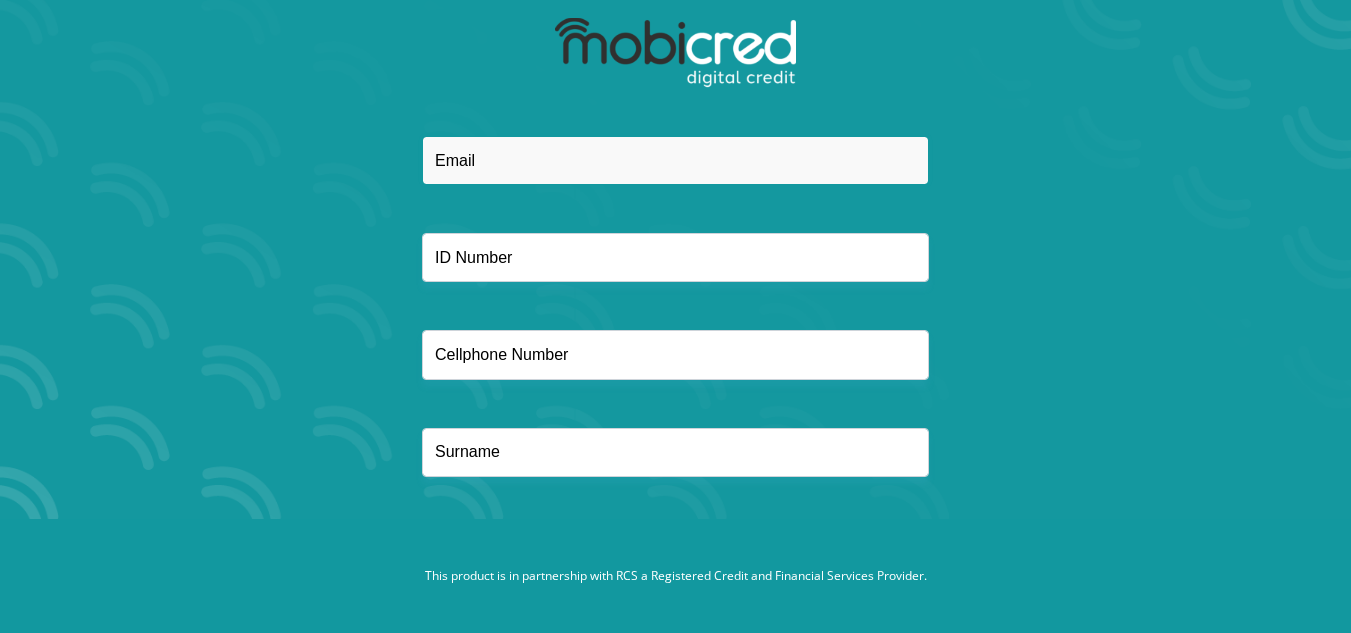 click at bounding box center (675, 160) 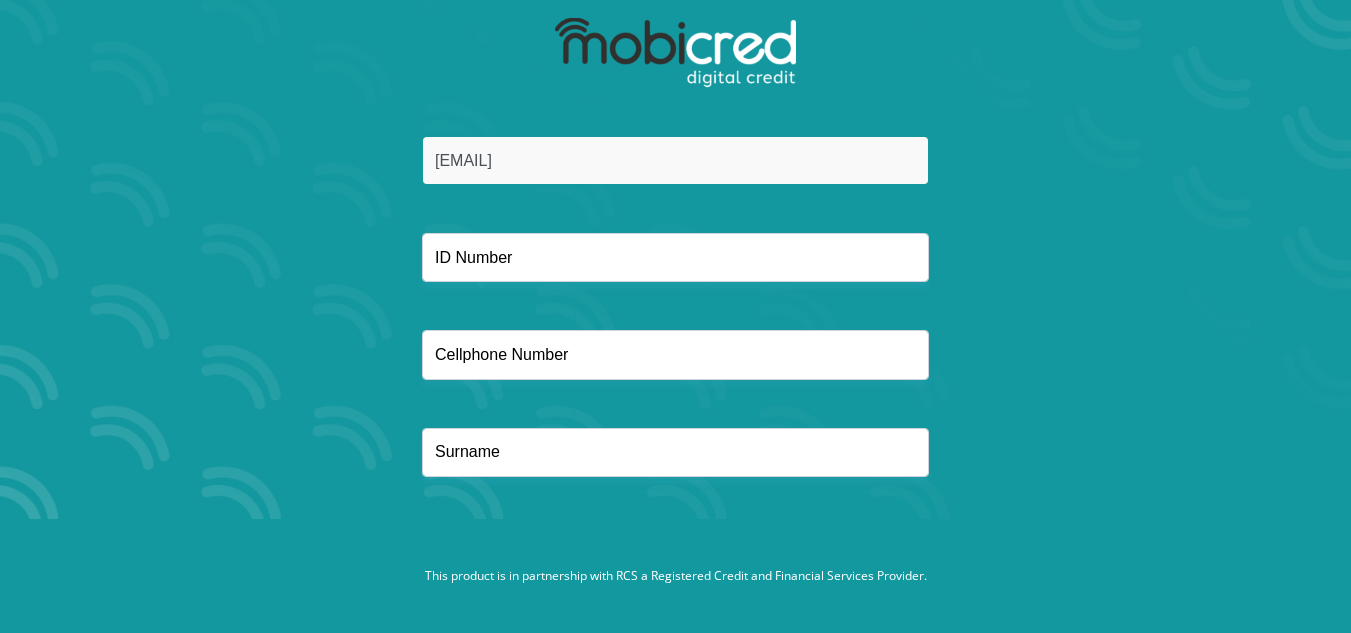 type on "0723005221" 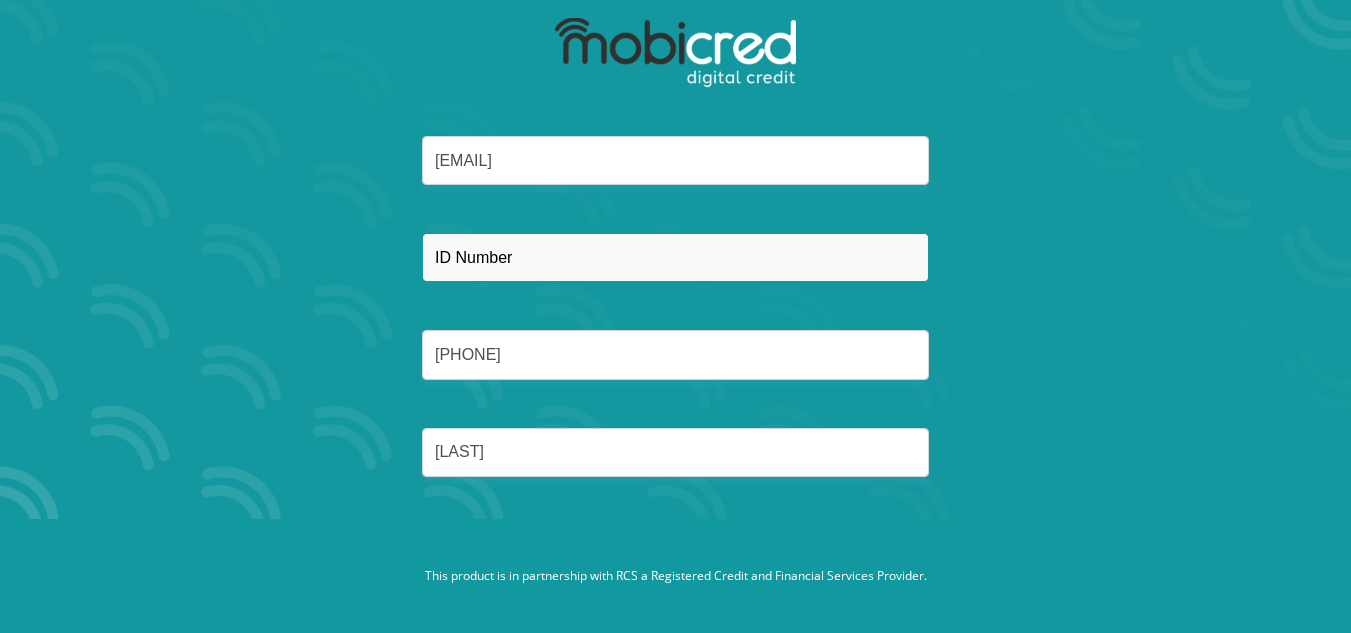 click at bounding box center [675, 257] 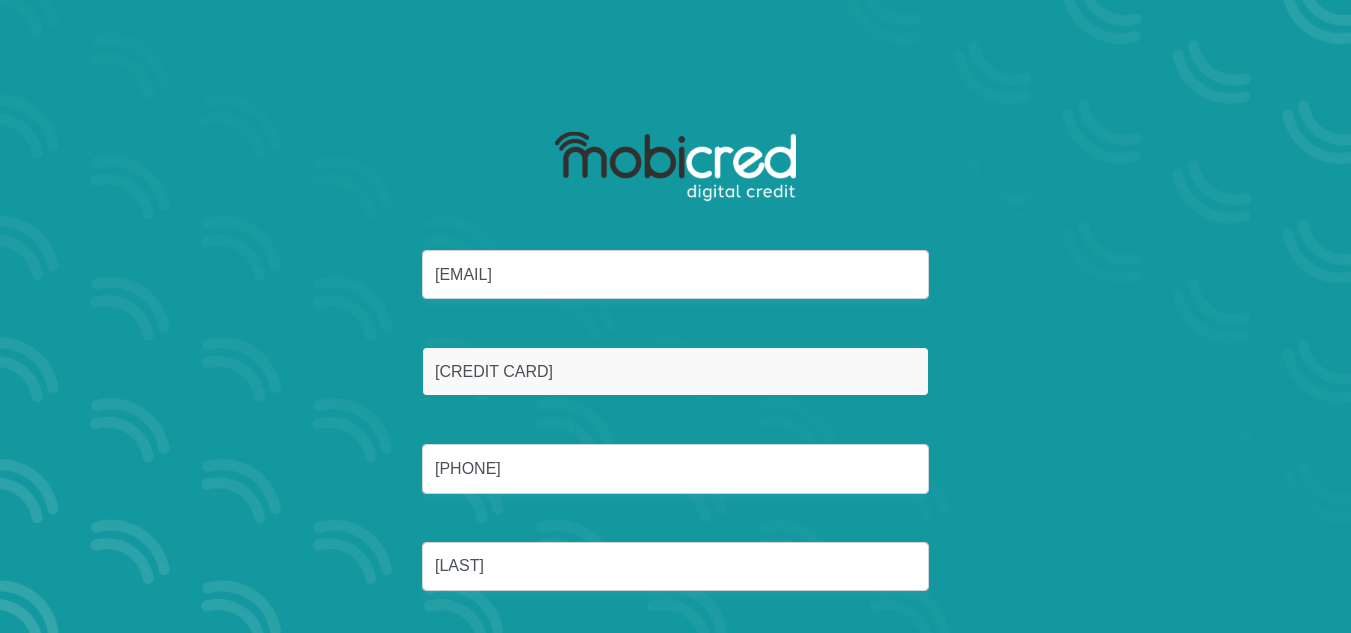 scroll, scrollTop: 114, scrollLeft: 0, axis: vertical 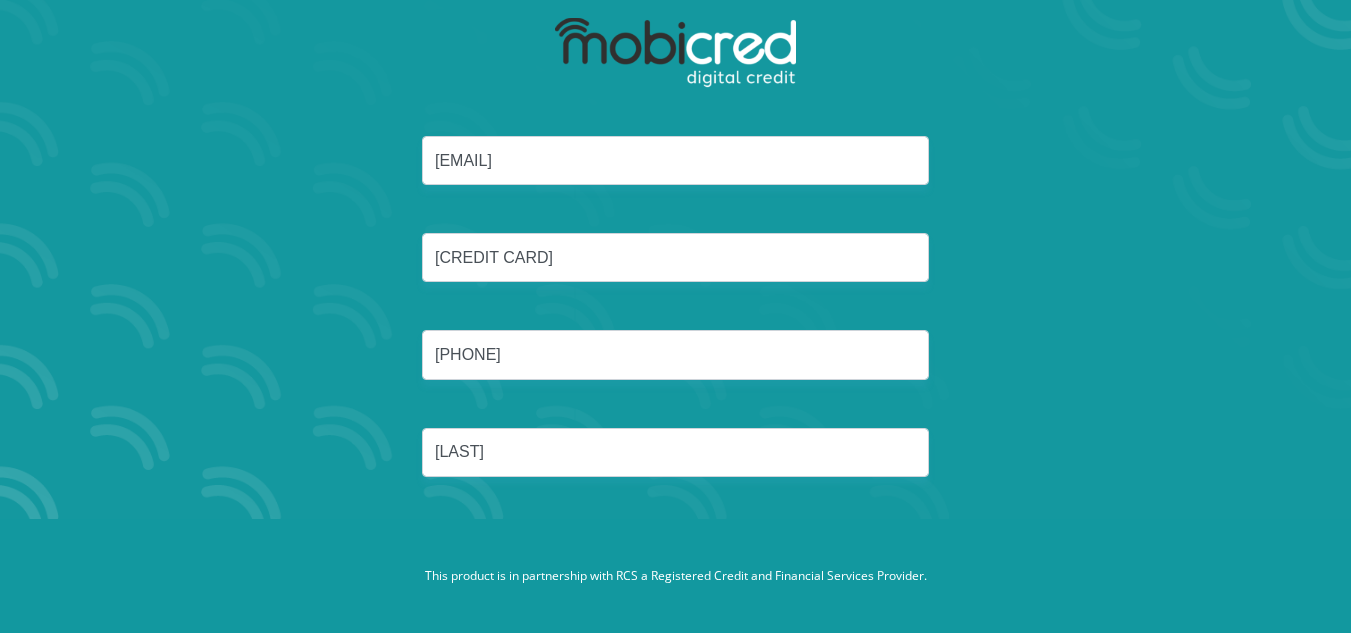 click on "nkomo459@gmail.com
86011155678086
0723005221
Nkomo" at bounding box center [676, 330] 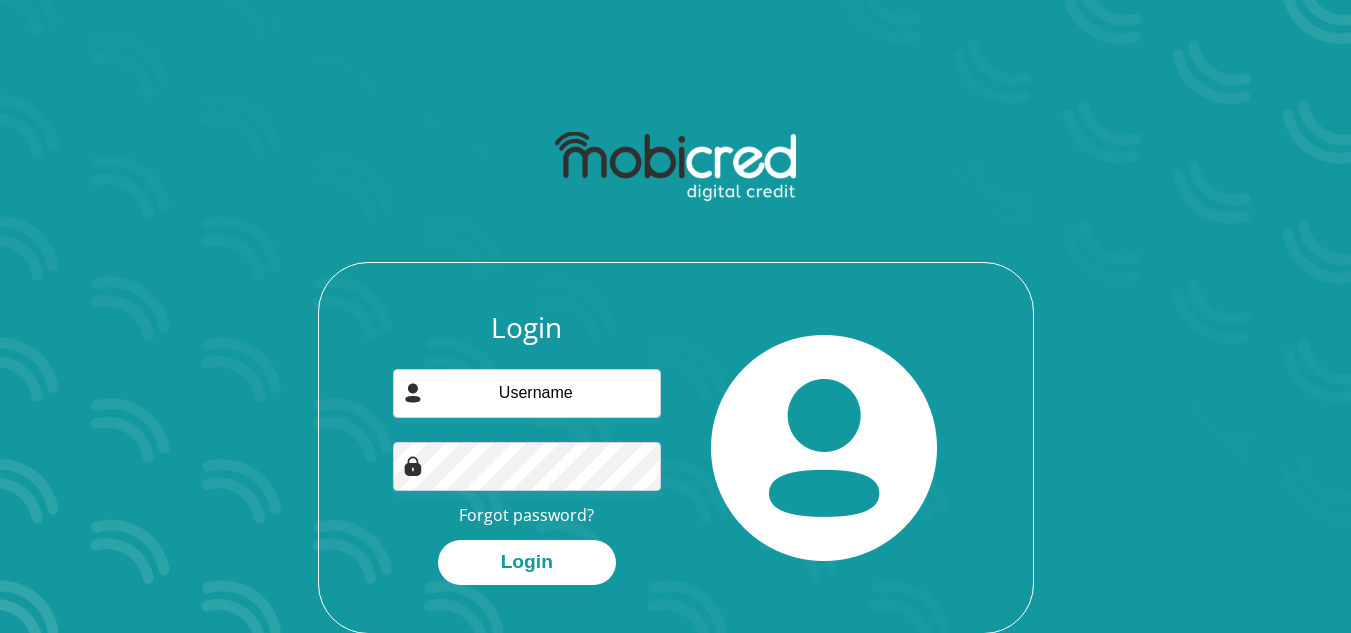 scroll, scrollTop: 0, scrollLeft: 0, axis: both 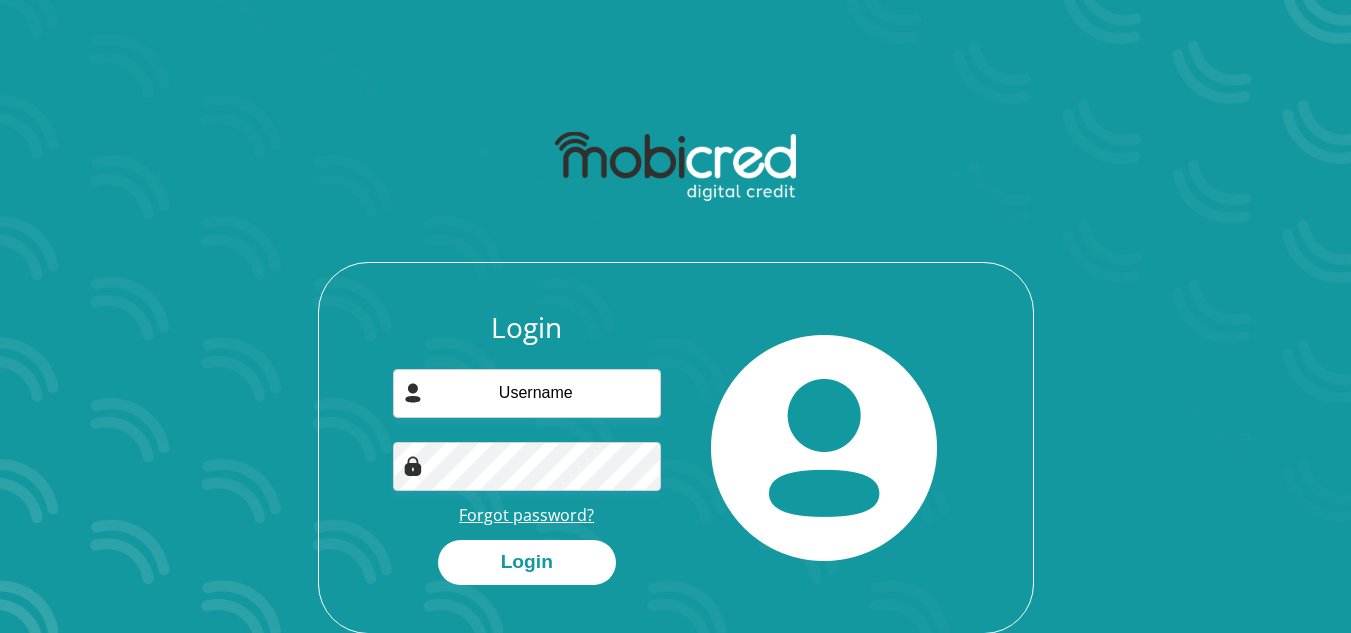 click on "Forgot password?" at bounding box center [526, 515] 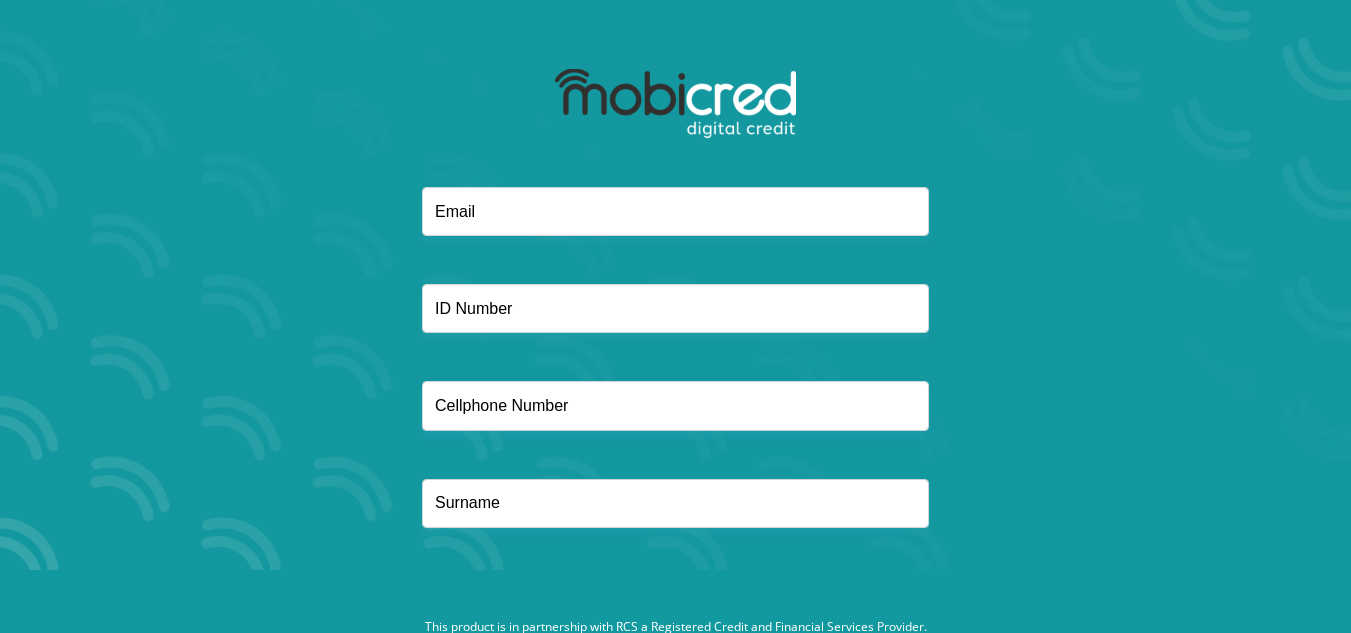 scroll, scrollTop: 114, scrollLeft: 0, axis: vertical 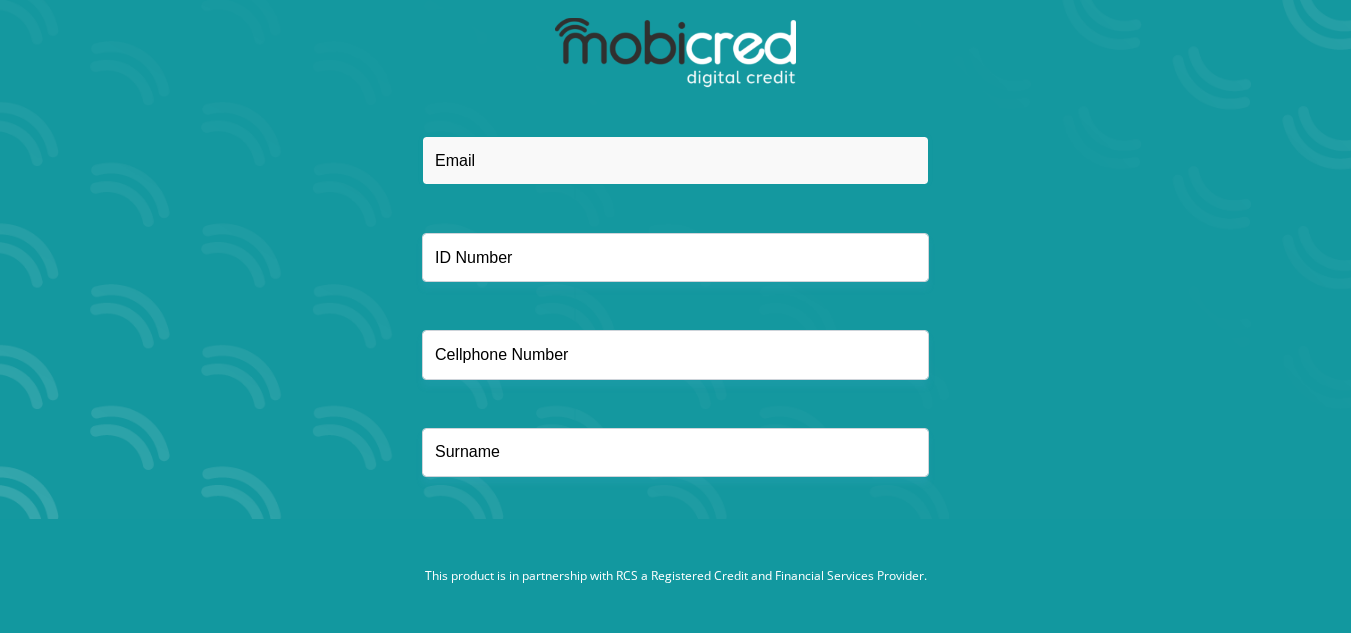 click at bounding box center [675, 160] 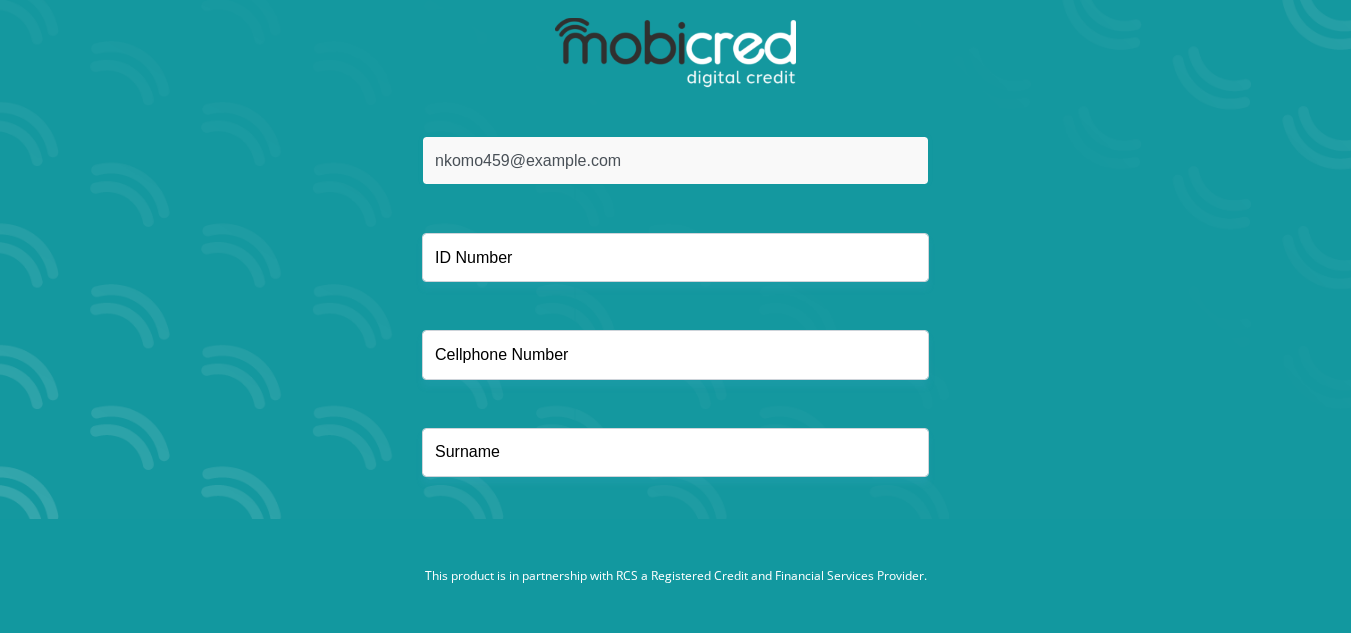 type on "555-300-5221" 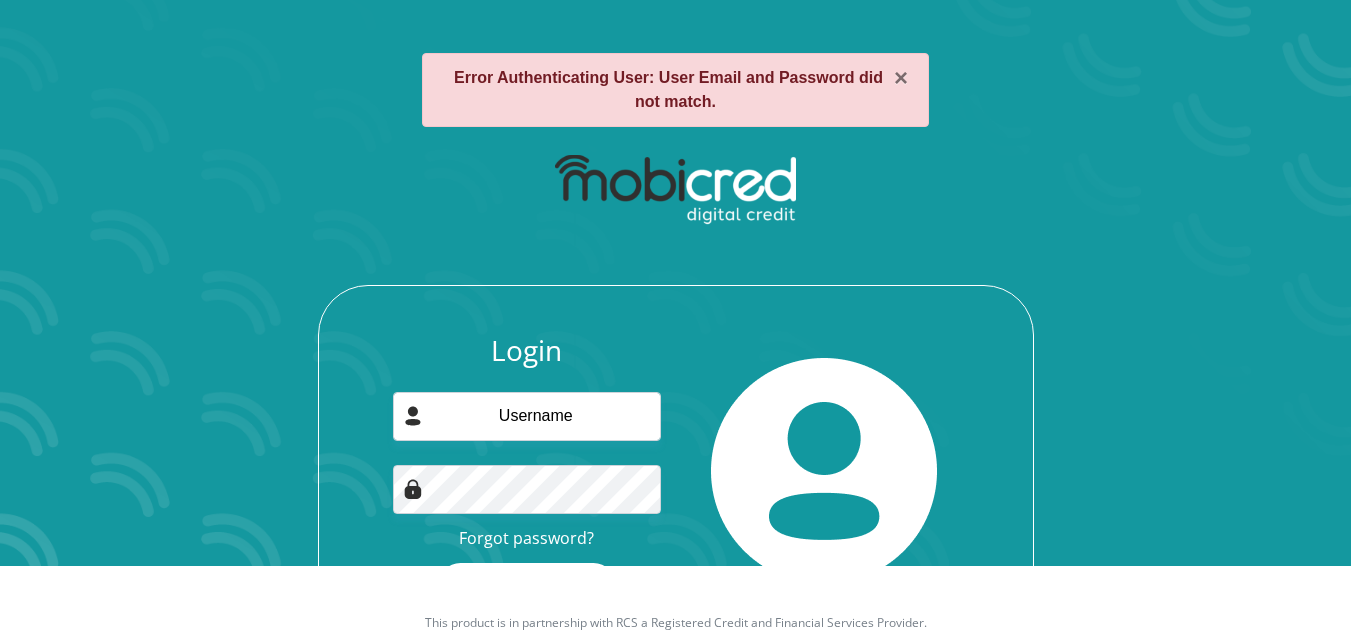 scroll, scrollTop: 138, scrollLeft: 0, axis: vertical 